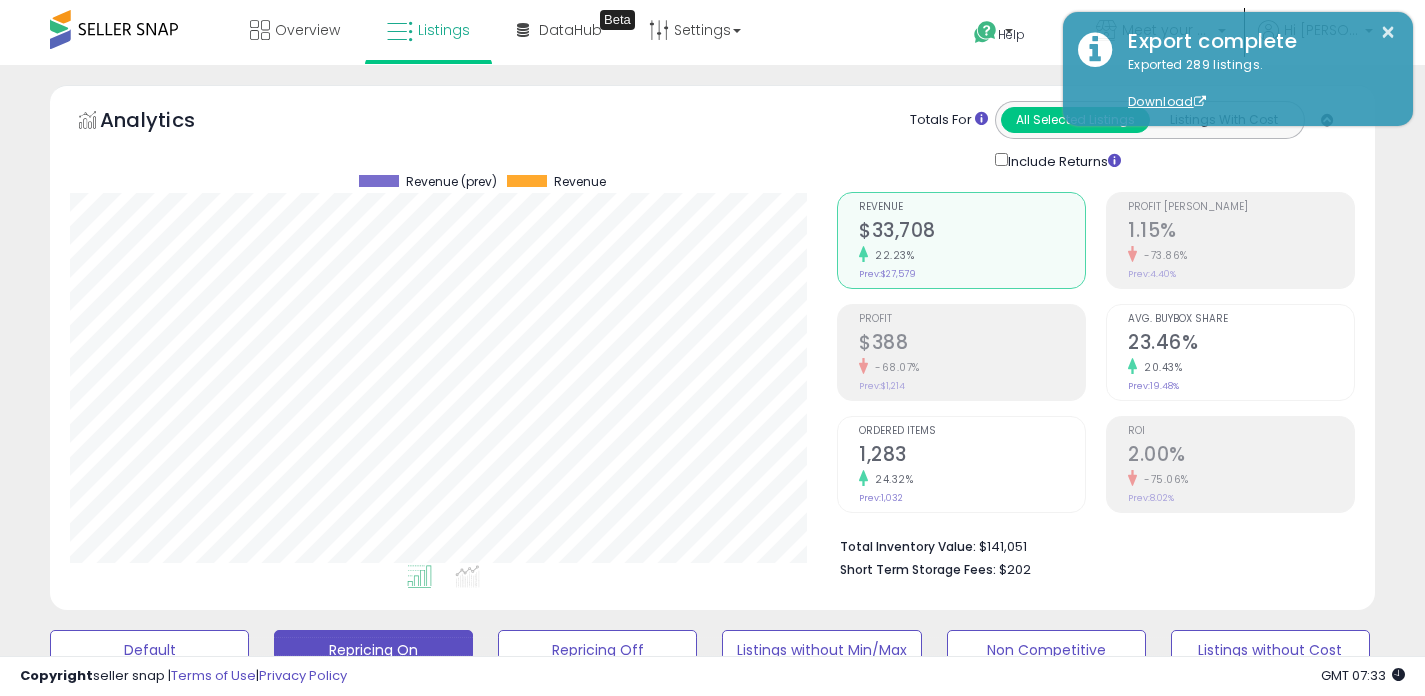 scroll, scrollTop: 570, scrollLeft: 0, axis: vertical 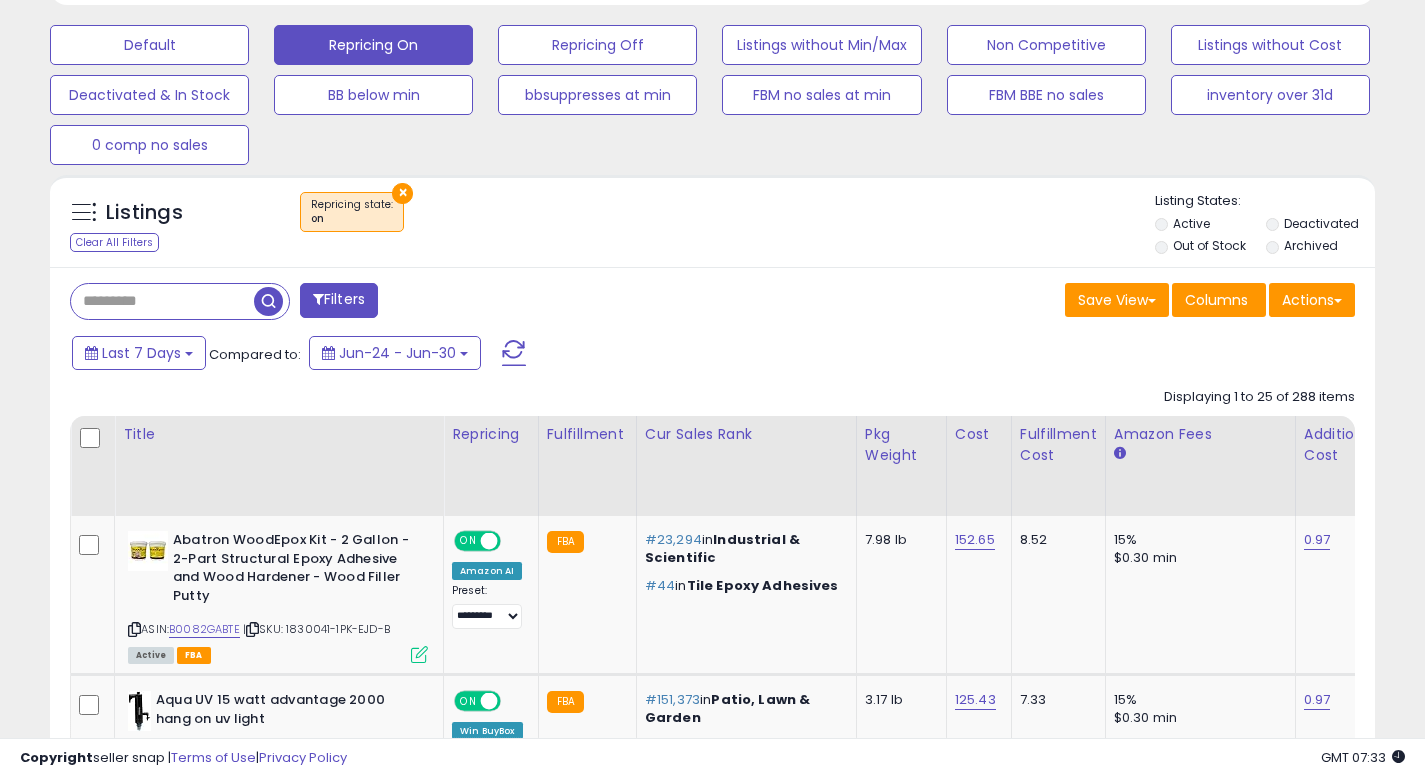 click at bounding box center (162, 301) 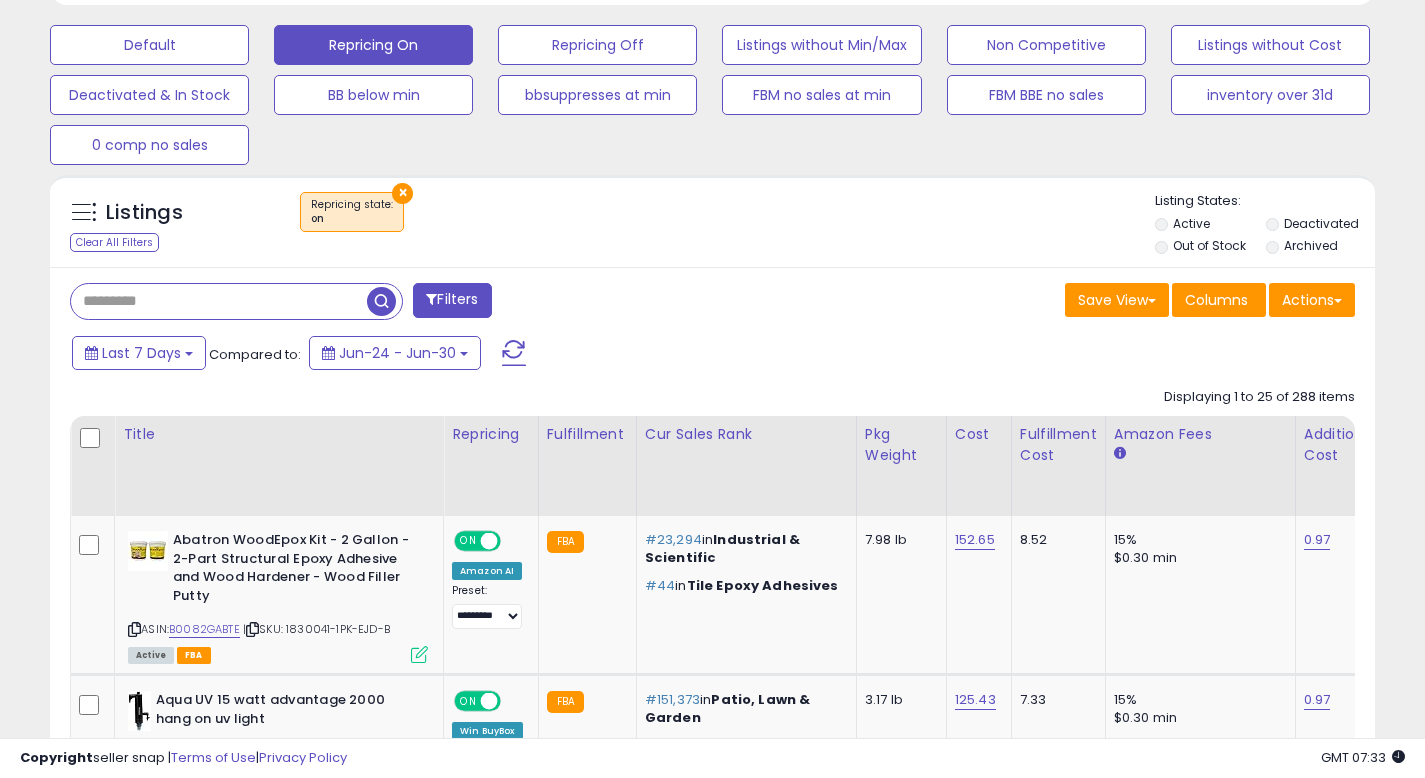 click at bounding box center (219, 301) 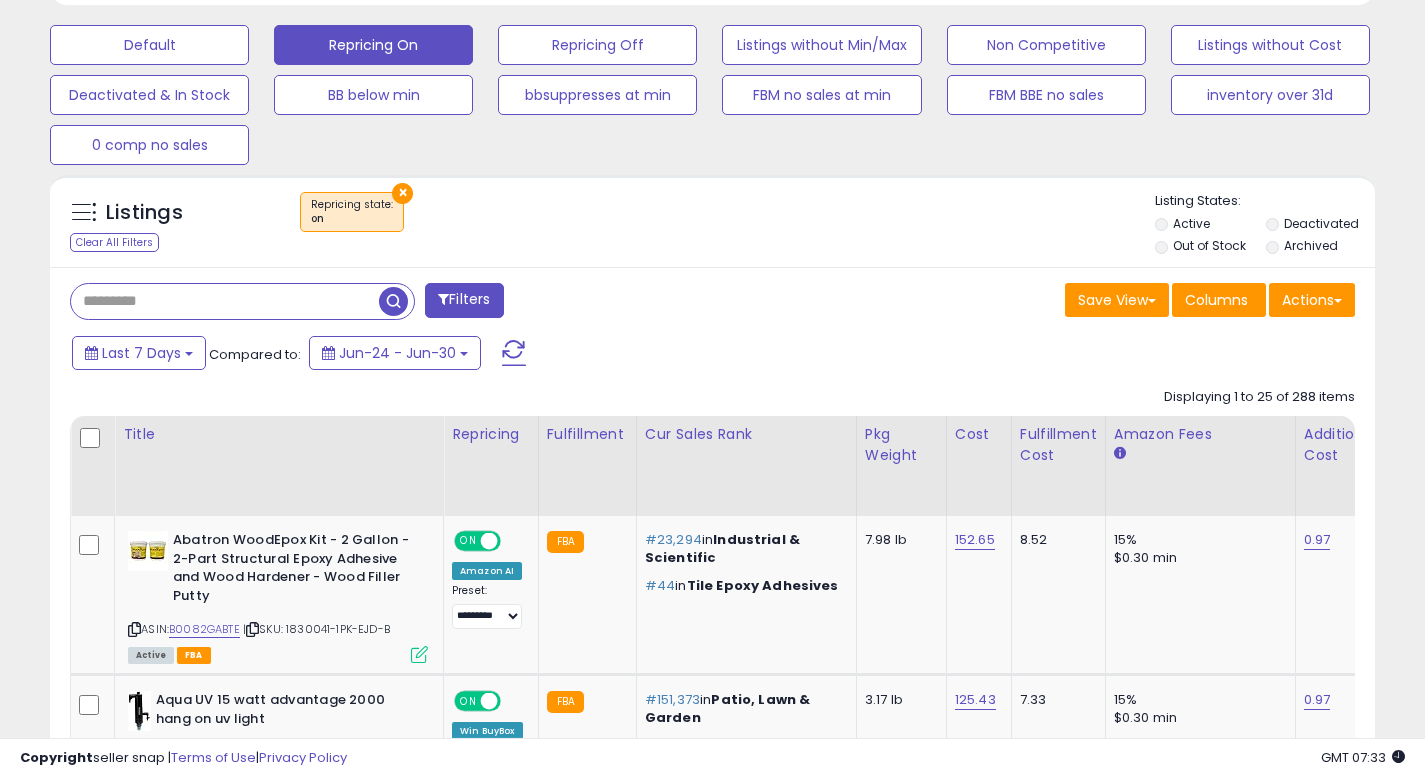 click at bounding box center [225, 301] 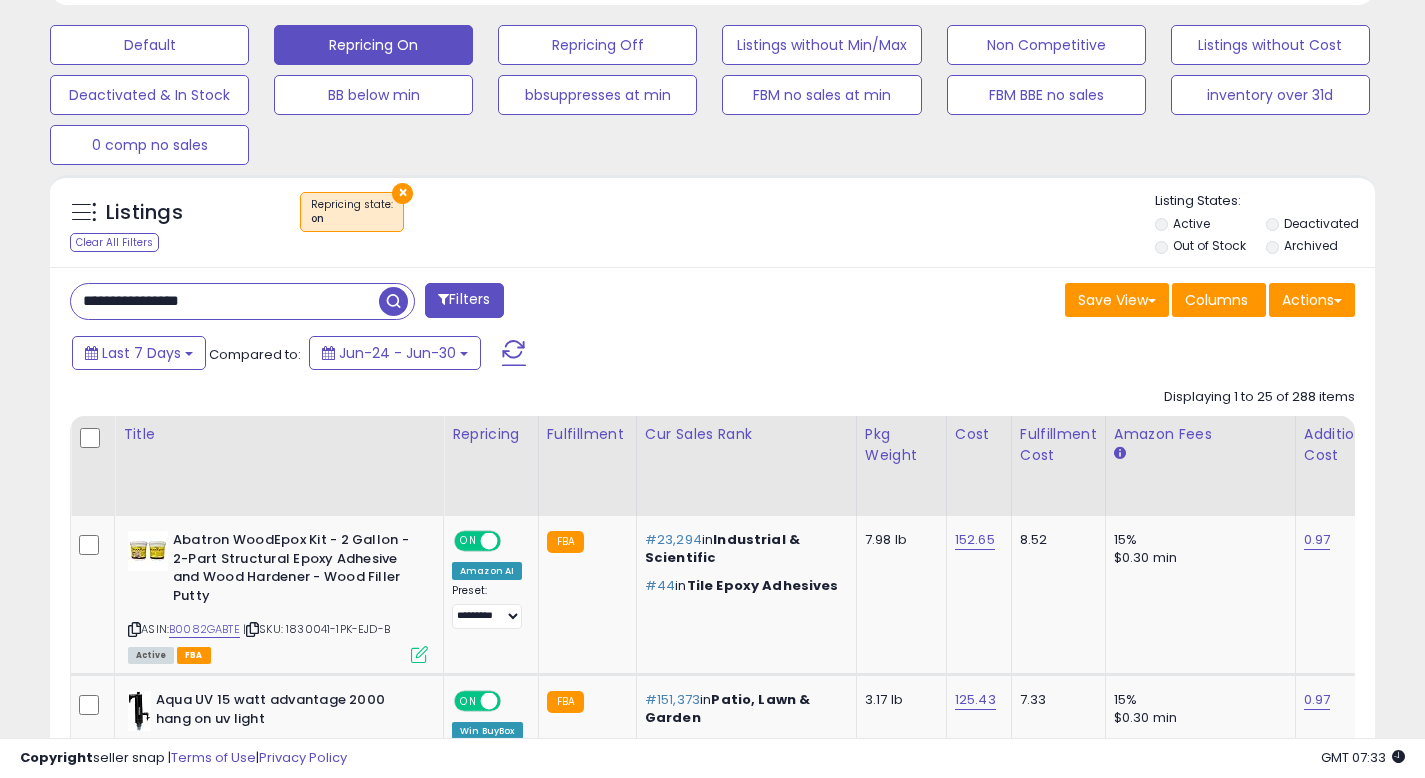 click at bounding box center (393, 301) 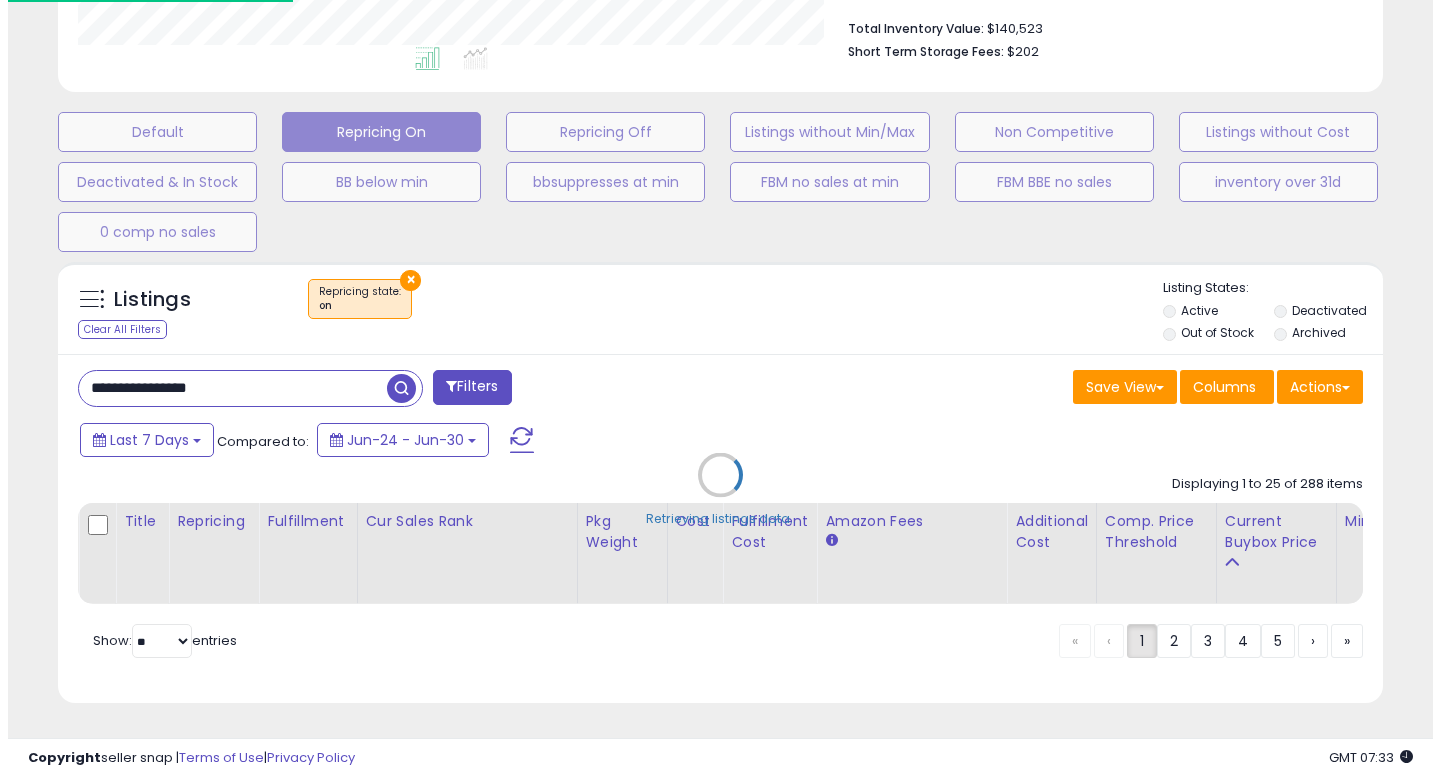 scroll, scrollTop: 533, scrollLeft: 0, axis: vertical 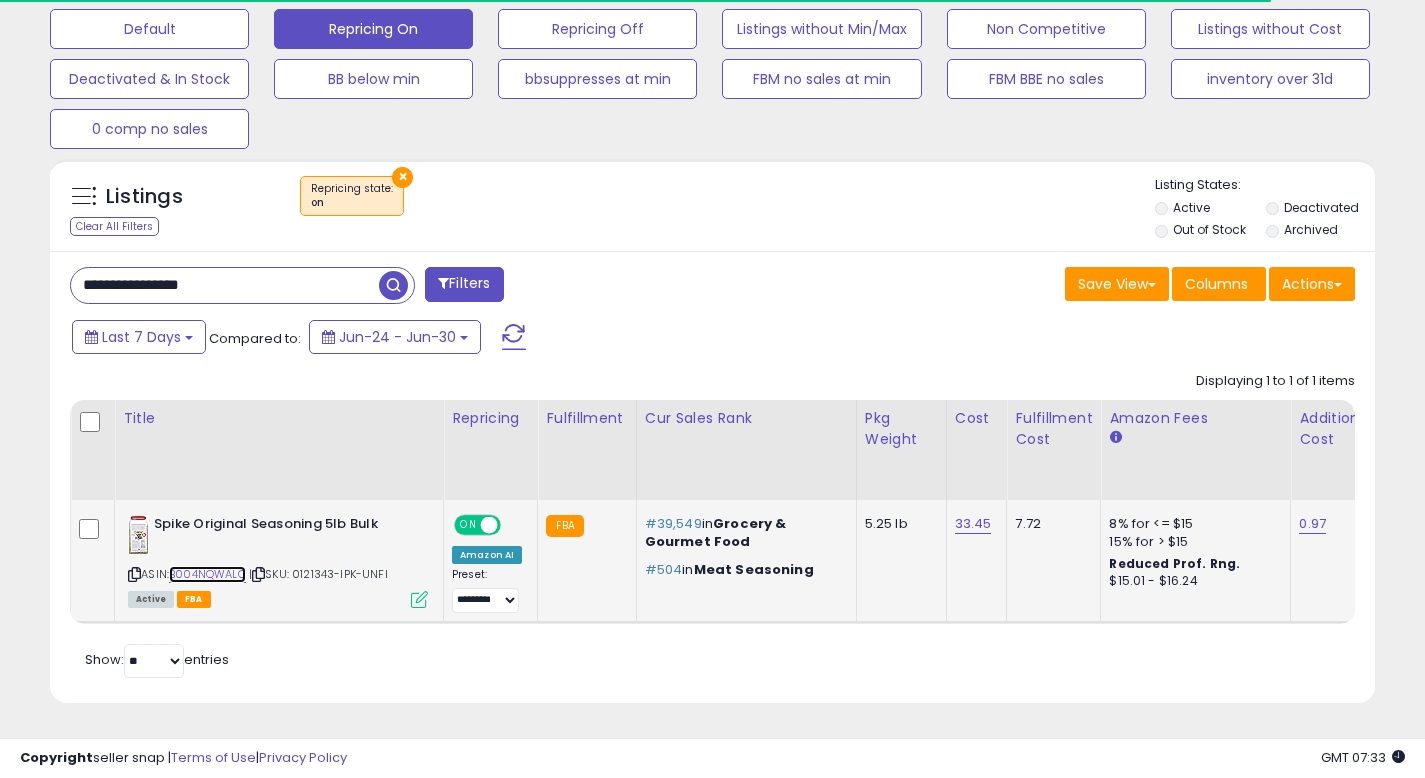 click on "B004NQWALO" at bounding box center (207, 574) 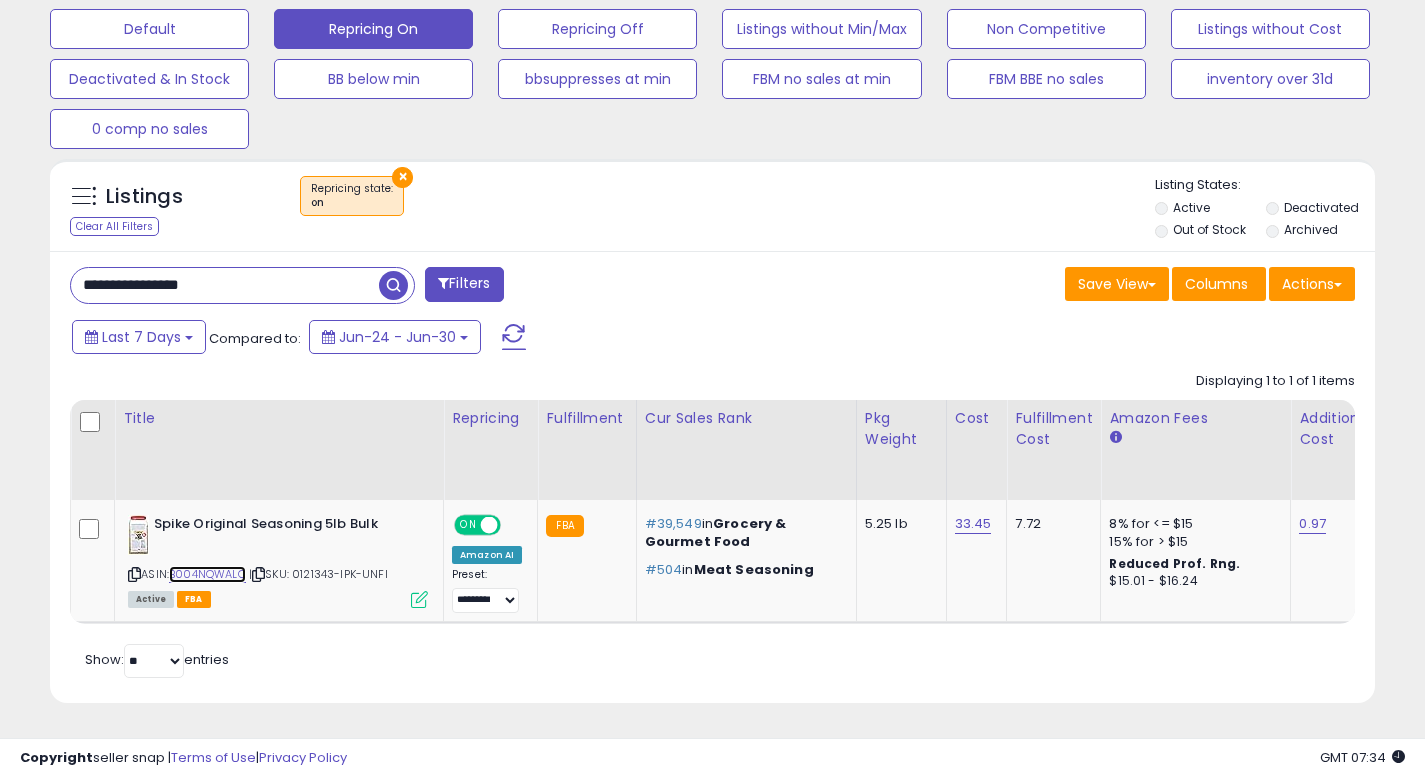 scroll, scrollTop: 999590, scrollLeft: 999233, axis: both 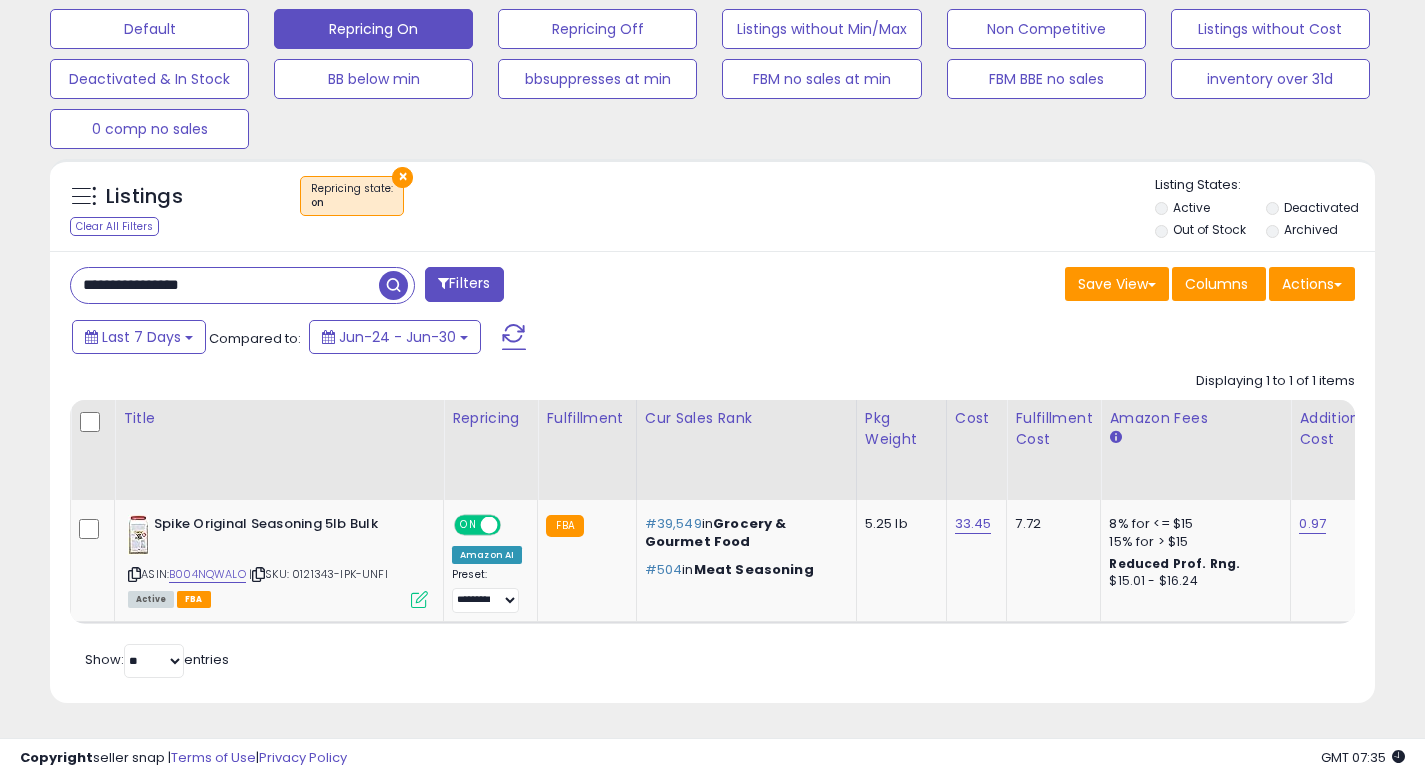 click on "**********" at bounding box center [225, 285] 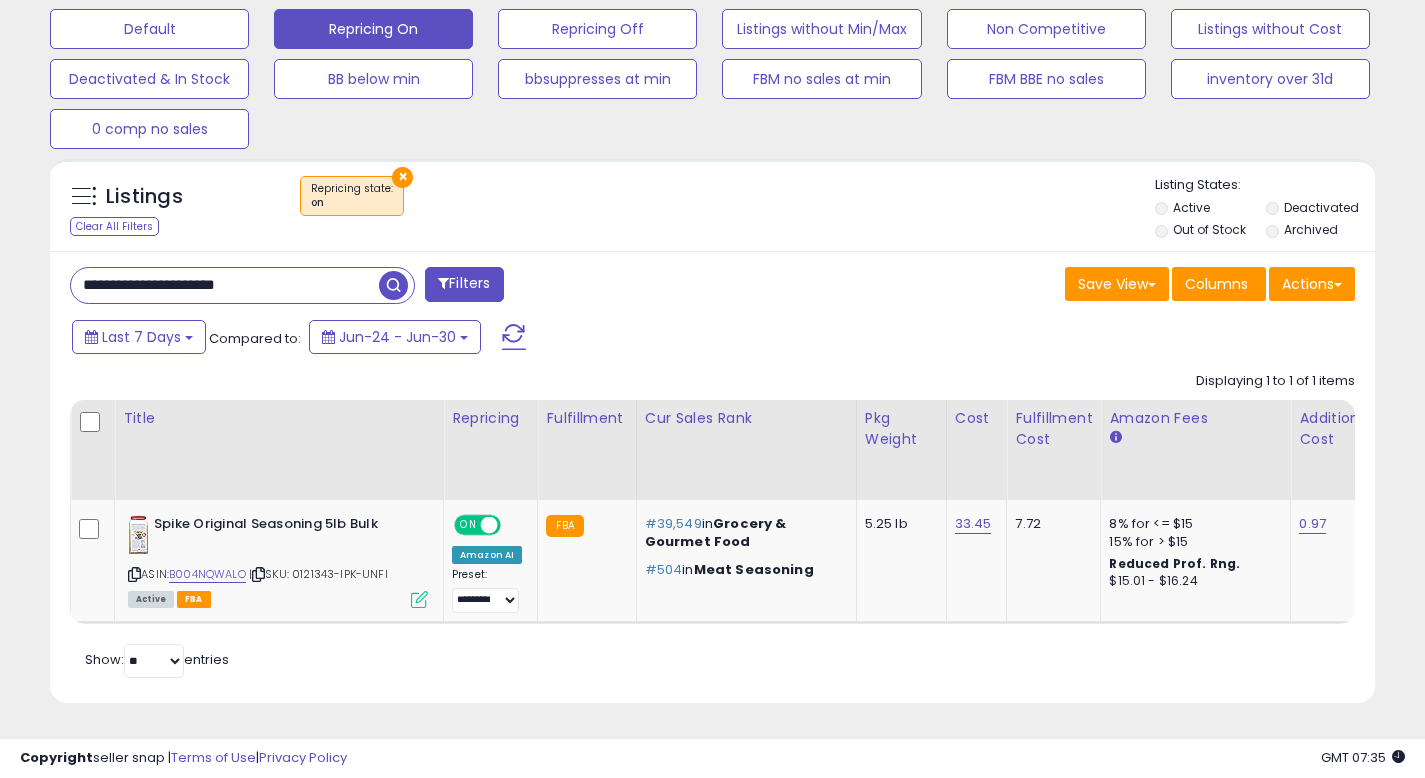 click at bounding box center (393, 285) 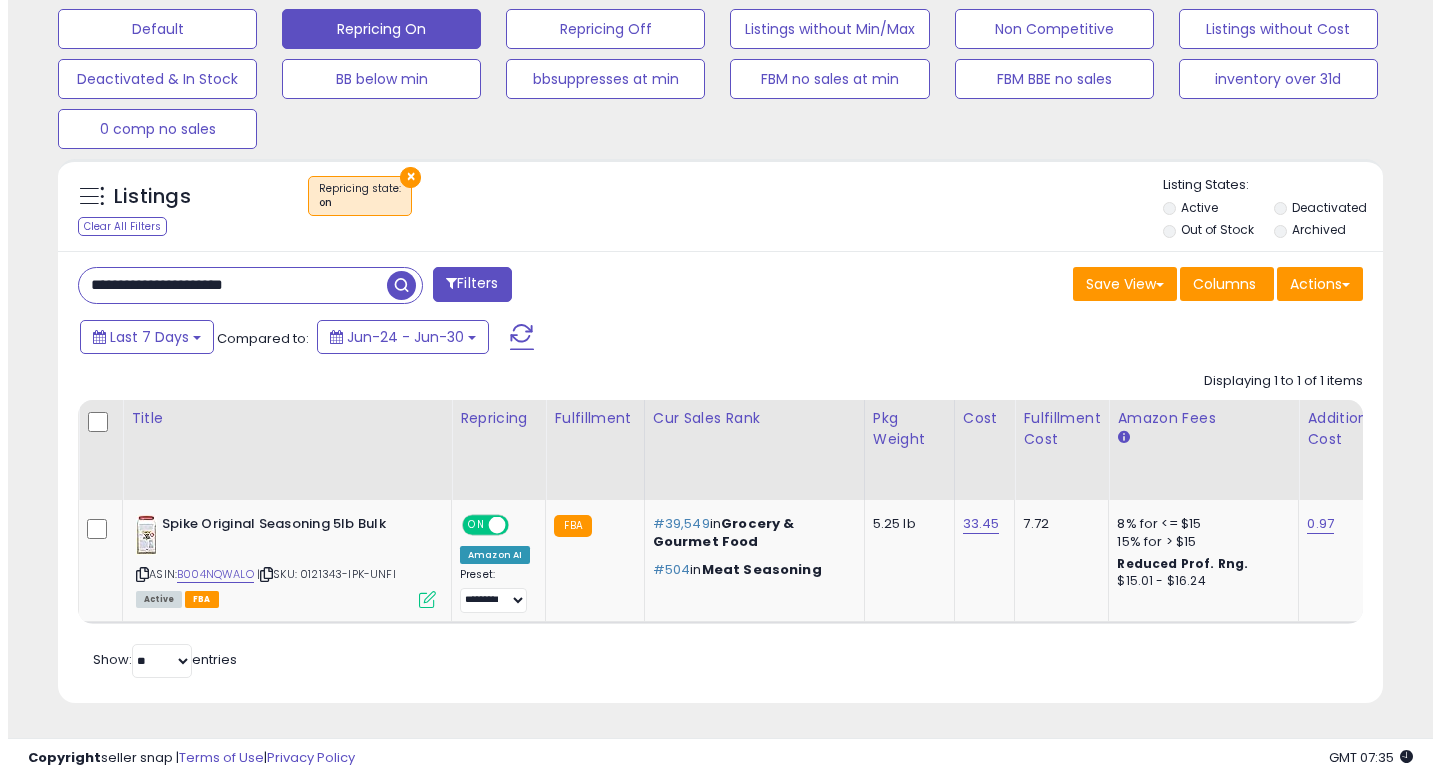 scroll, scrollTop: 513, scrollLeft: 0, axis: vertical 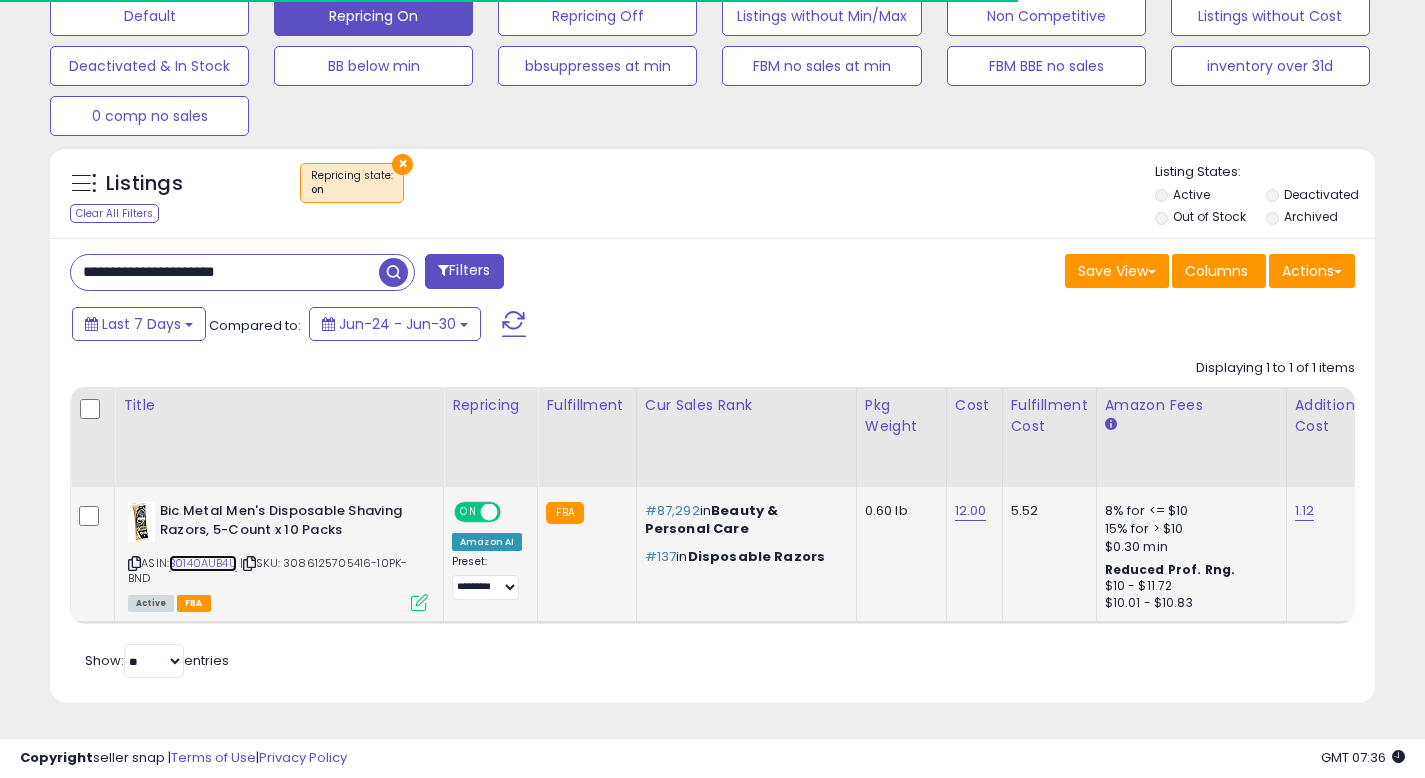 click on "B0140AUB4U" at bounding box center (203, 563) 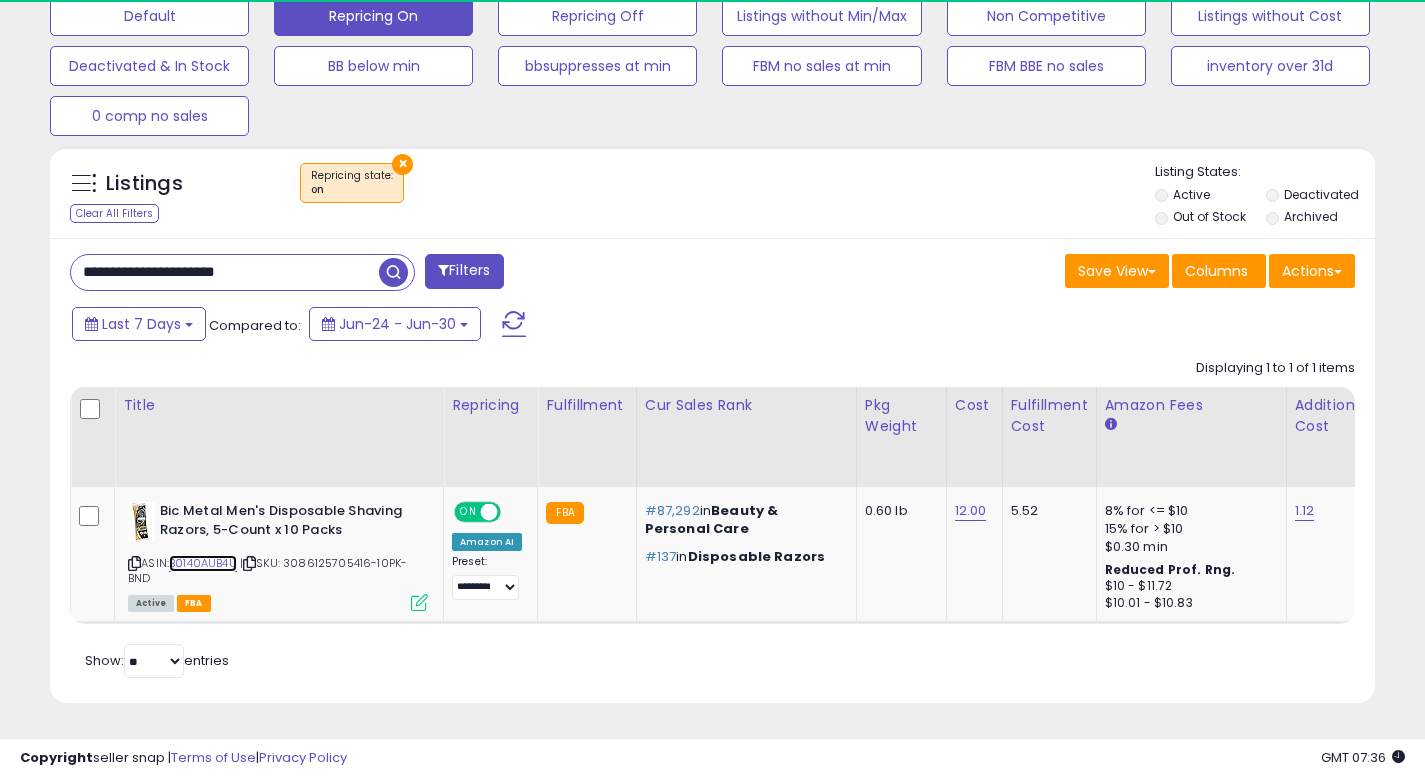 scroll, scrollTop: 999590, scrollLeft: 999233, axis: both 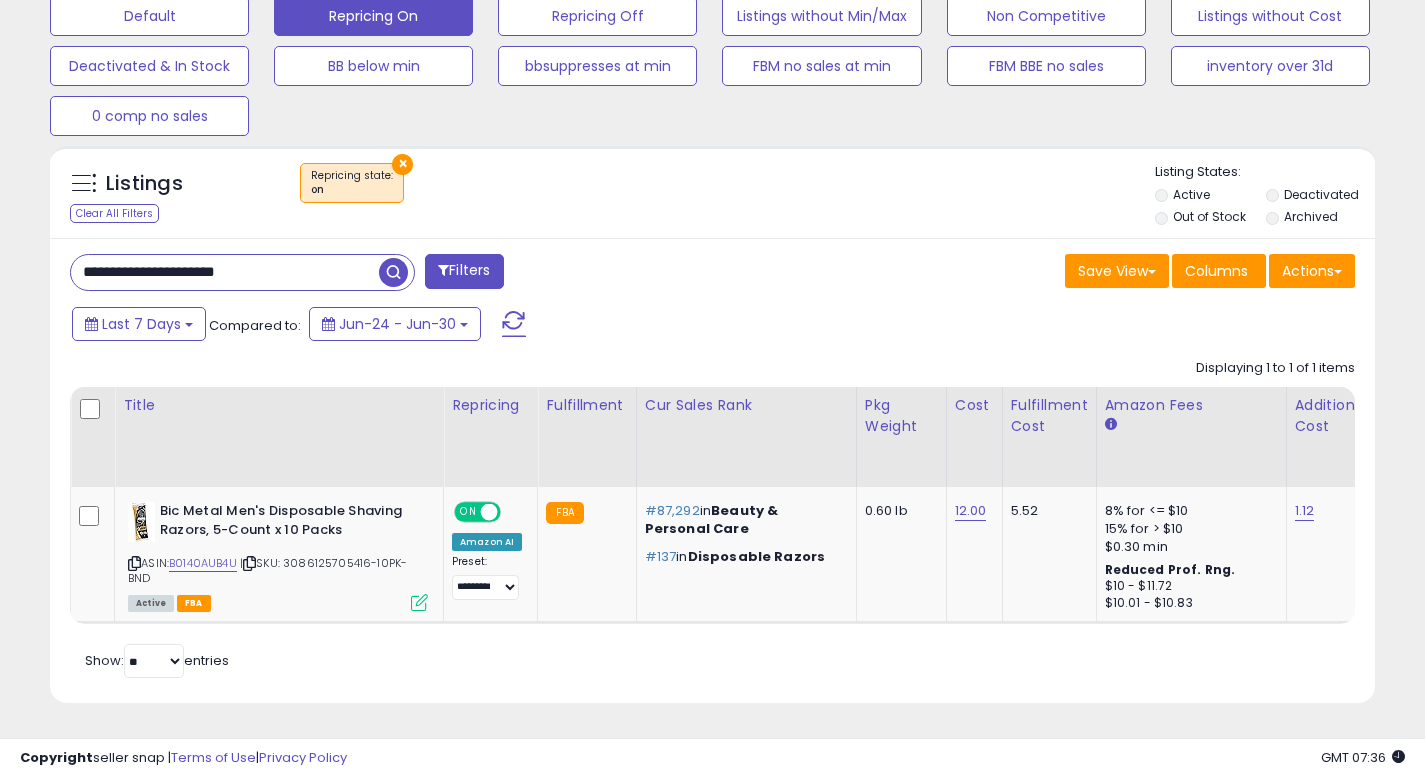 click on "**********" at bounding box center (225, 272) 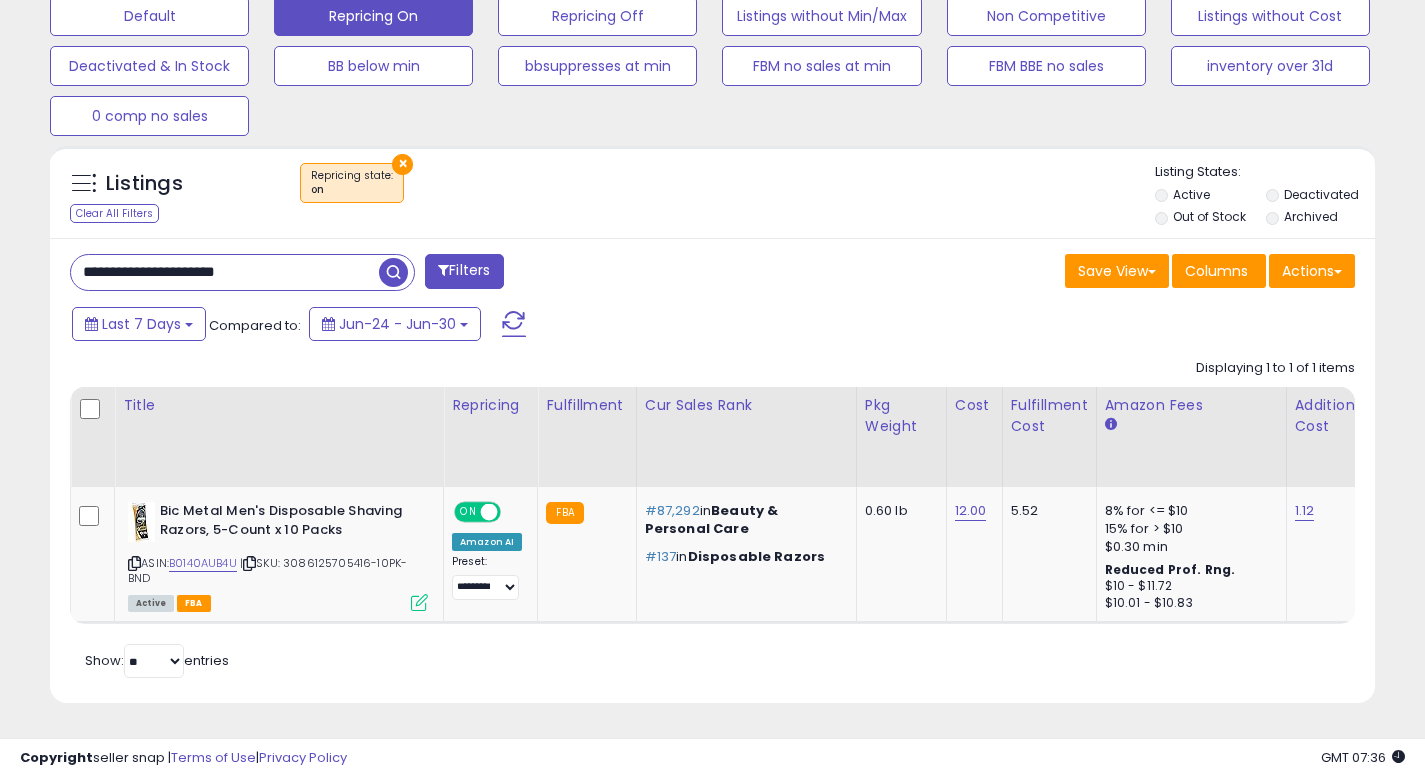 click on "**********" at bounding box center [225, 272] 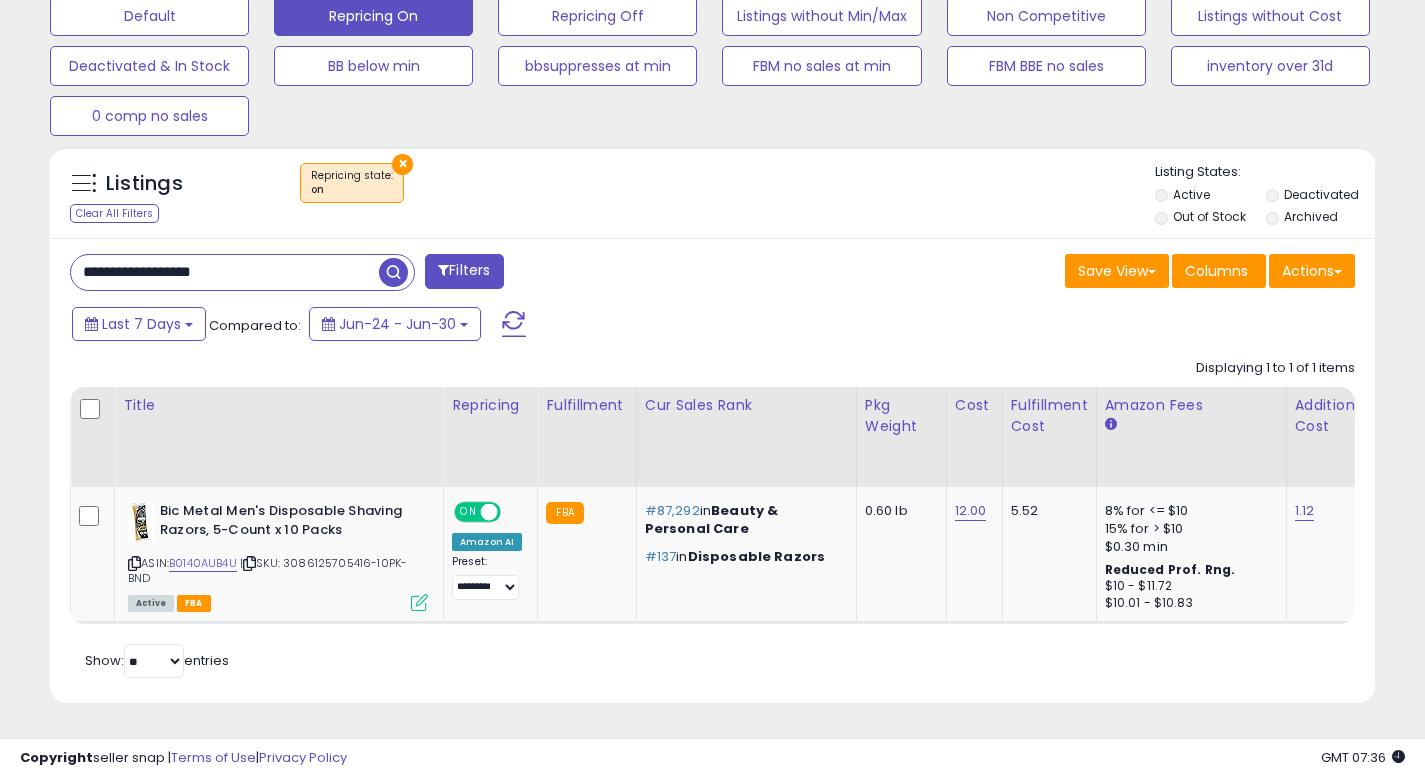 click at bounding box center (393, 272) 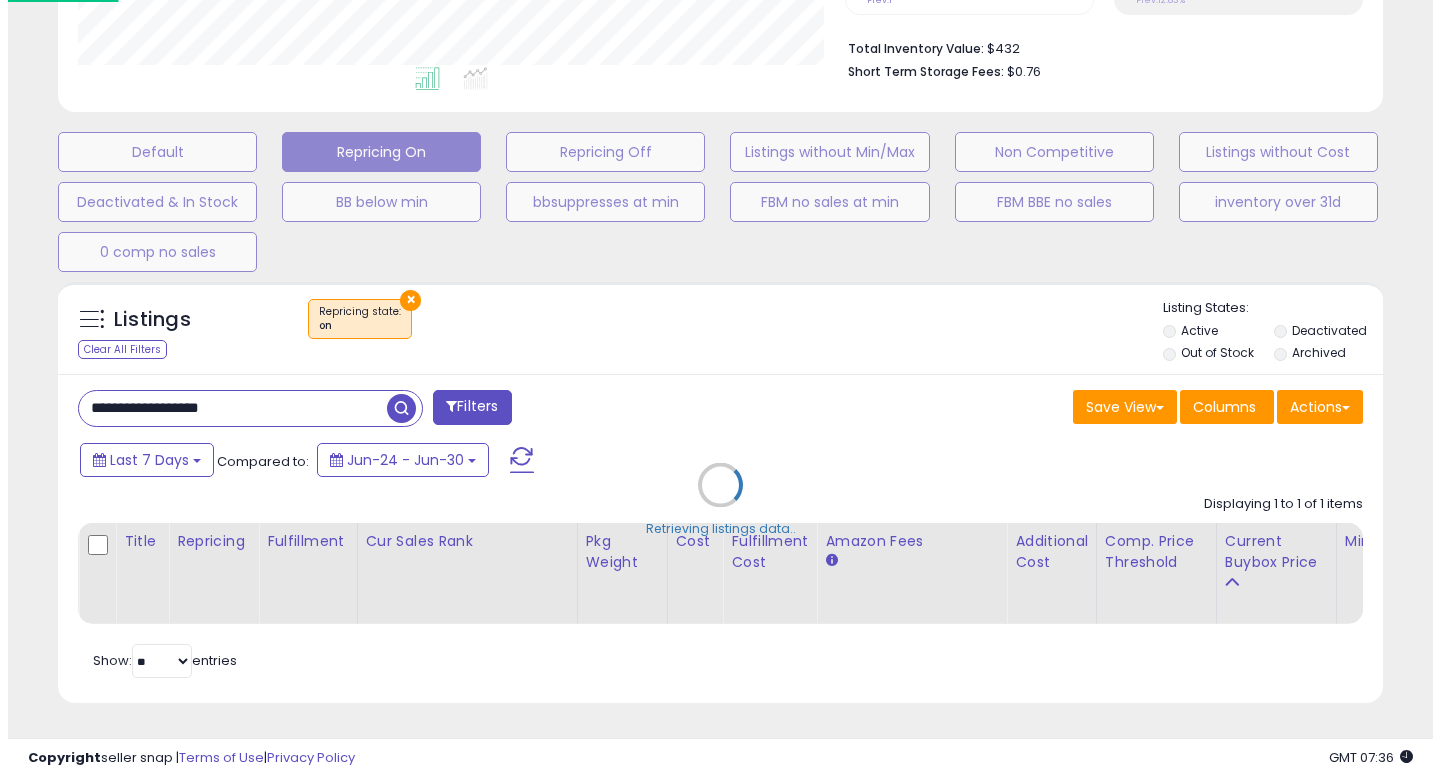 scroll, scrollTop: 513, scrollLeft: 0, axis: vertical 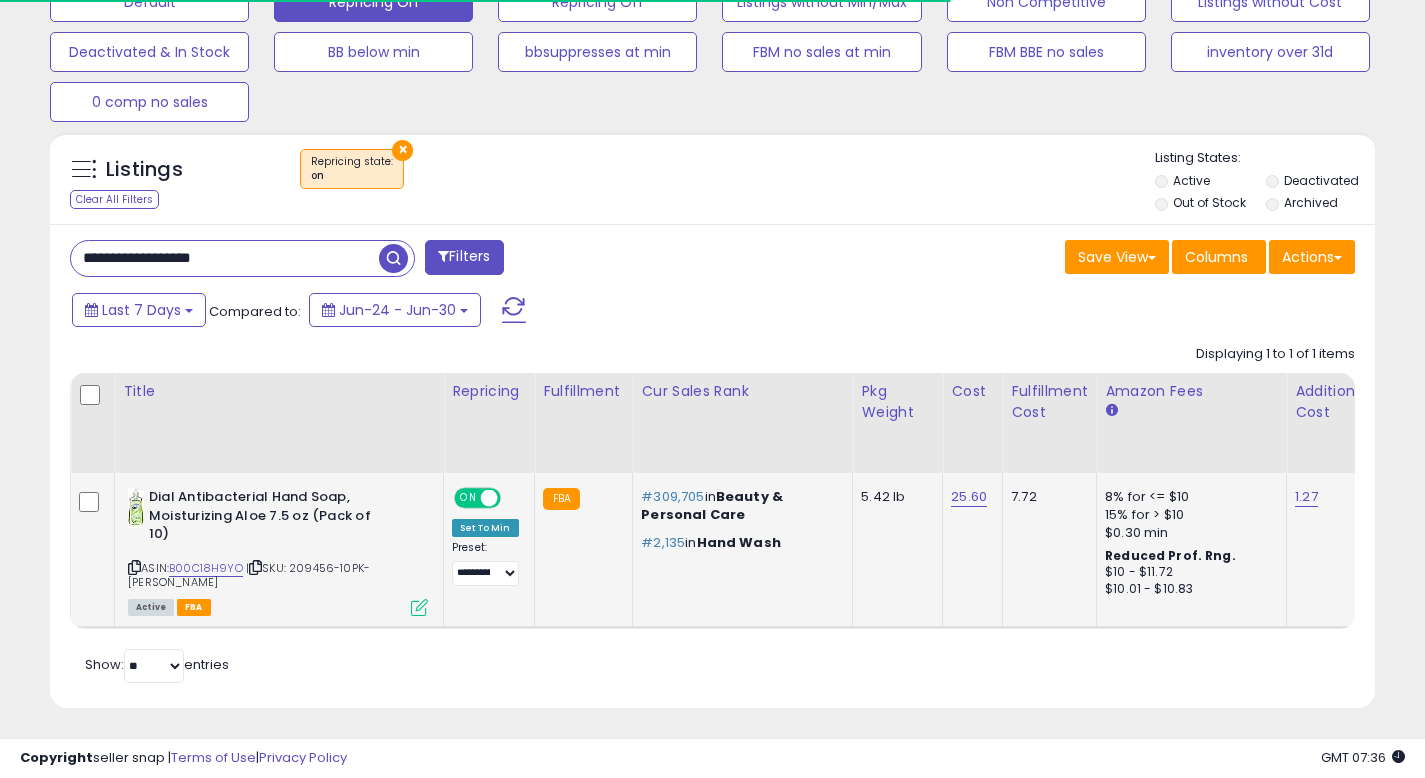 click at bounding box center (419, 607) 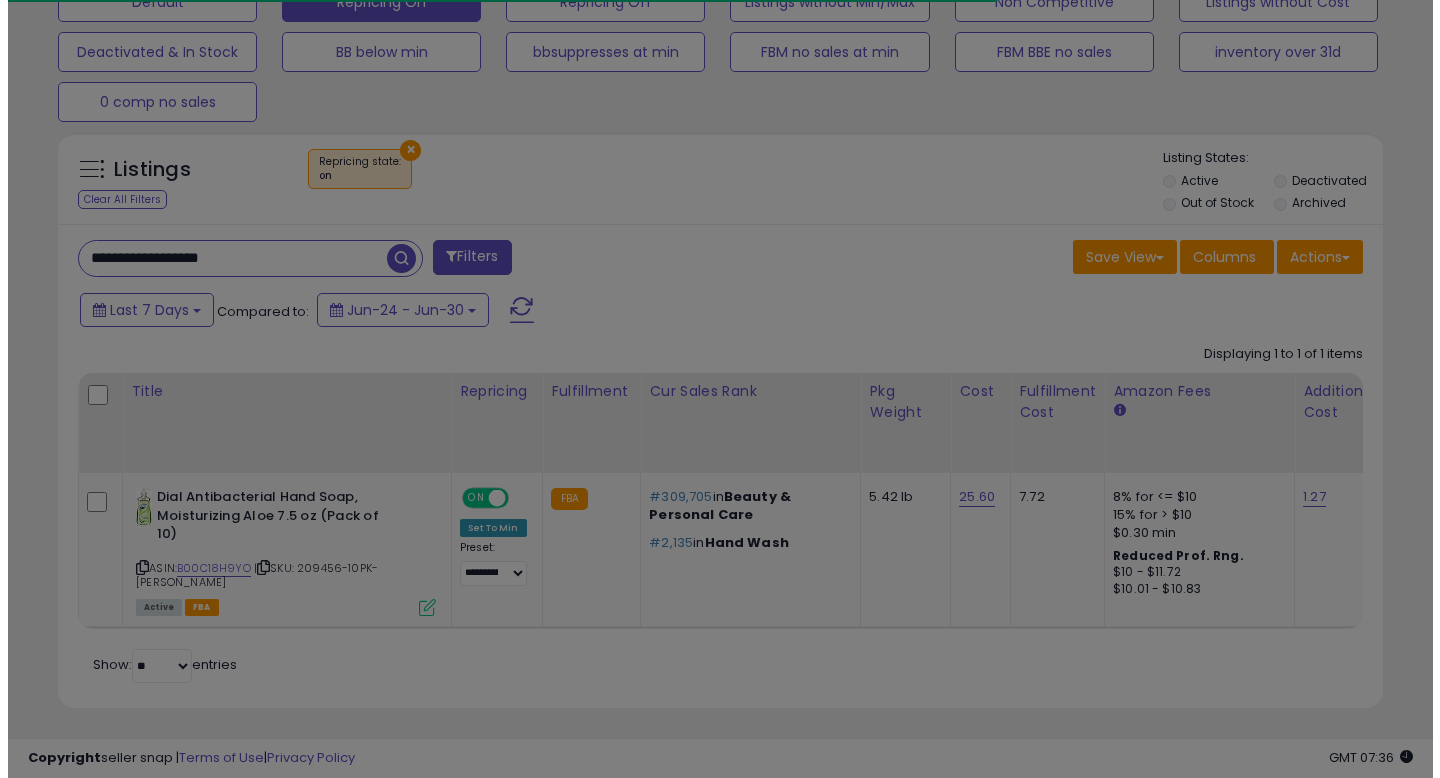 scroll, scrollTop: 999590, scrollLeft: 999224, axis: both 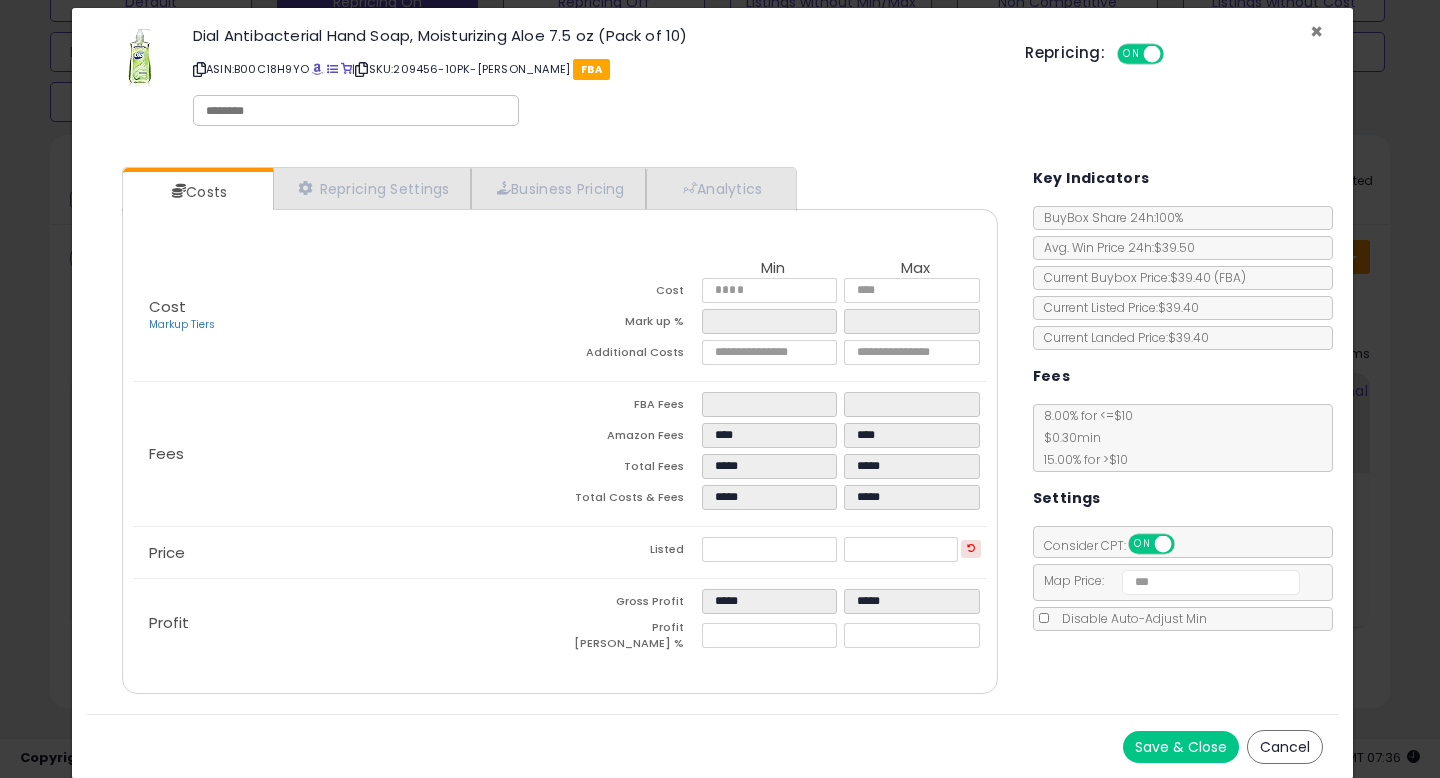 click on "×" at bounding box center (1316, 31) 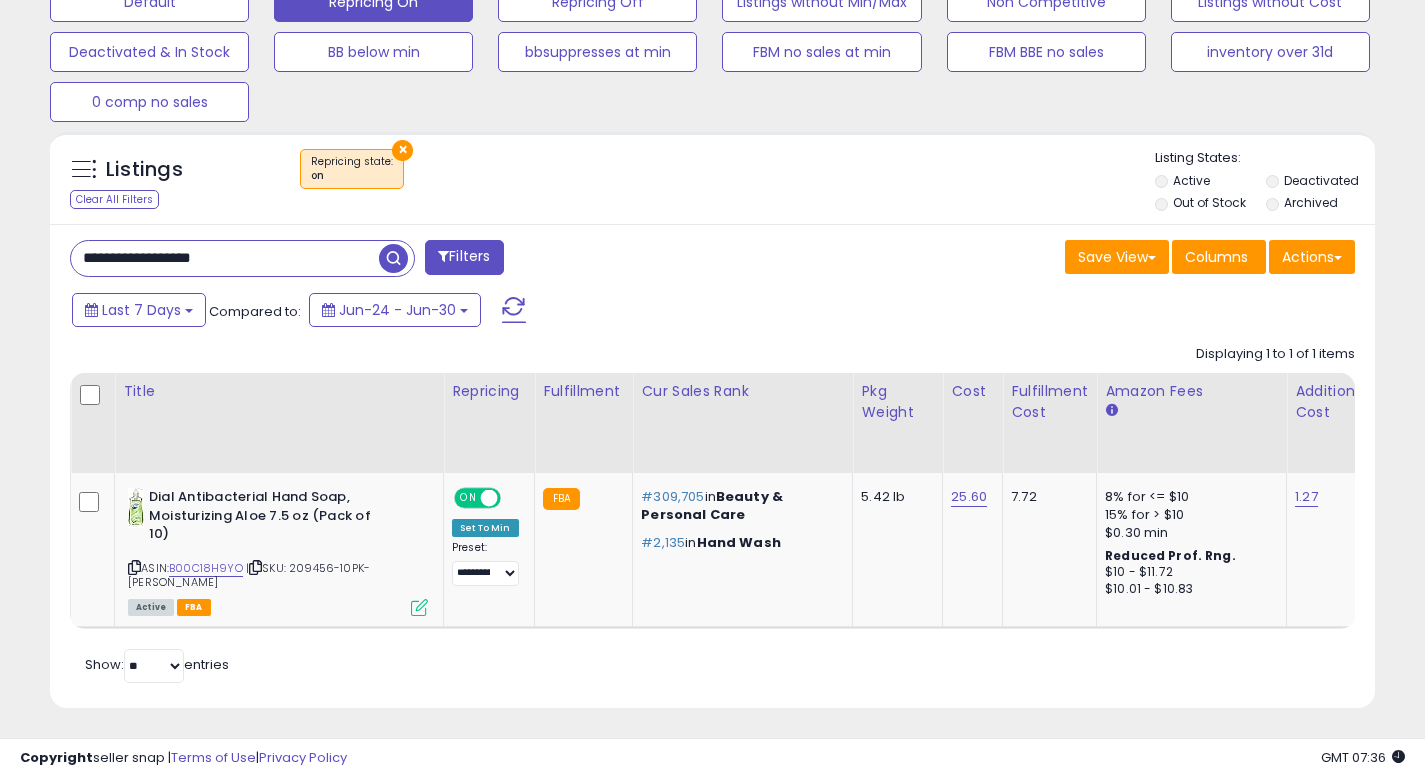 scroll, scrollTop: 410, scrollLeft: 767, axis: both 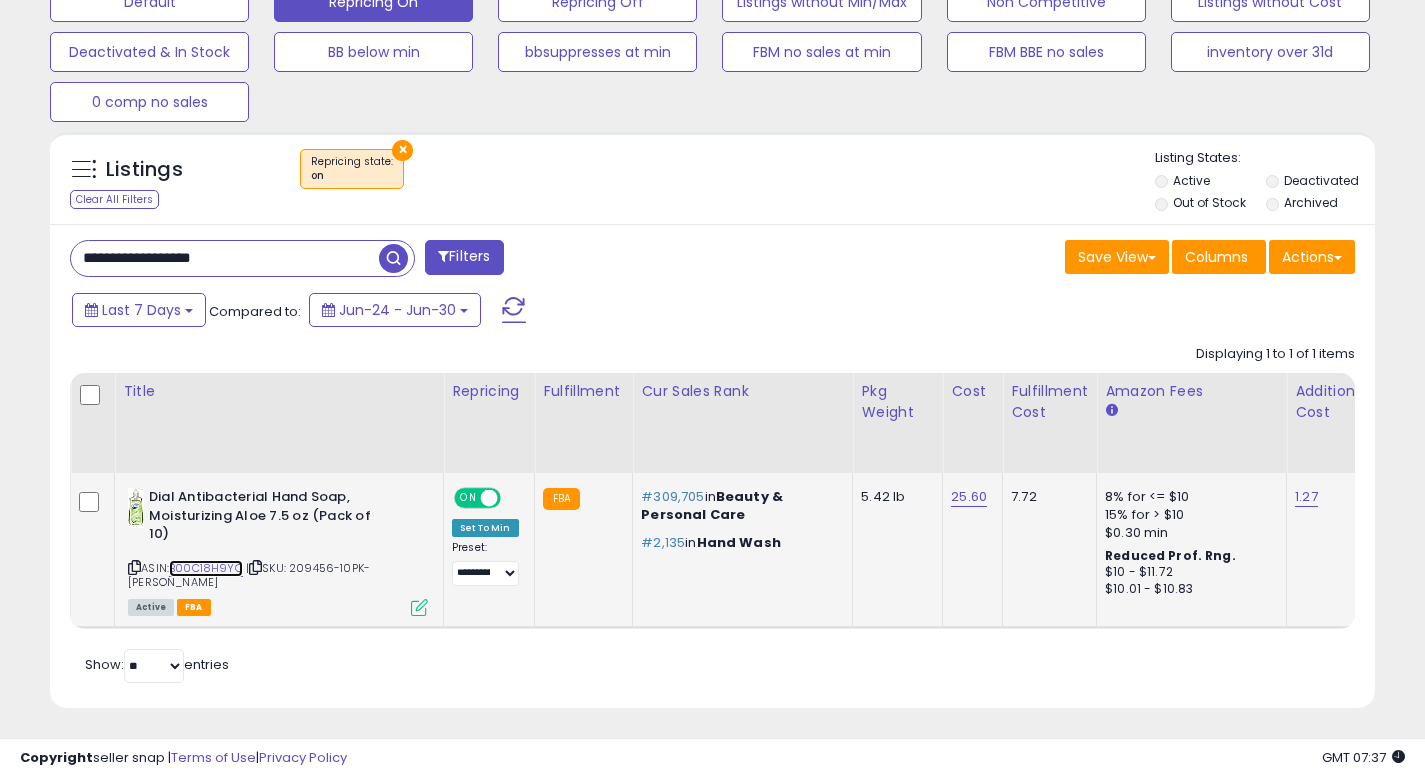 click on "B00C18H9YO" at bounding box center (206, 568) 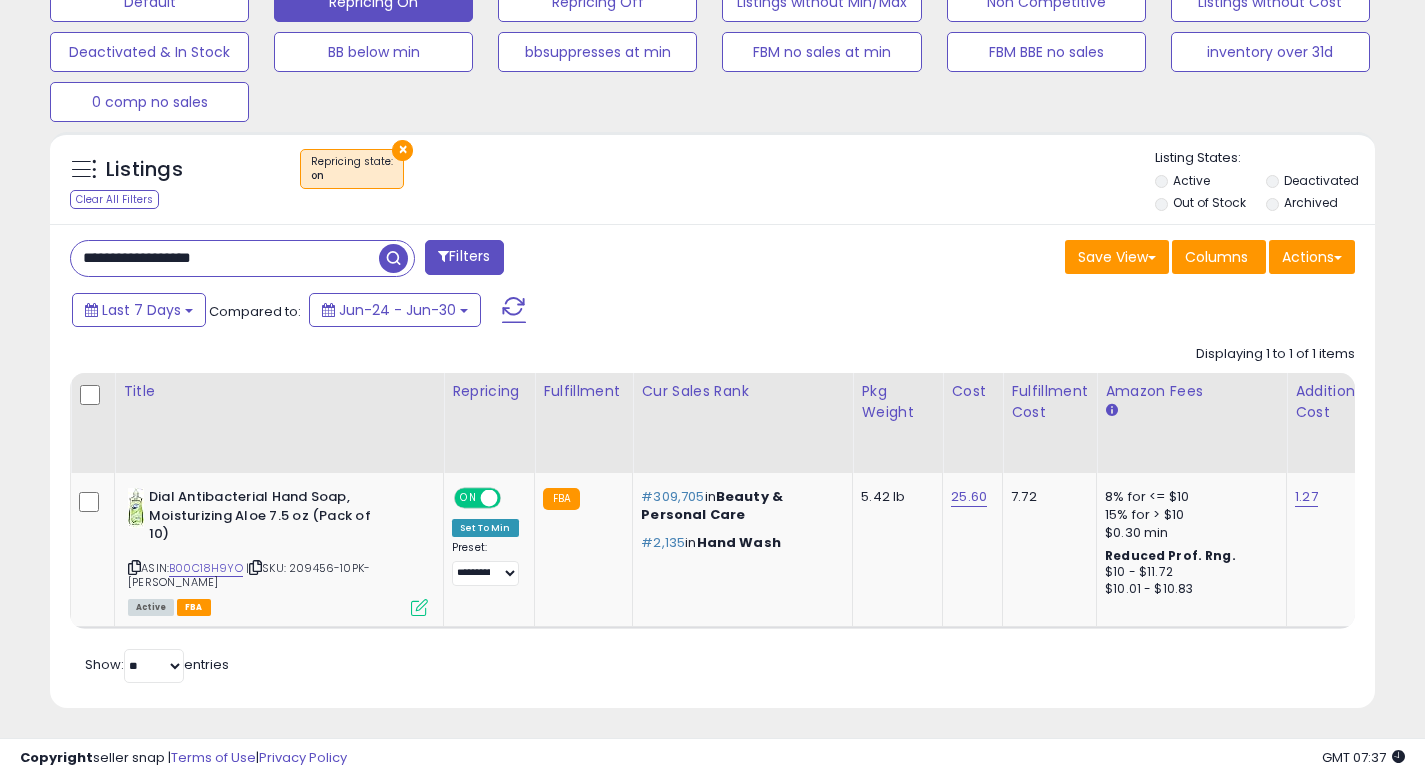 click on "**********" at bounding box center [225, 258] 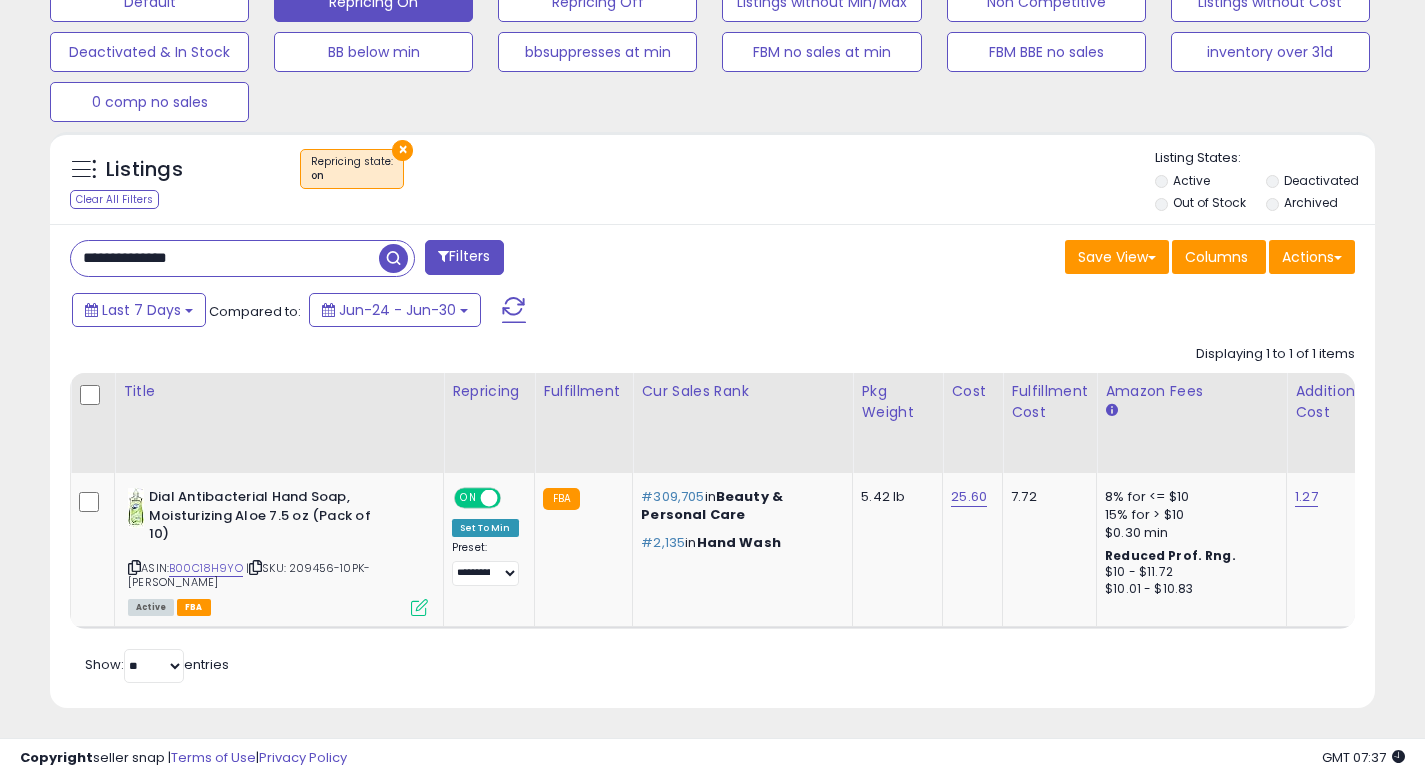 click at bounding box center (393, 258) 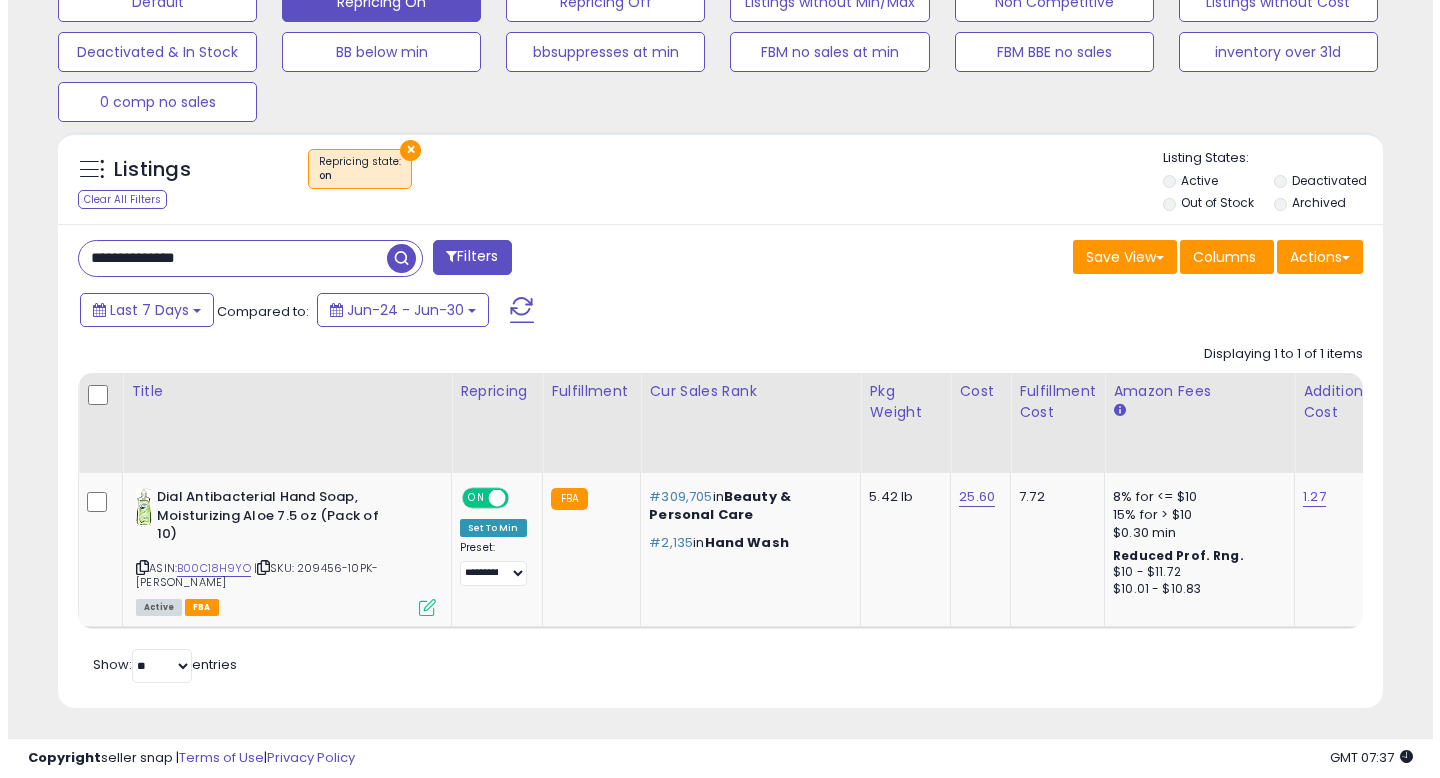 scroll, scrollTop: 513, scrollLeft: 0, axis: vertical 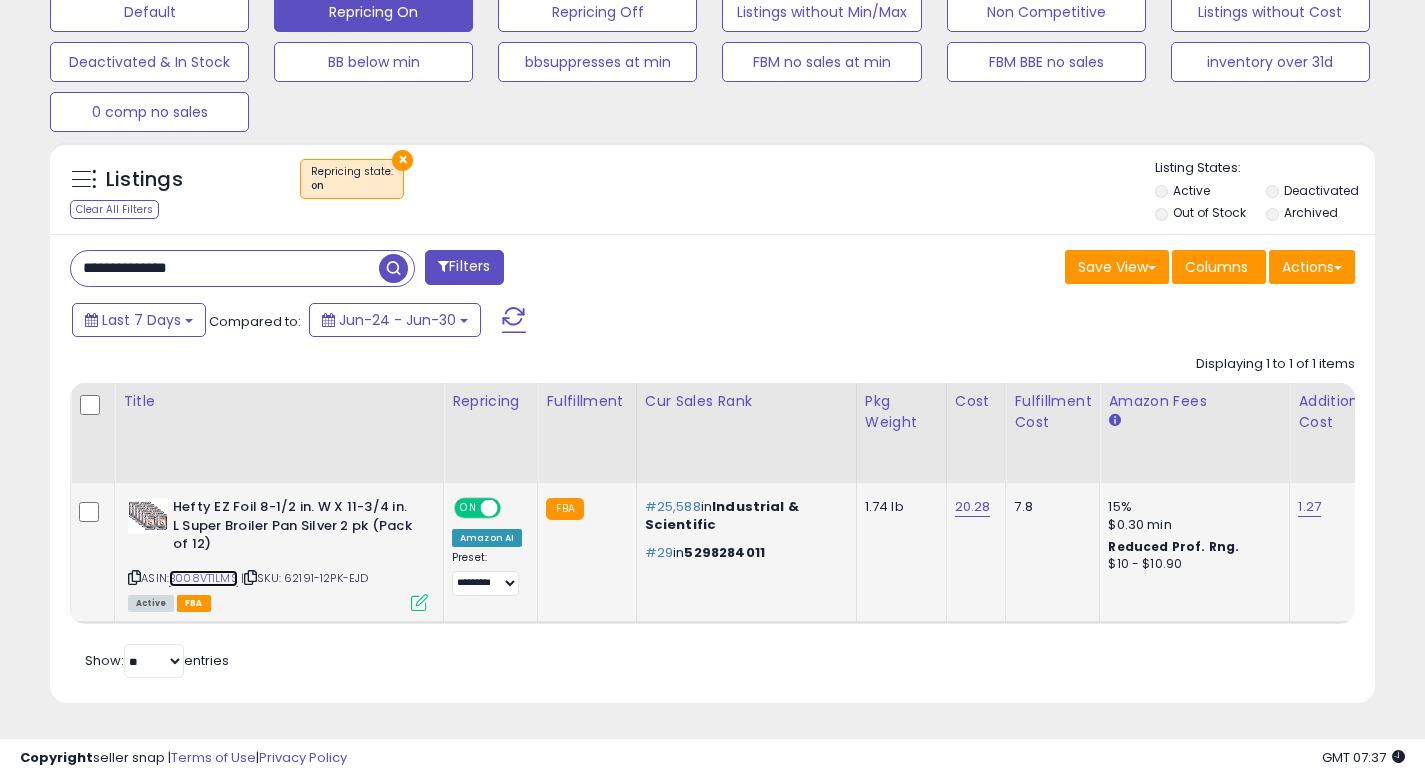click on "B008VT1LMS" at bounding box center (203, 578) 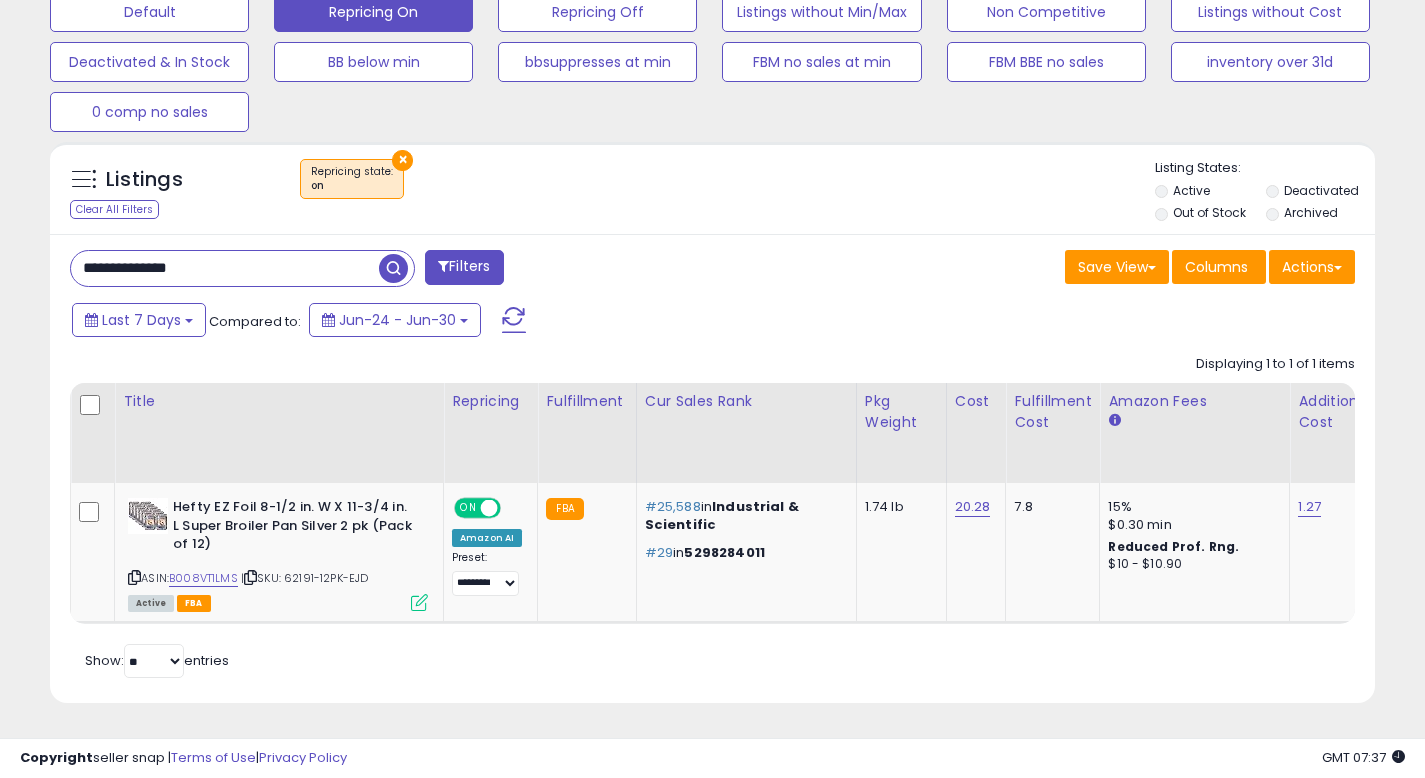 click on "**********" at bounding box center (225, 268) 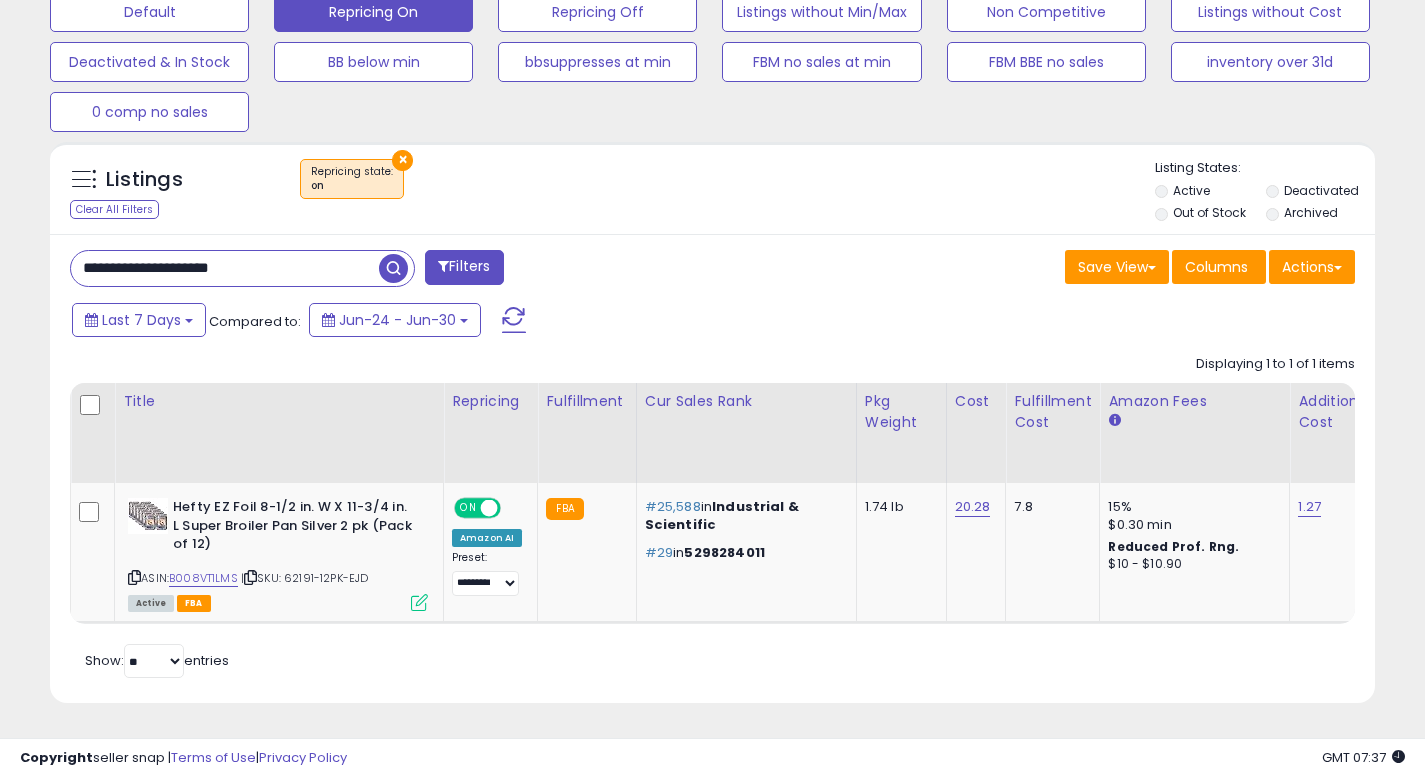 click at bounding box center [393, 268] 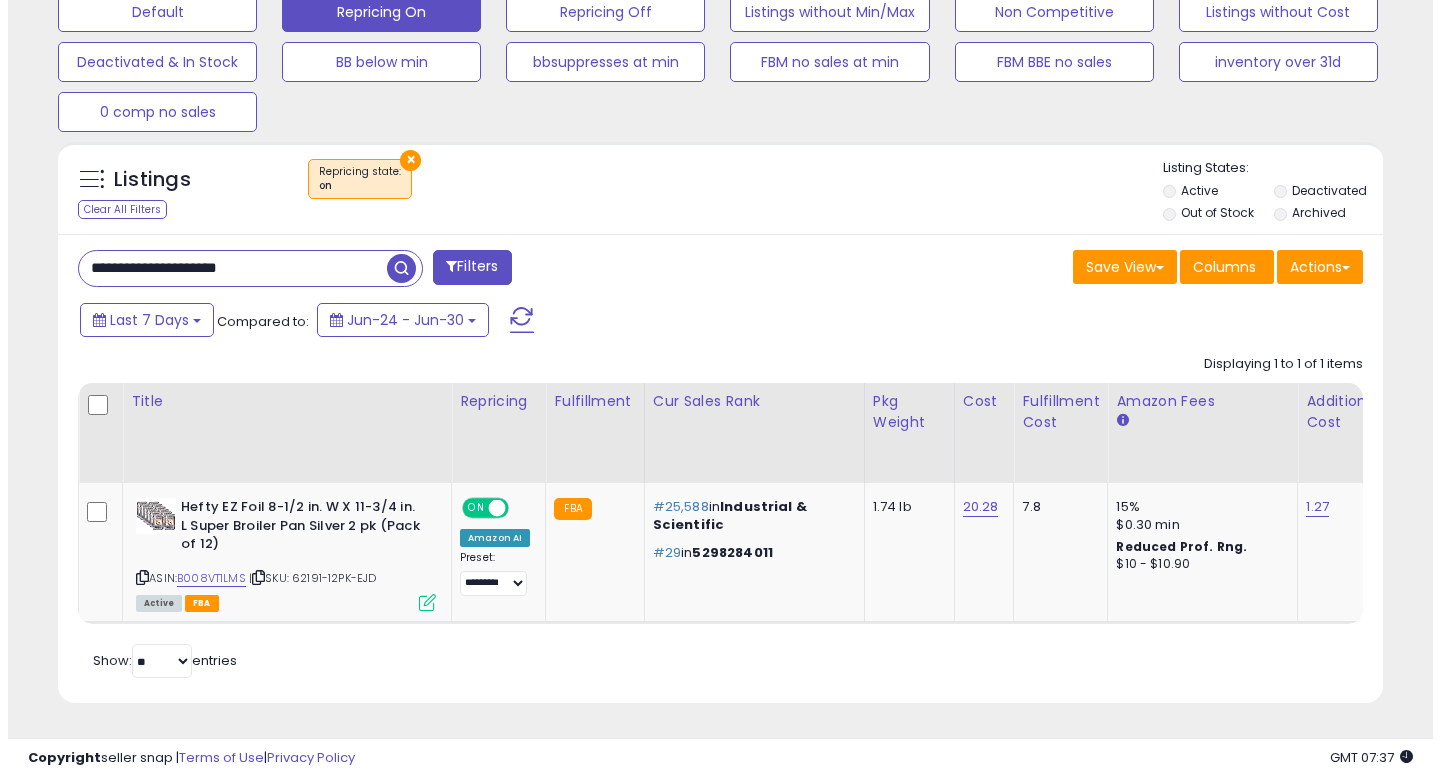 scroll, scrollTop: 513, scrollLeft: 0, axis: vertical 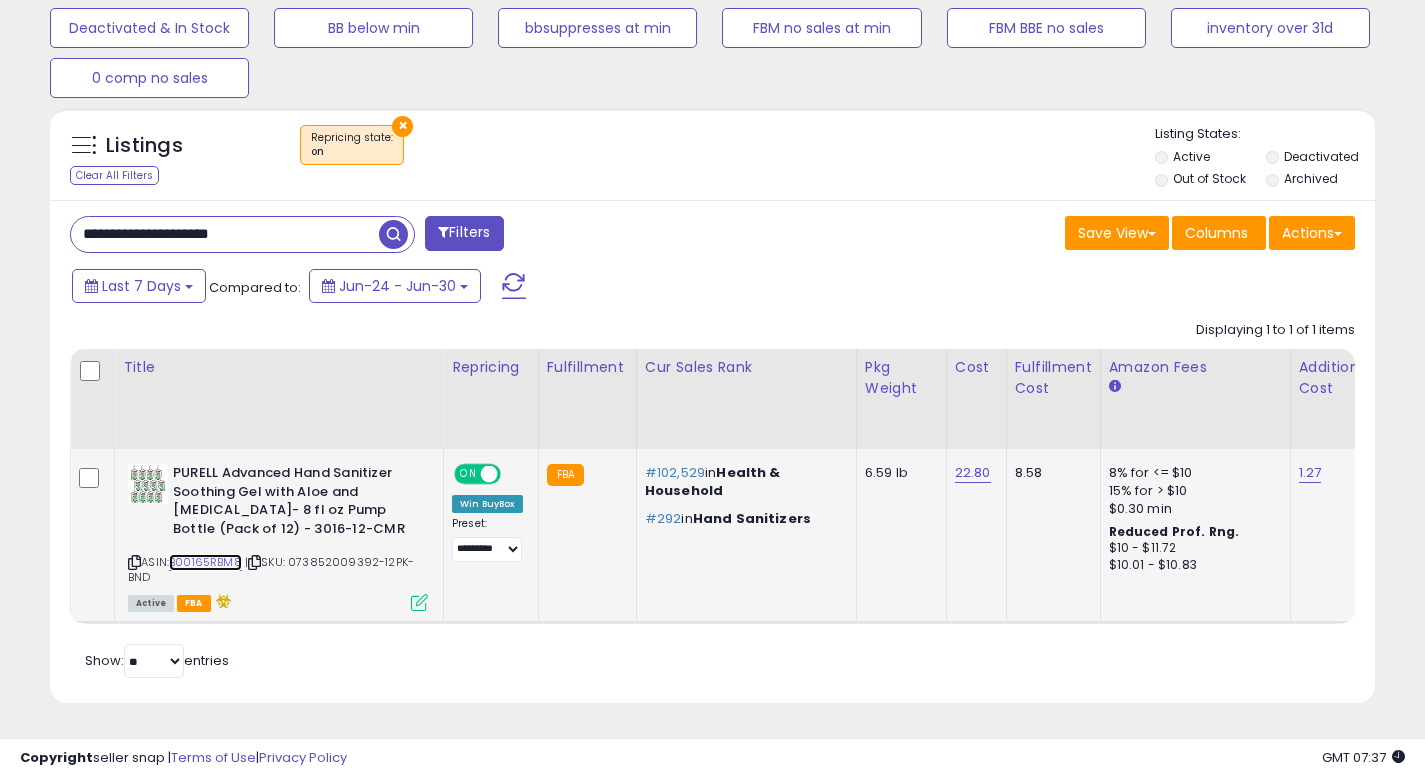 click on "B00165RBM8" at bounding box center (205, 562) 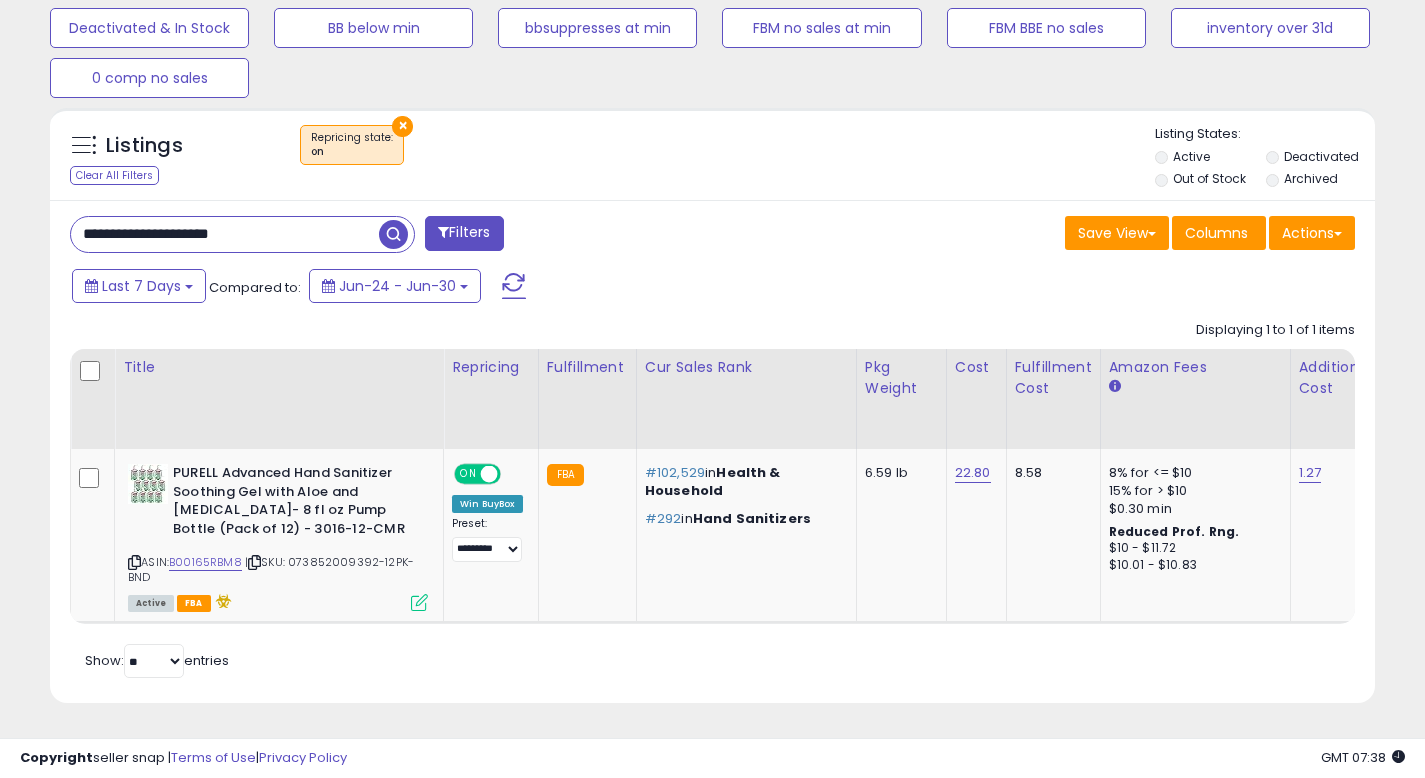 click on "**********" at bounding box center [225, 234] 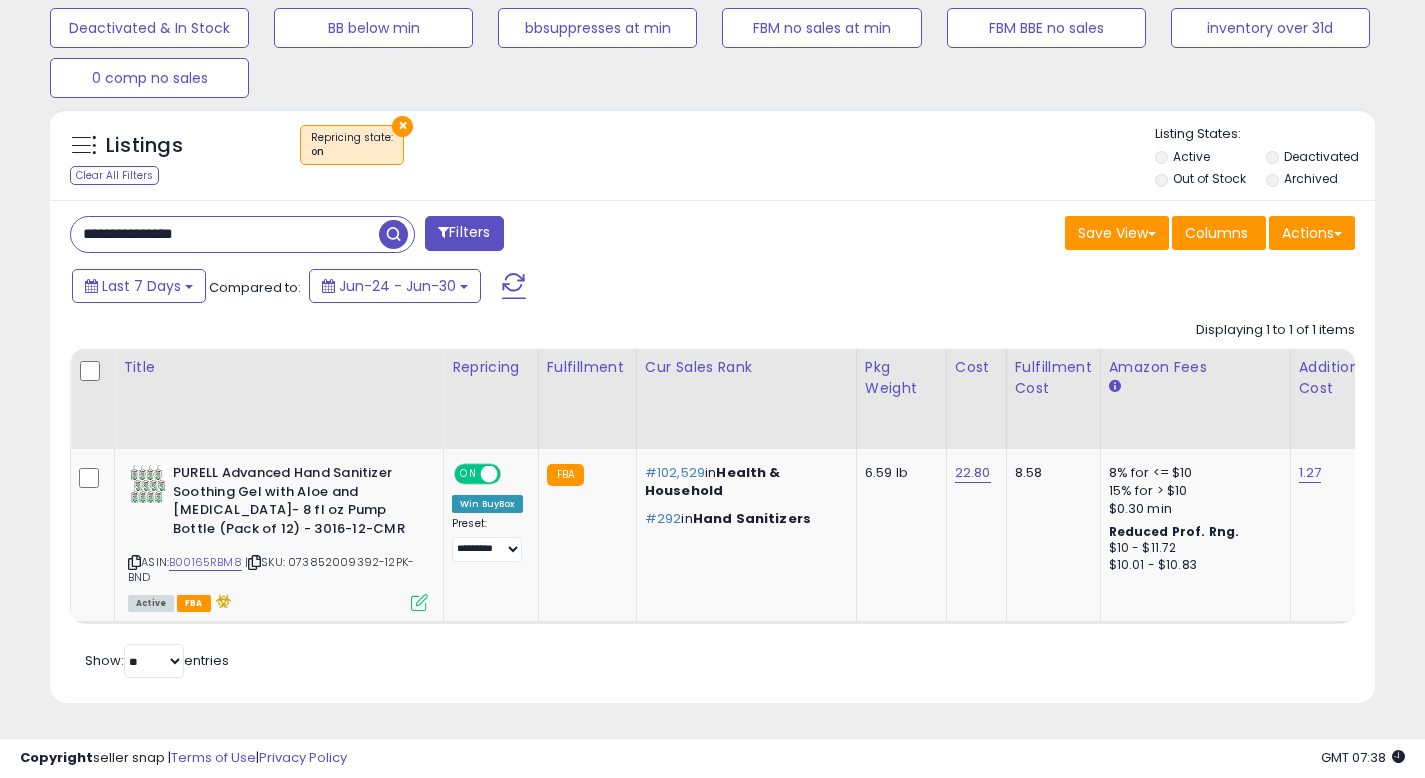 click at bounding box center [393, 234] 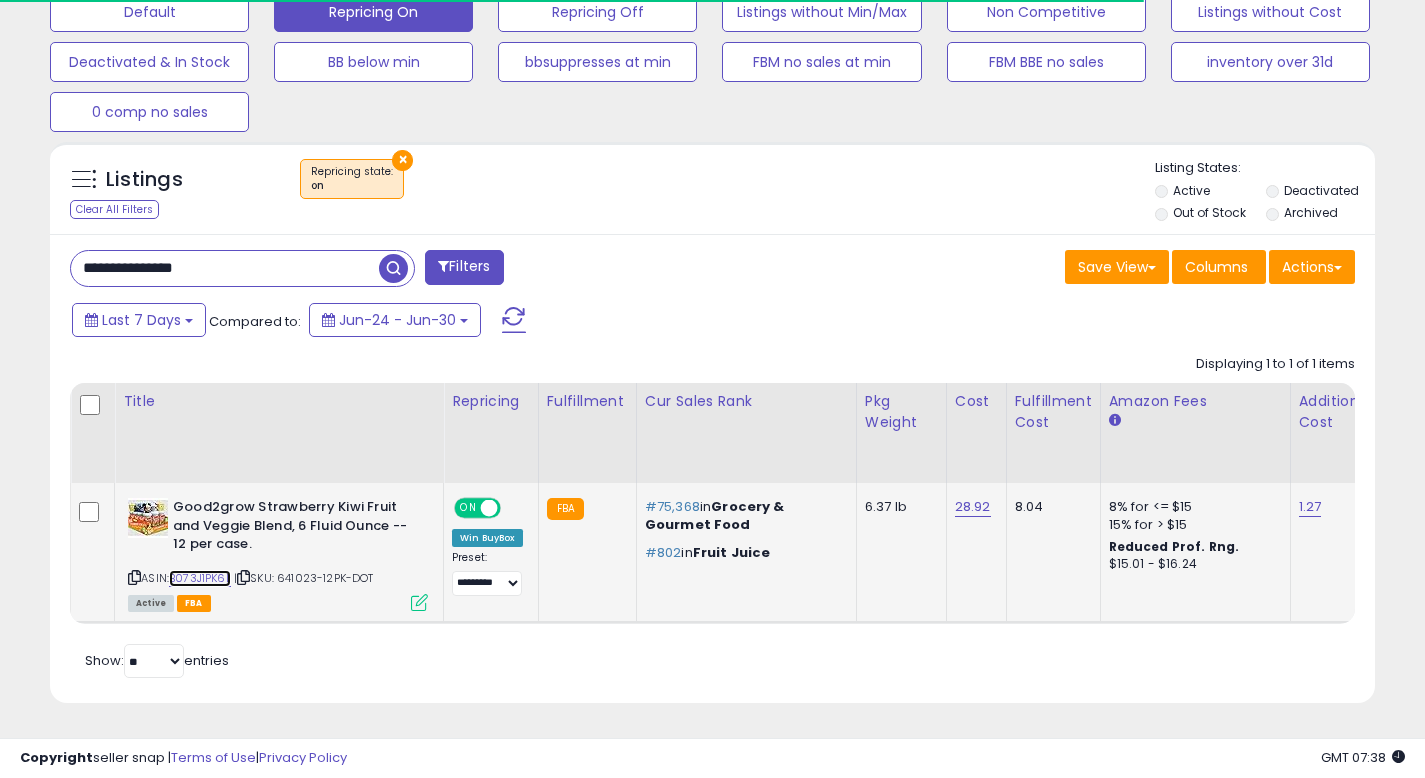 click on "B073J1PK6L" at bounding box center [200, 578] 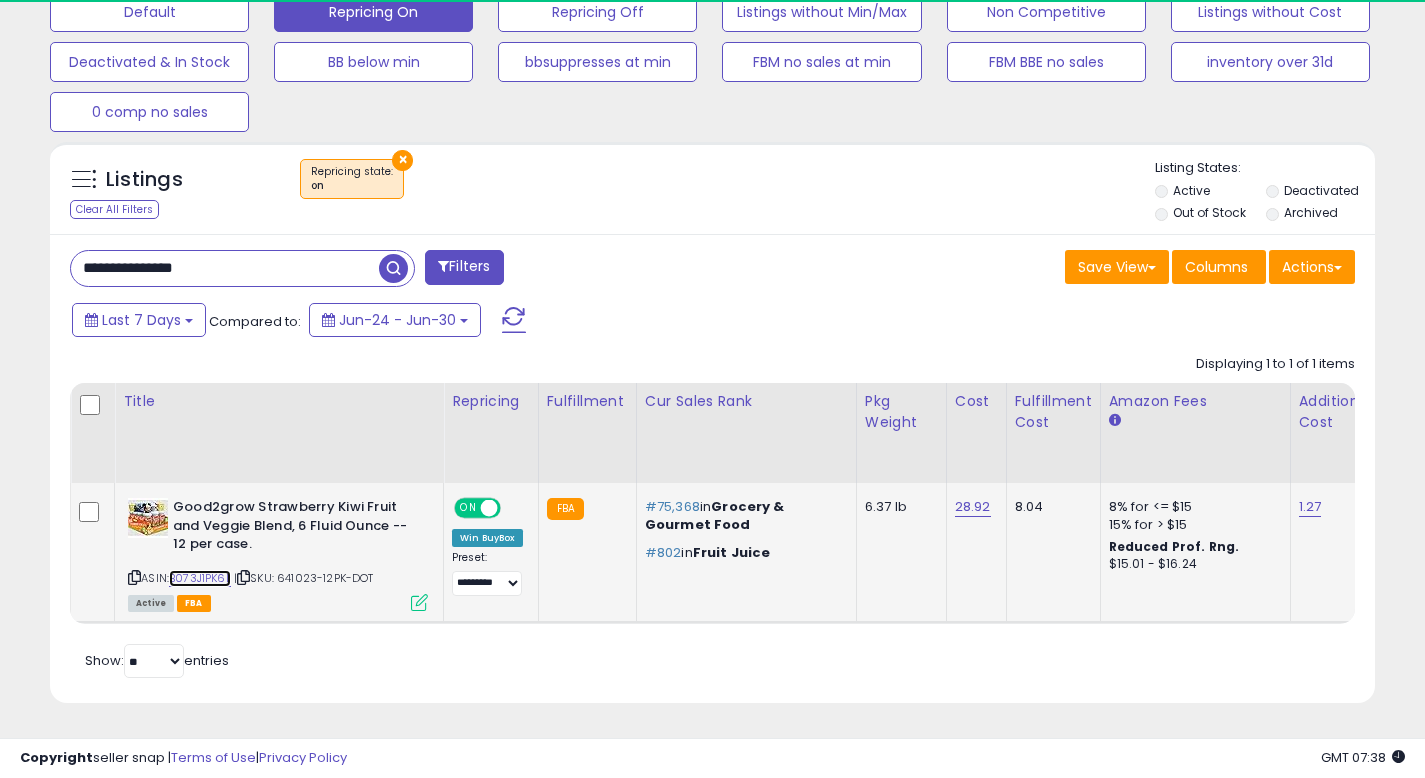scroll, scrollTop: 999590, scrollLeft: 999233, axis: both 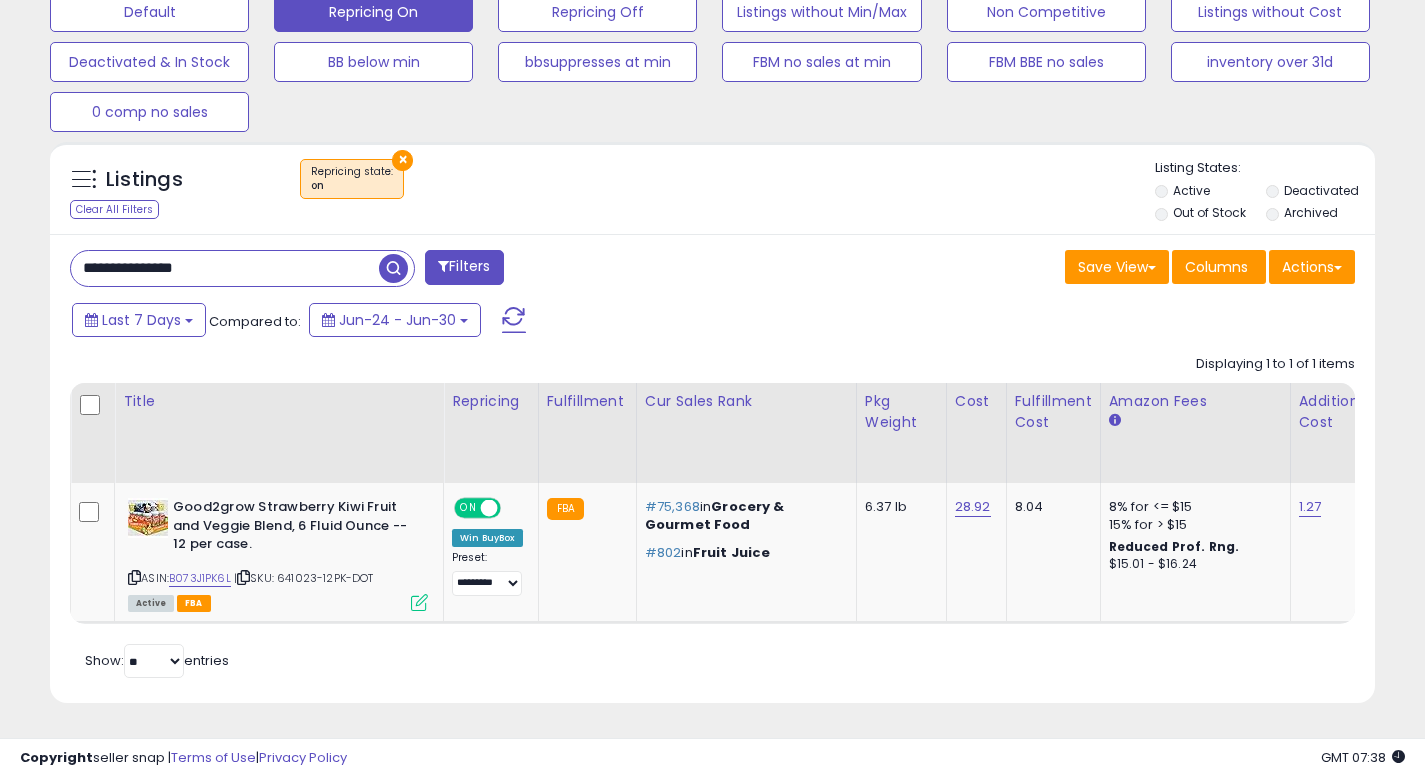 click on "**********" at bounding box center (225, 268) 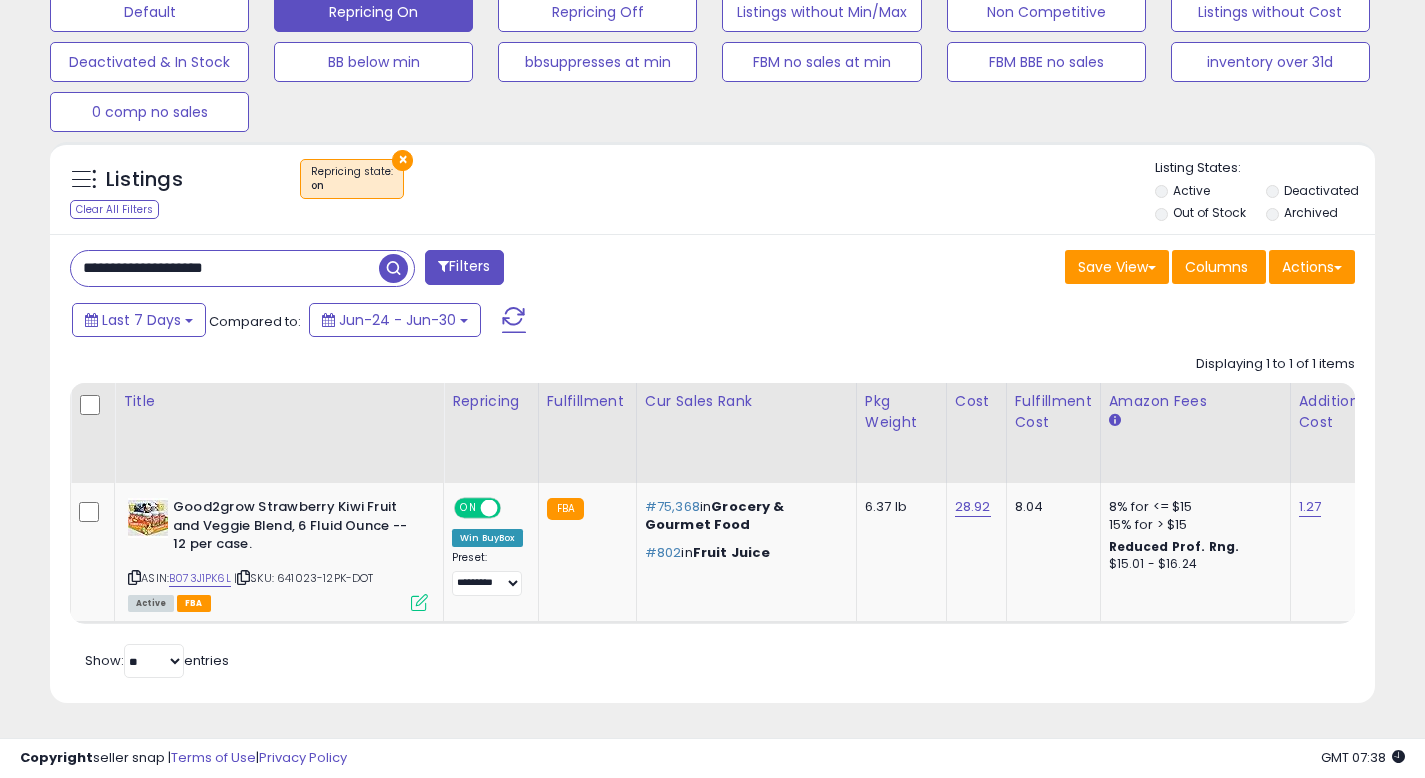 click at bounding box center (393, 268) 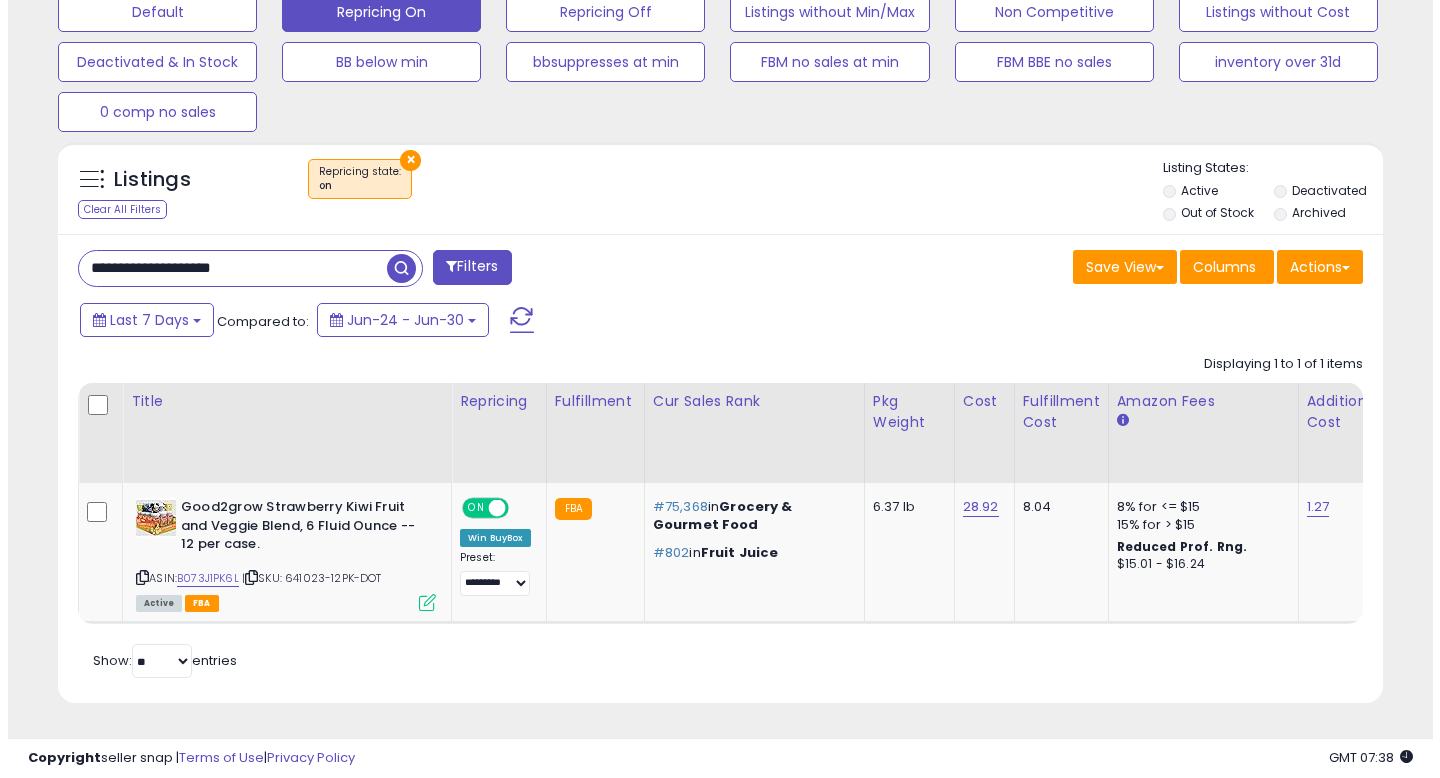 scroll, scrollTop: 513, scrollLeft: 0, axis: vertical 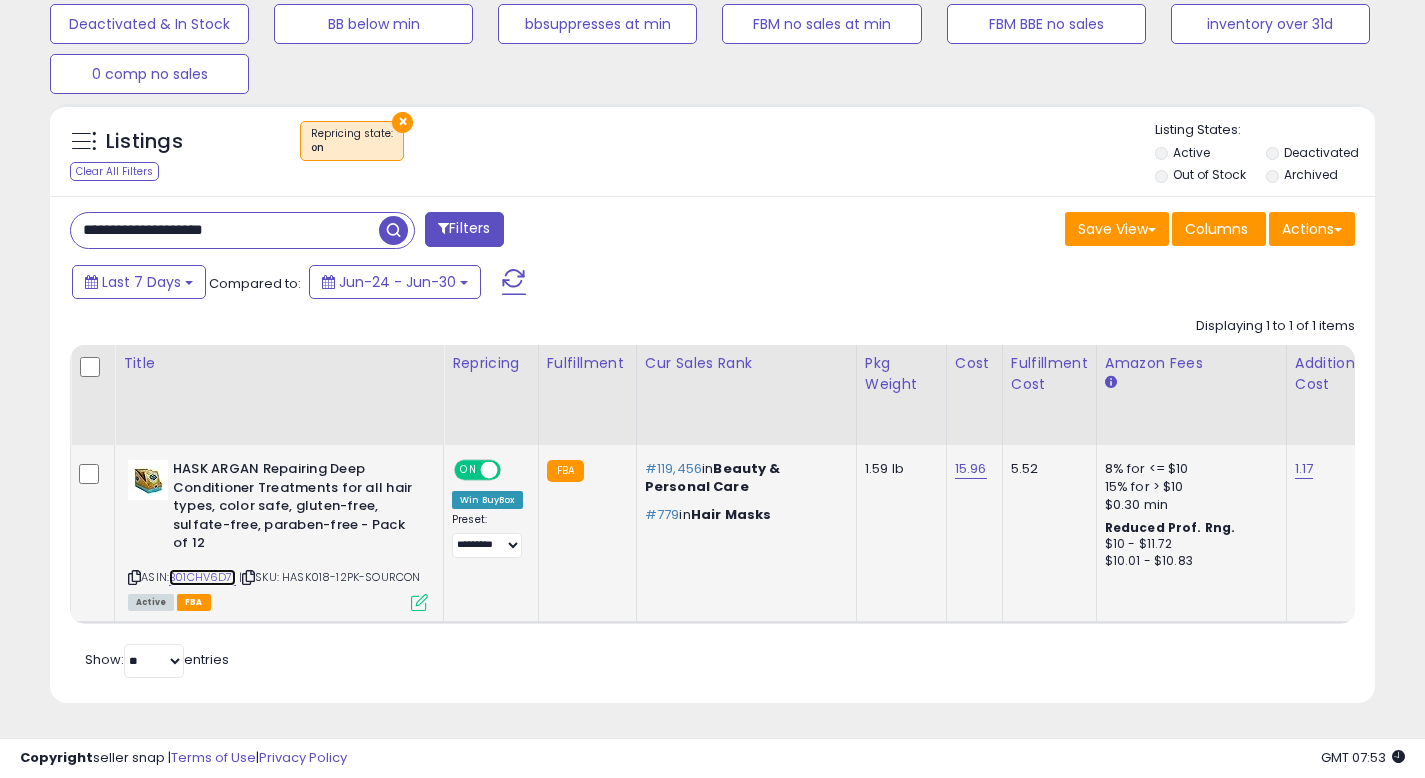 click on "B01CHV6D7I" at bounding box center (202, 577) 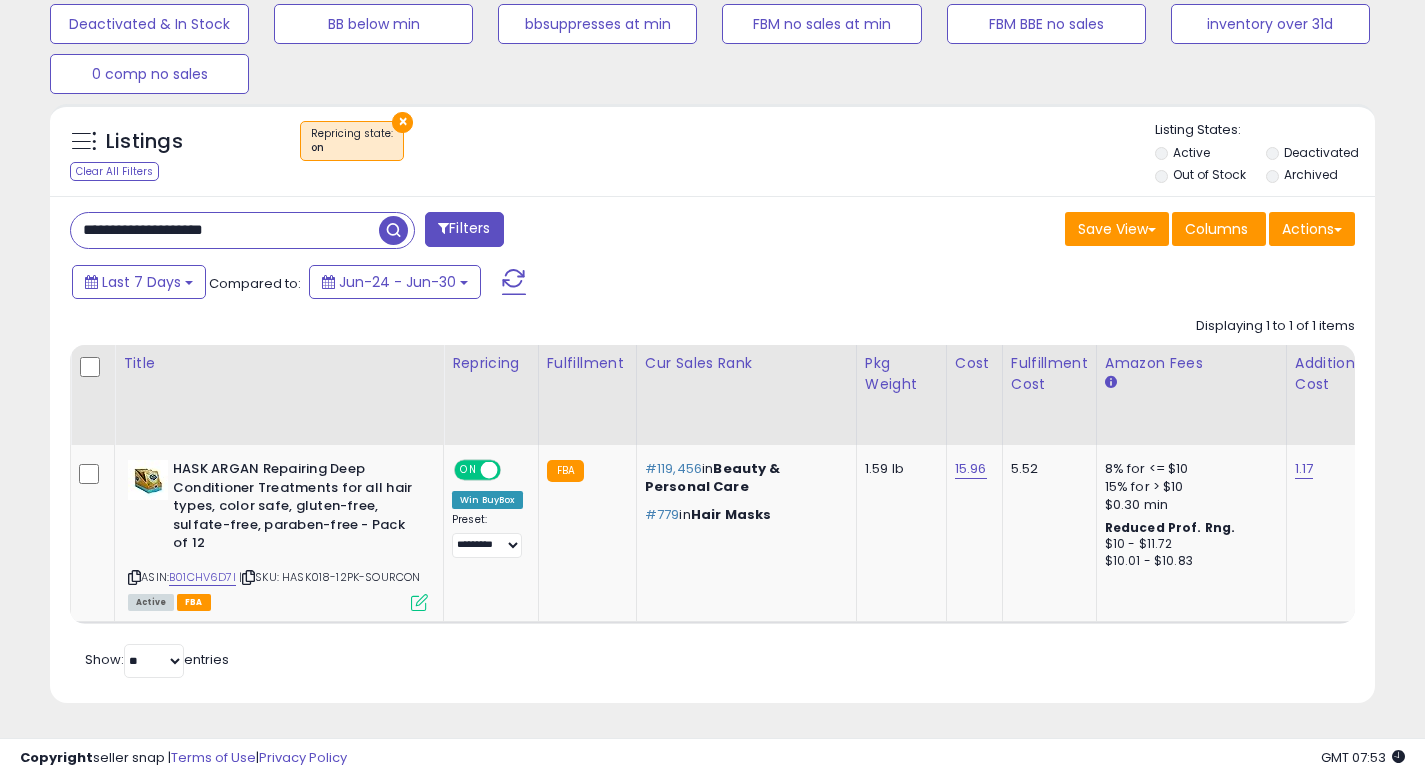 click on "**********" at bounding box center [225, 230] 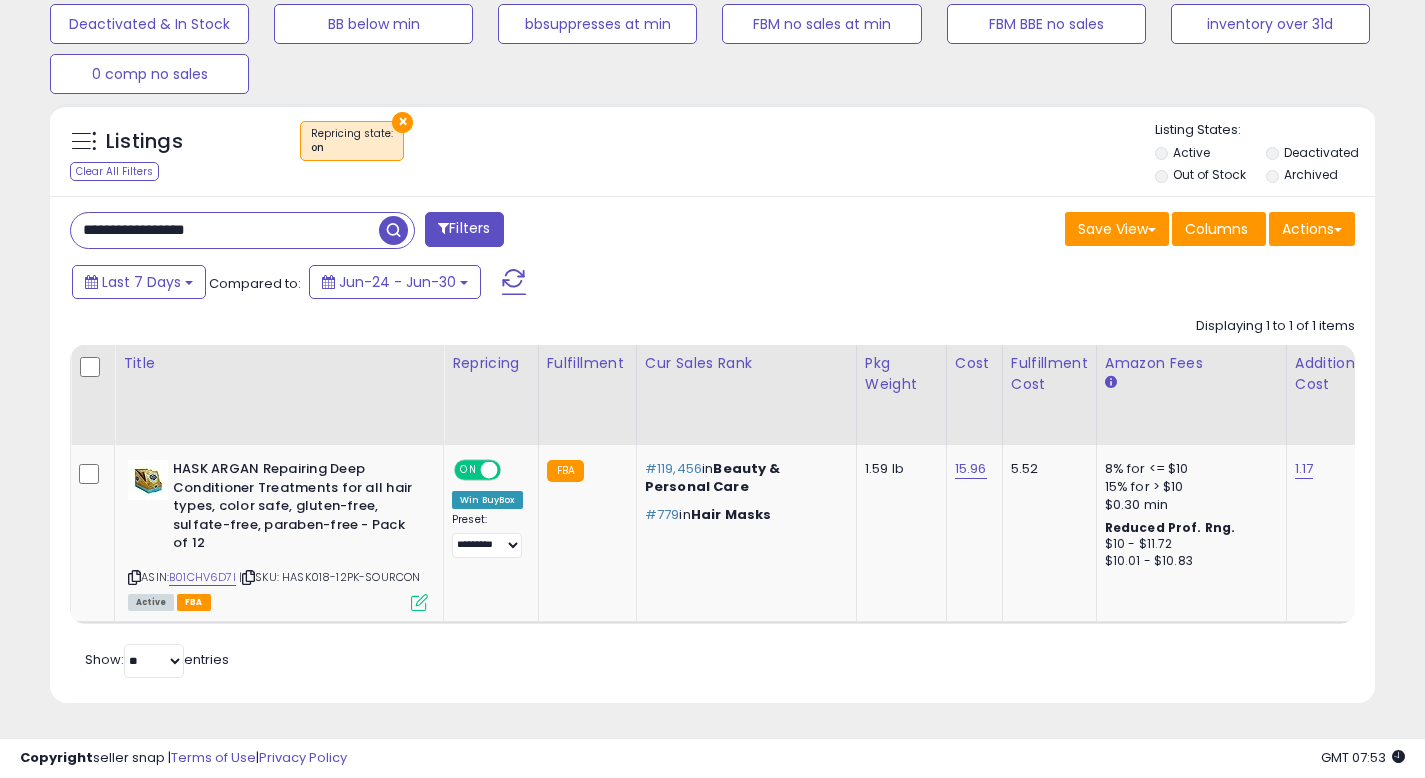 click at bounding box center [393, 230] 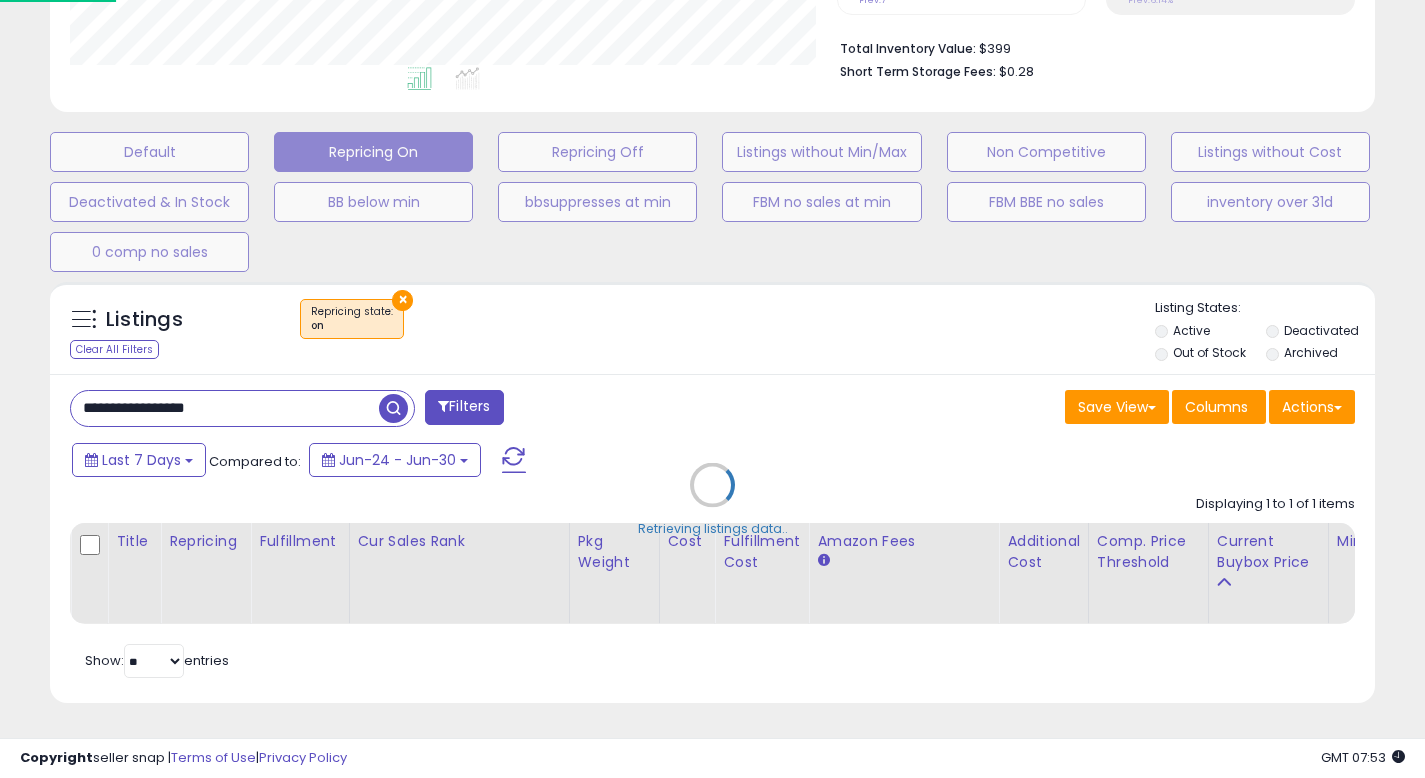 scroll, scrollTop: 999590, scrollLeft: 999224, axis: both 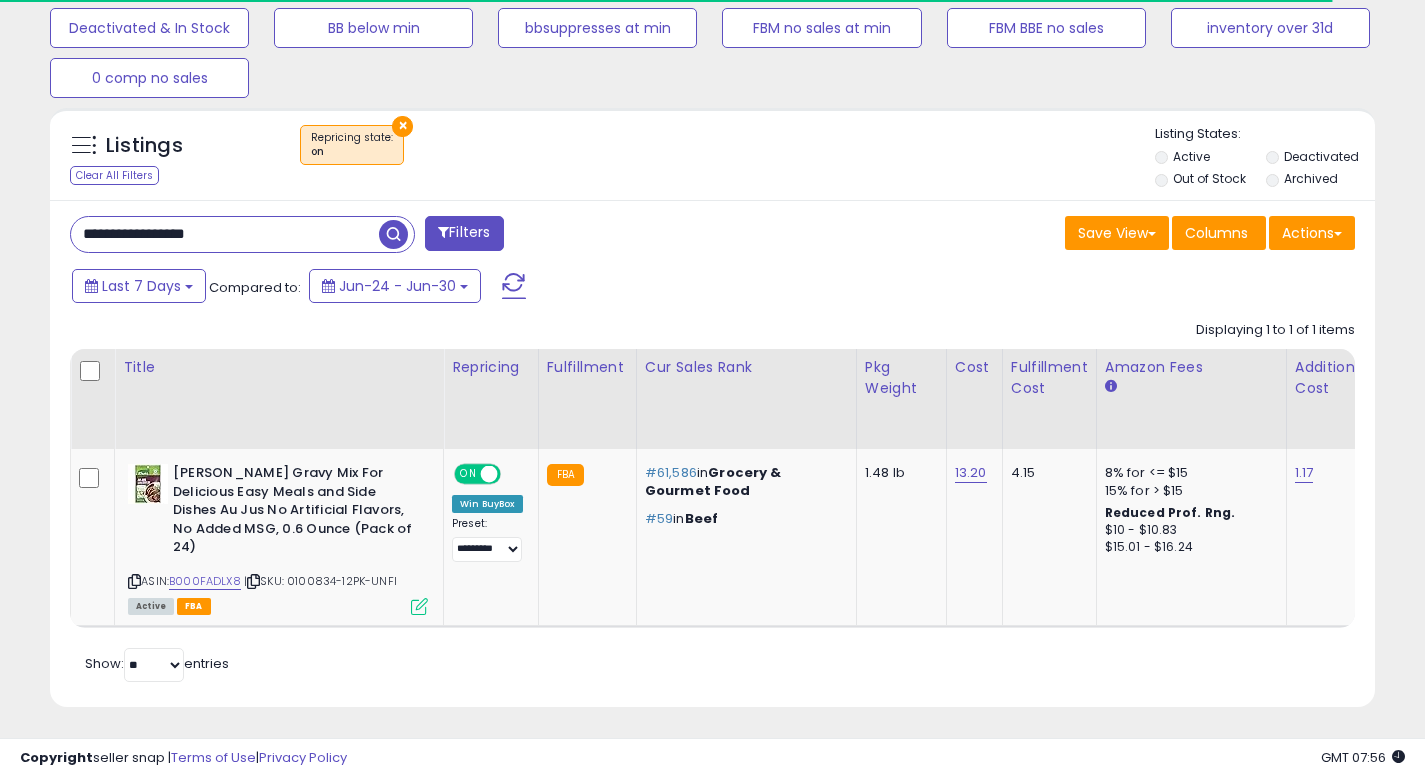 click on "**********" at bounding box center [225, 234] 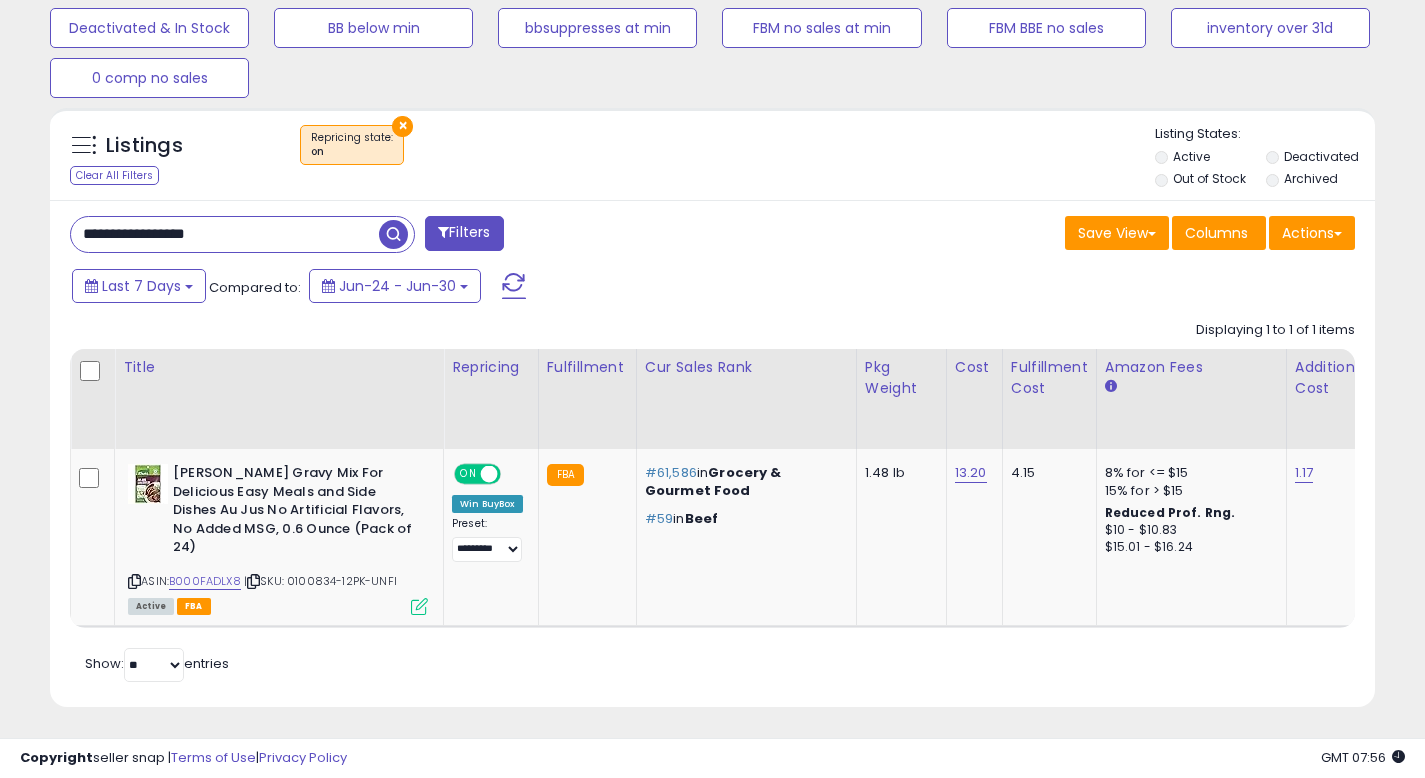 click on "**********" at bounding box center [225, 234] 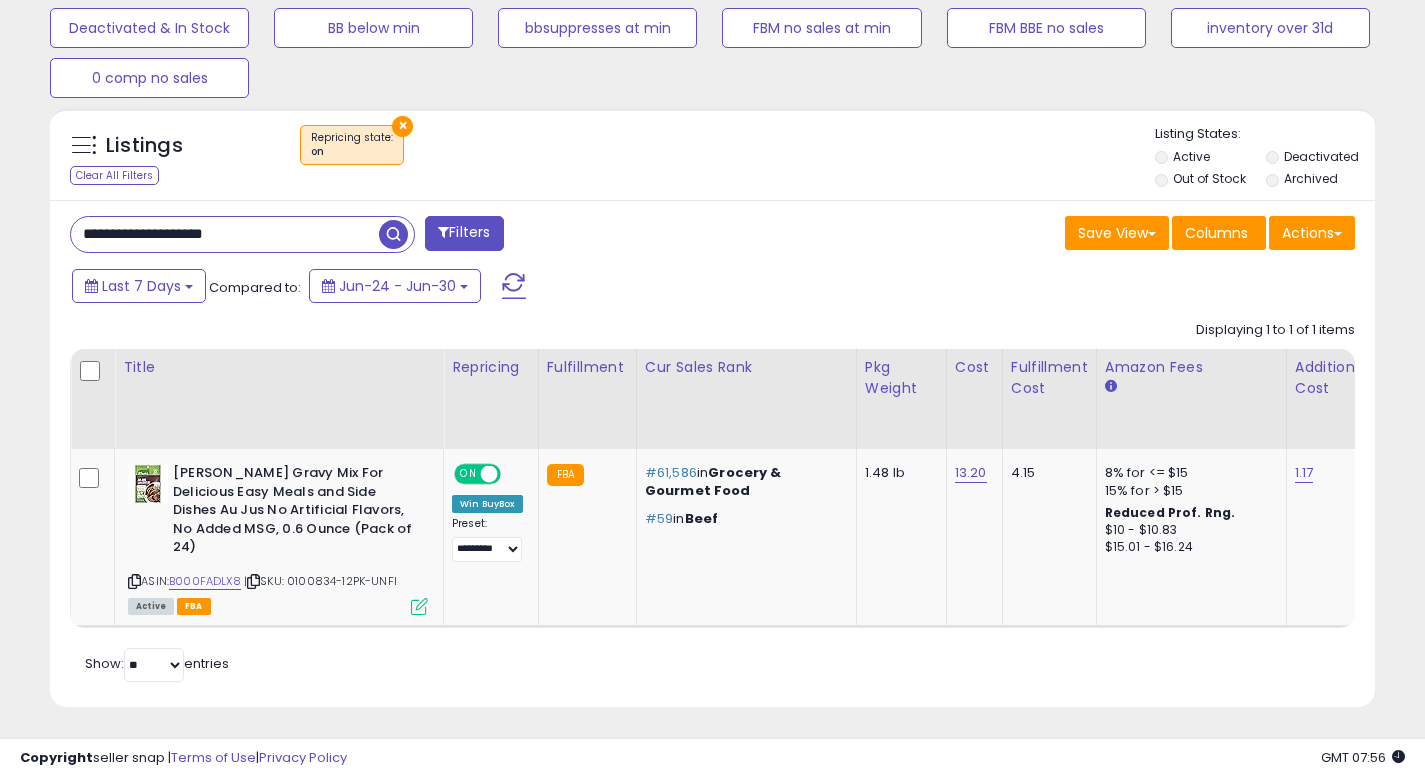 click at bounding box center (393, 234) 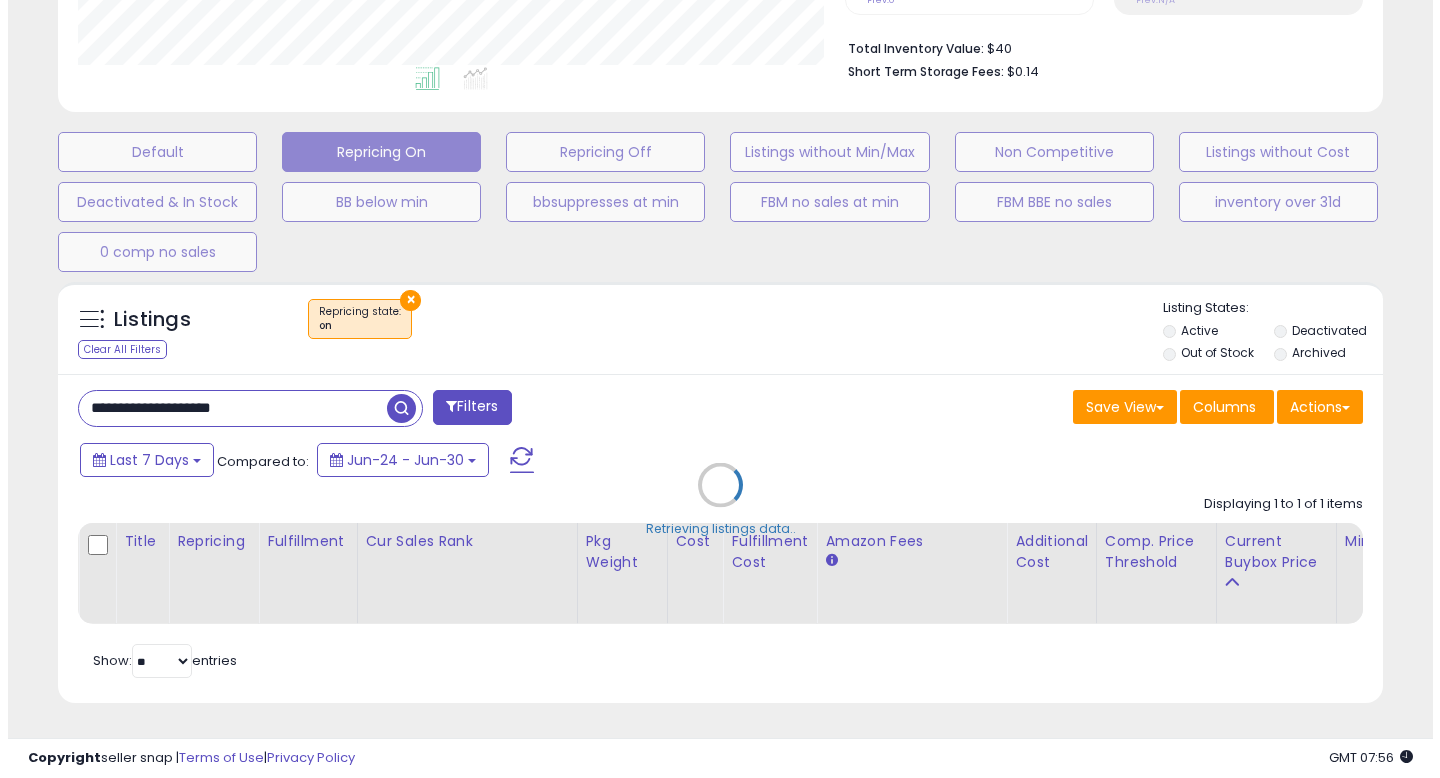 scroll, scrollTop: 513, scrollLeft: 0, axis: vertical 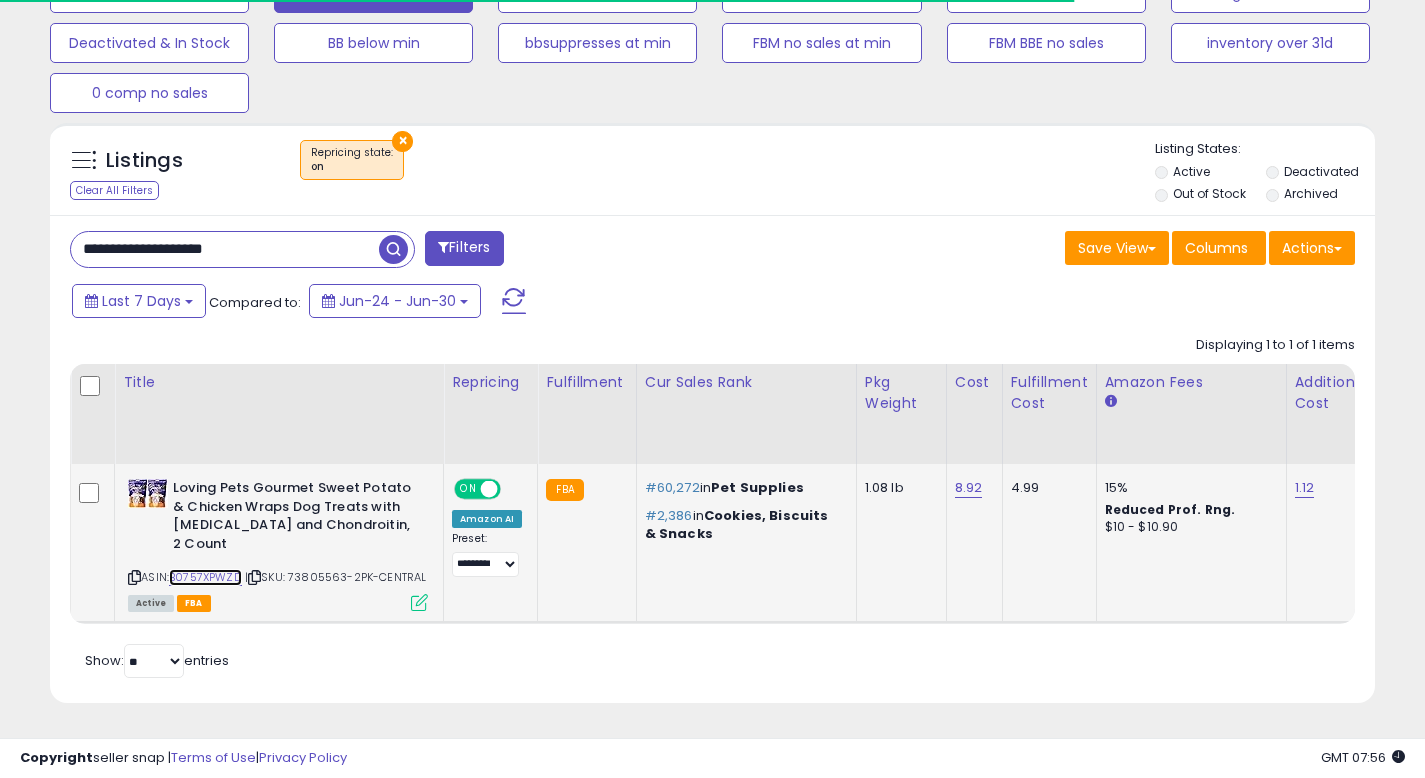 click on "B0757XPWZD" at bounding box center [205, 577] 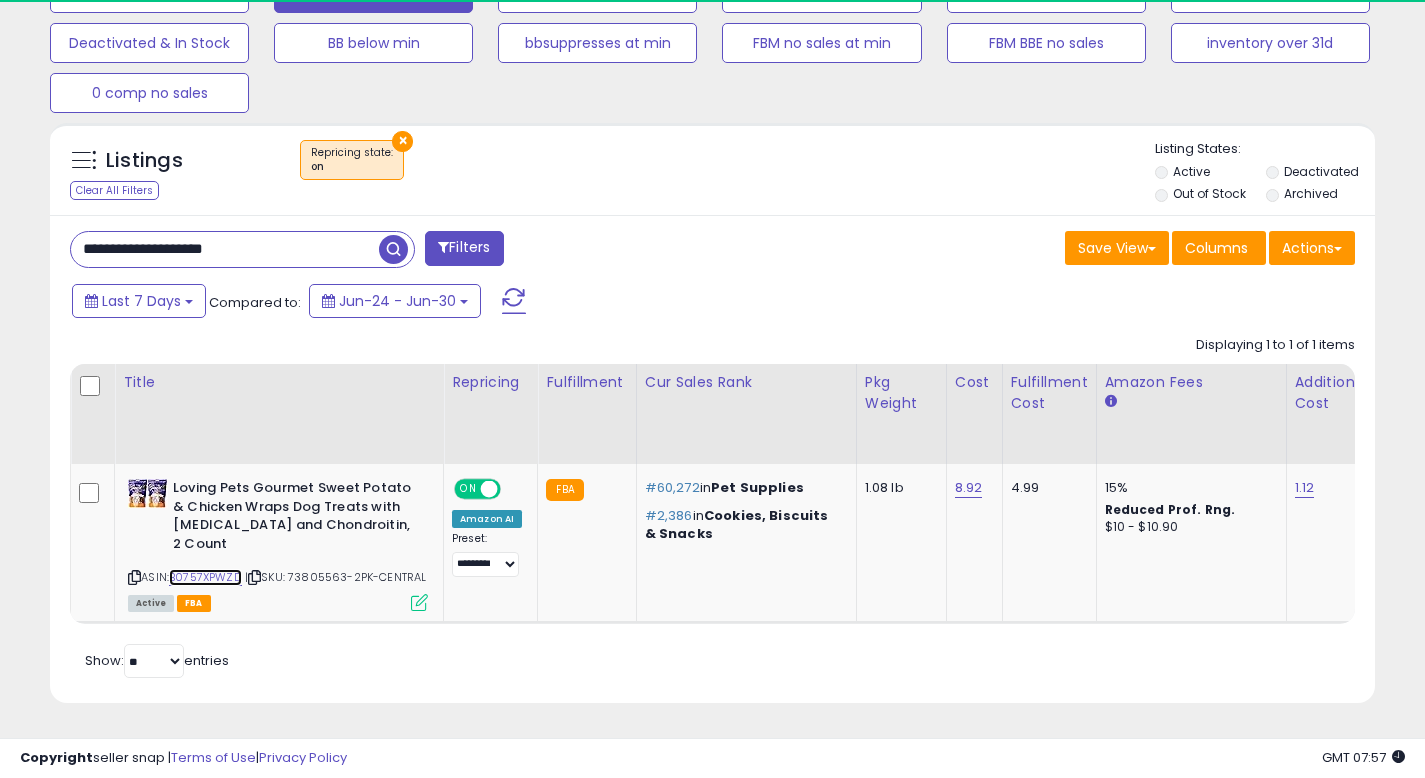 scroll, scrollTop: 999590, scrollLeft: 999233, axis: both 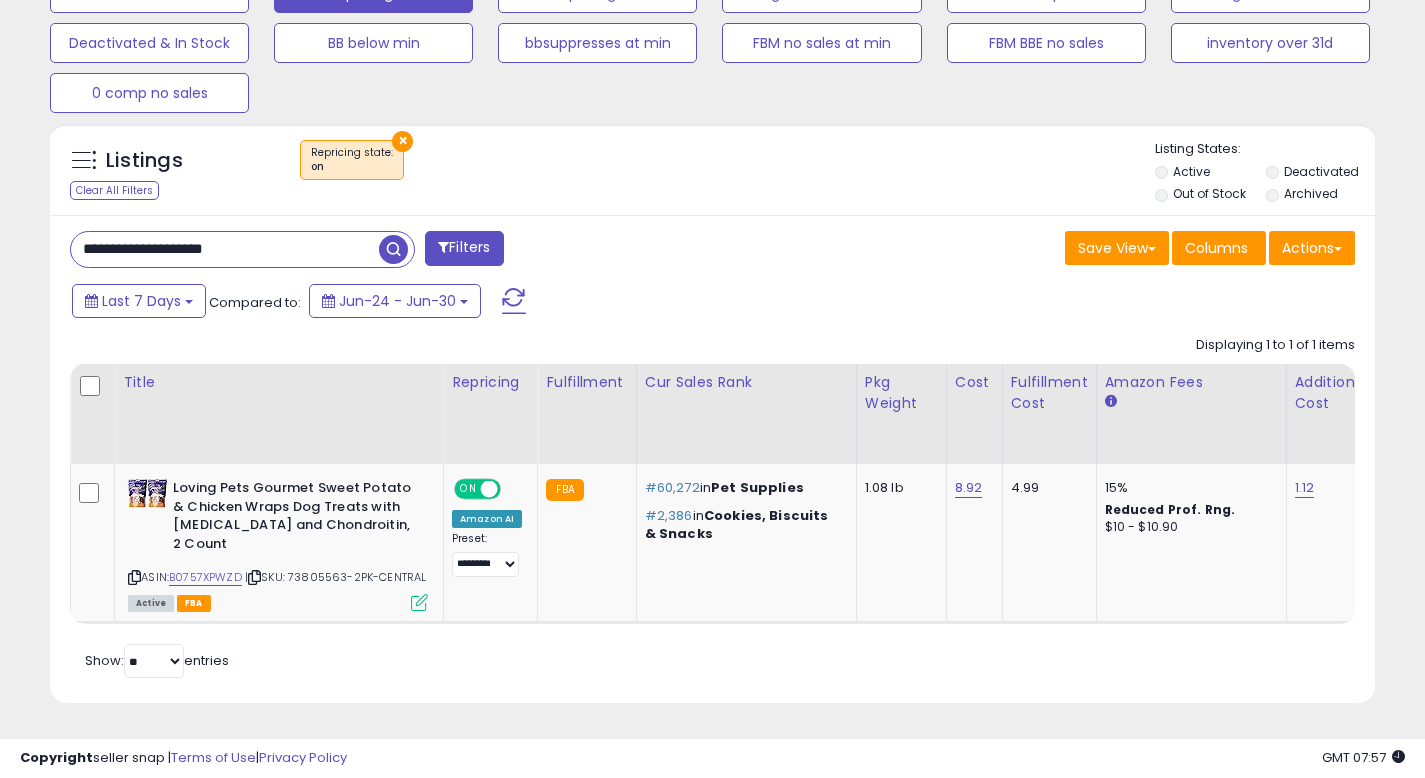 click on "**********" at bounding box center [225, 249] 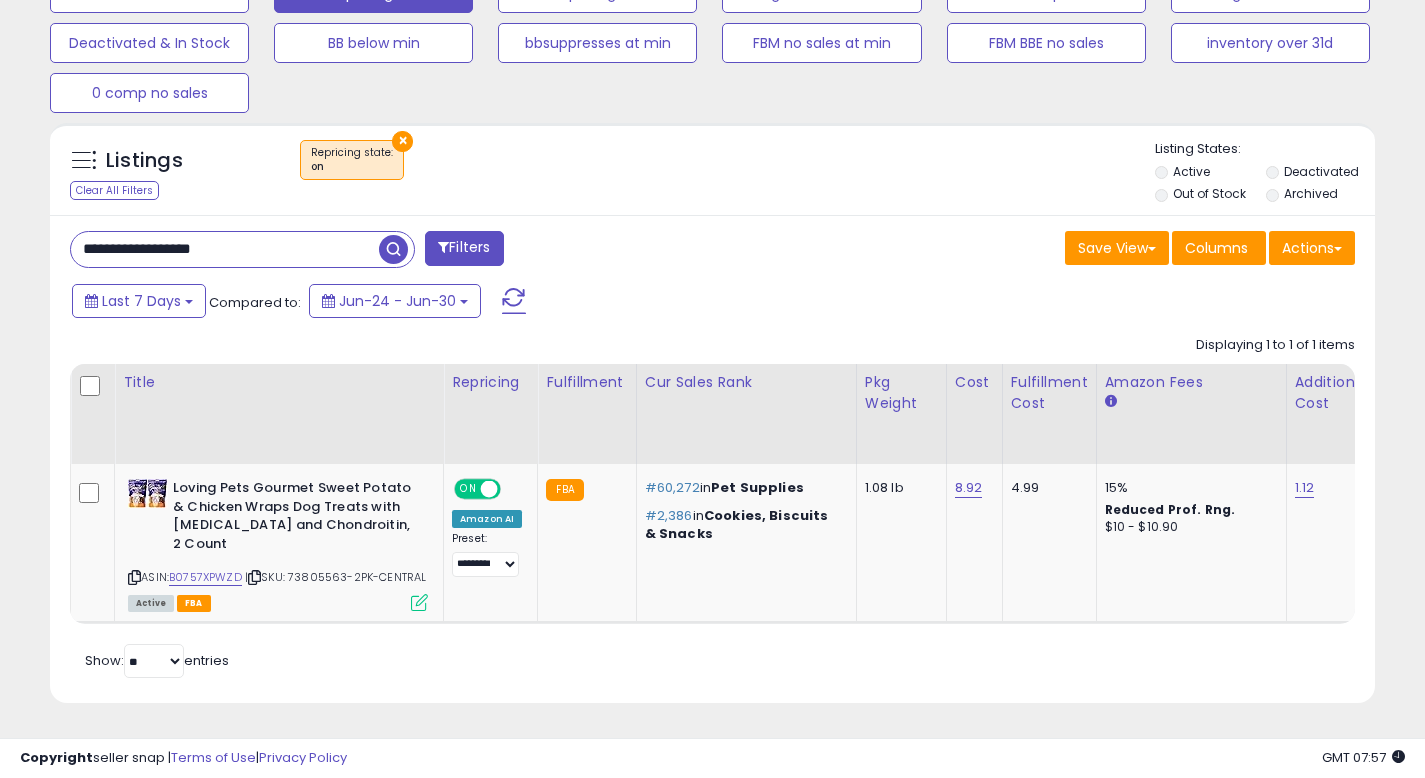 click at bounding box center [393, 249] 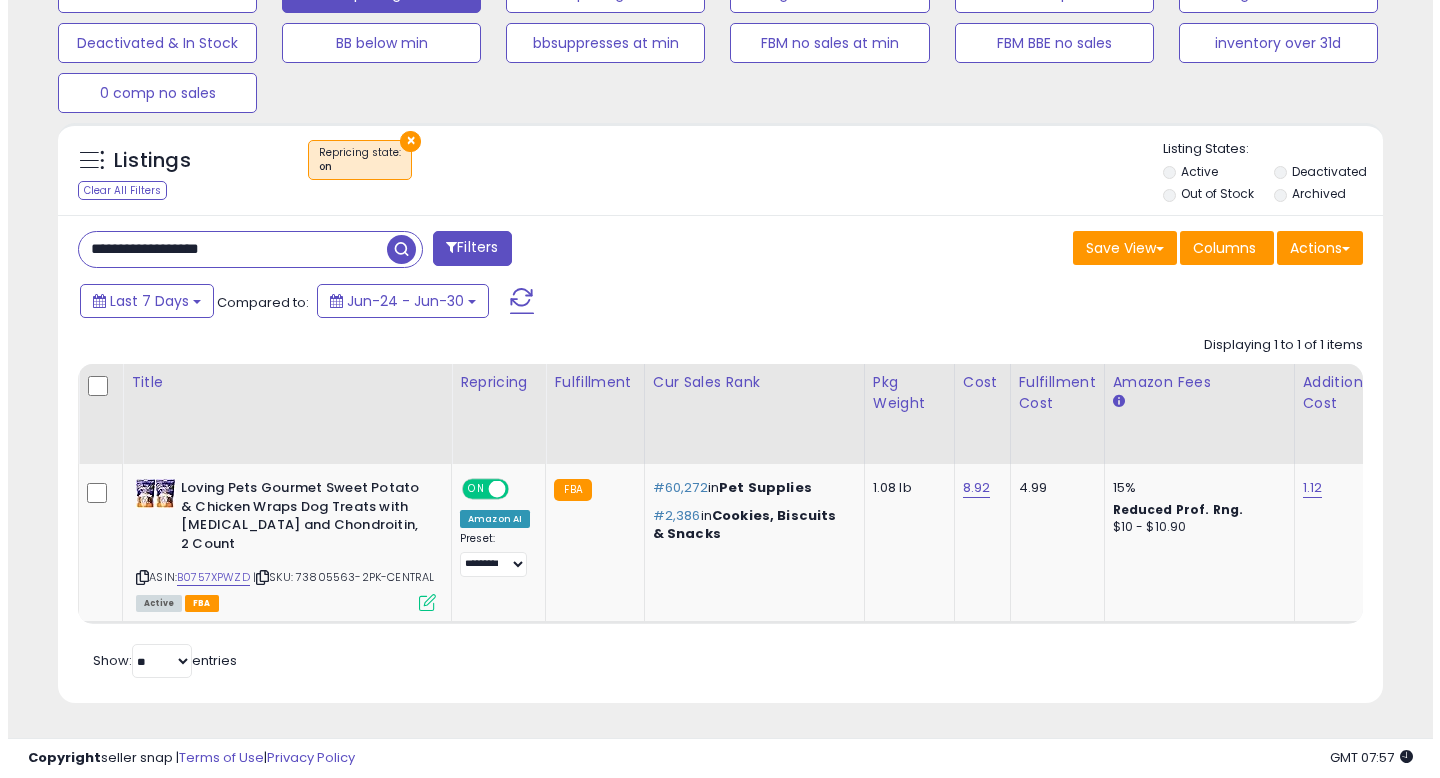 scroll, scrollTop: 513, scrollLeft: 0, axis: vertical 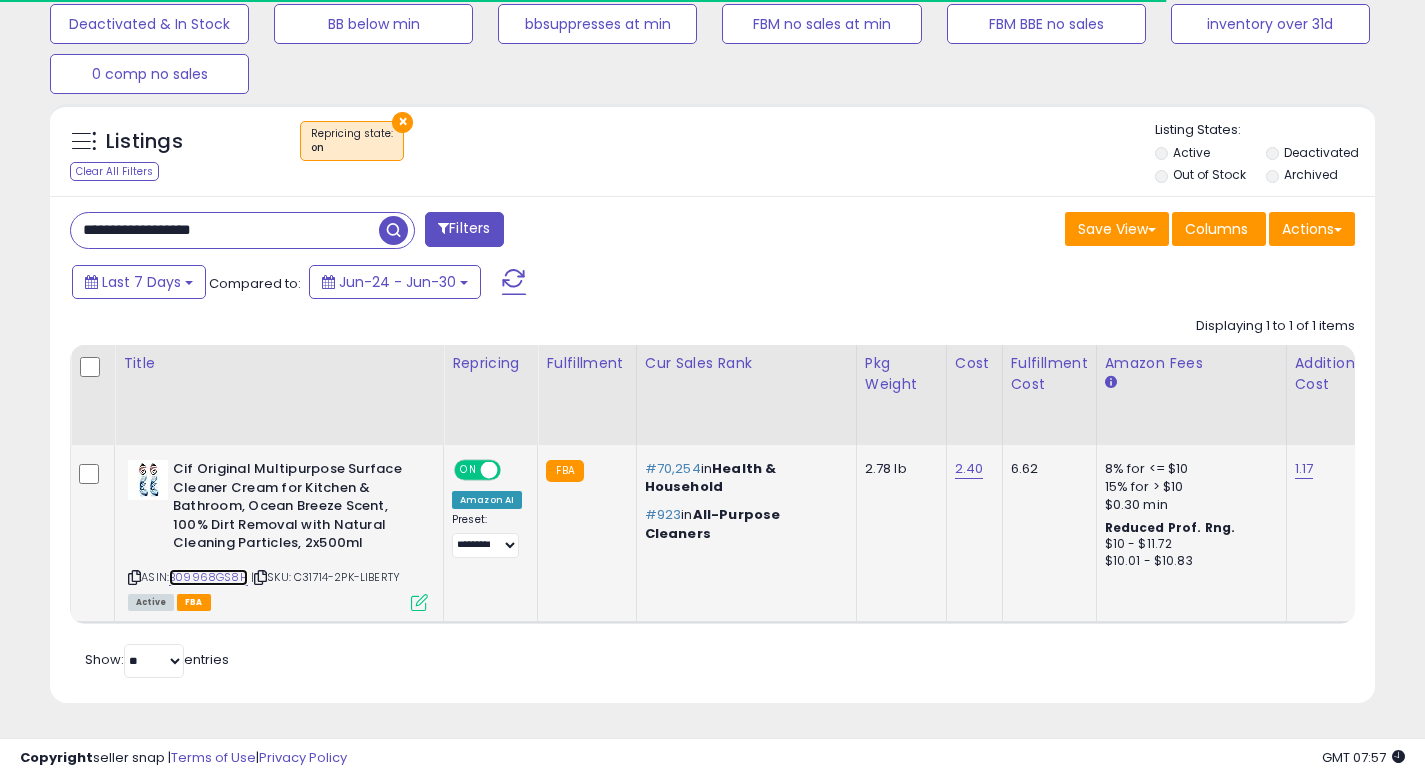 click on "B09968GS8H" at bounding box center [208, 577] 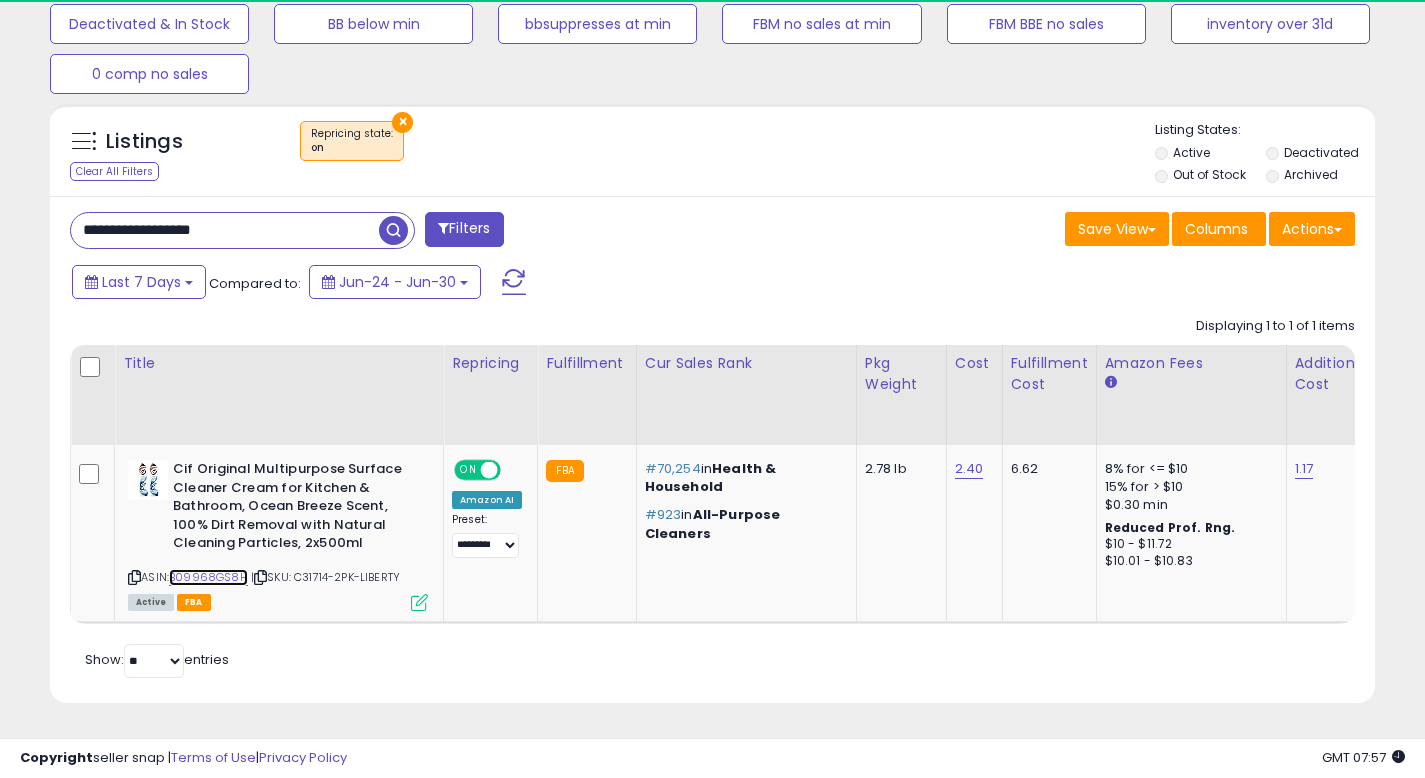 scroll, scrollTop: 999590, scrollLeft: 999233, axis: both 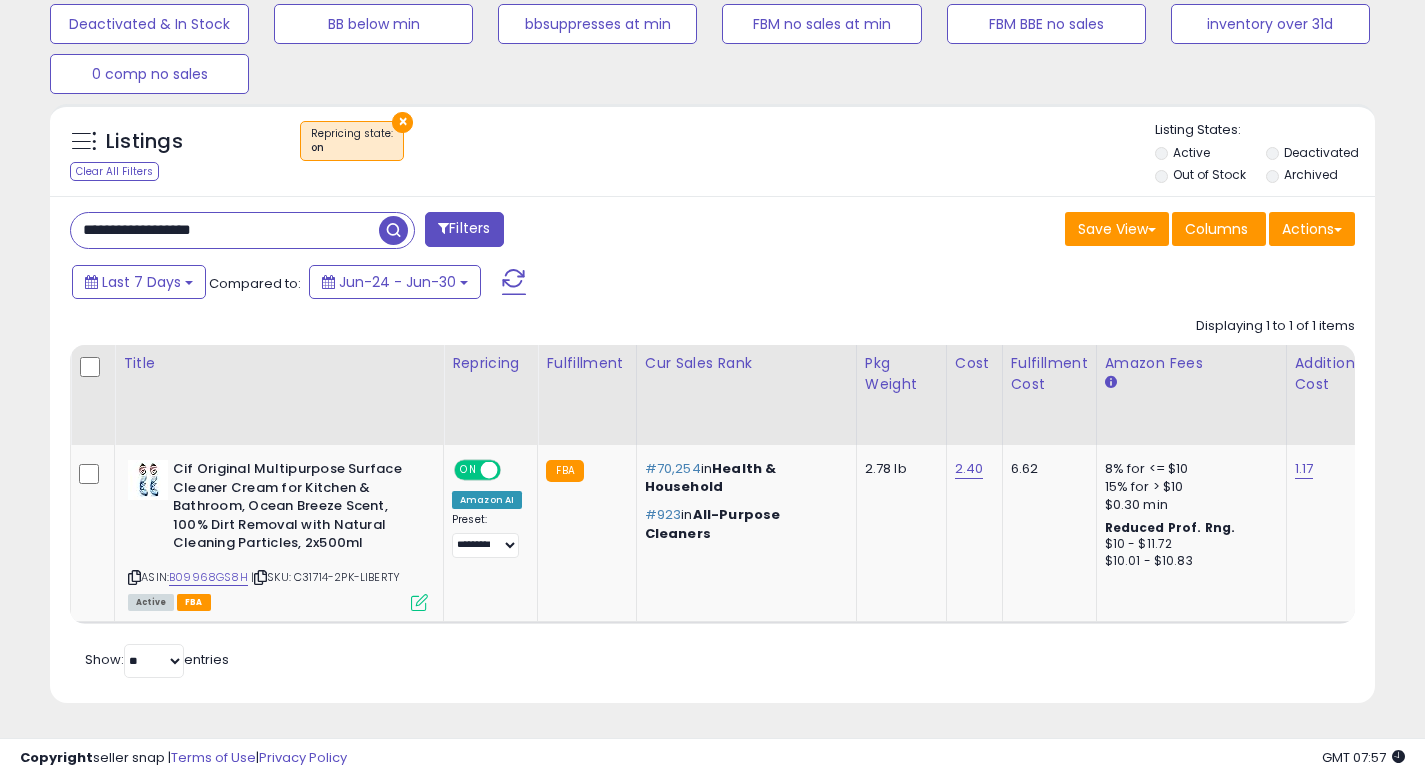 click on "**********" at bounding box center (225, 230) 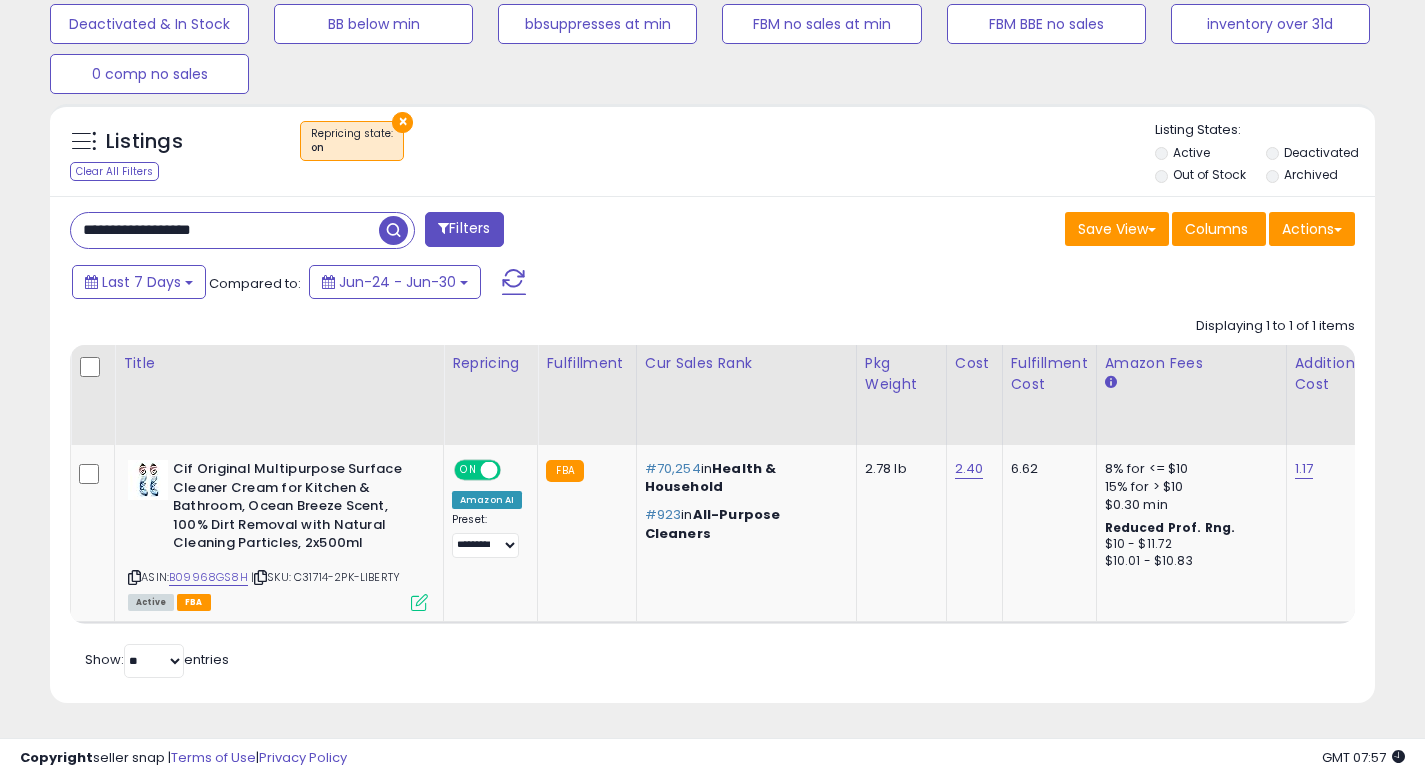 click on "**********" at bounding box center [225, 230] 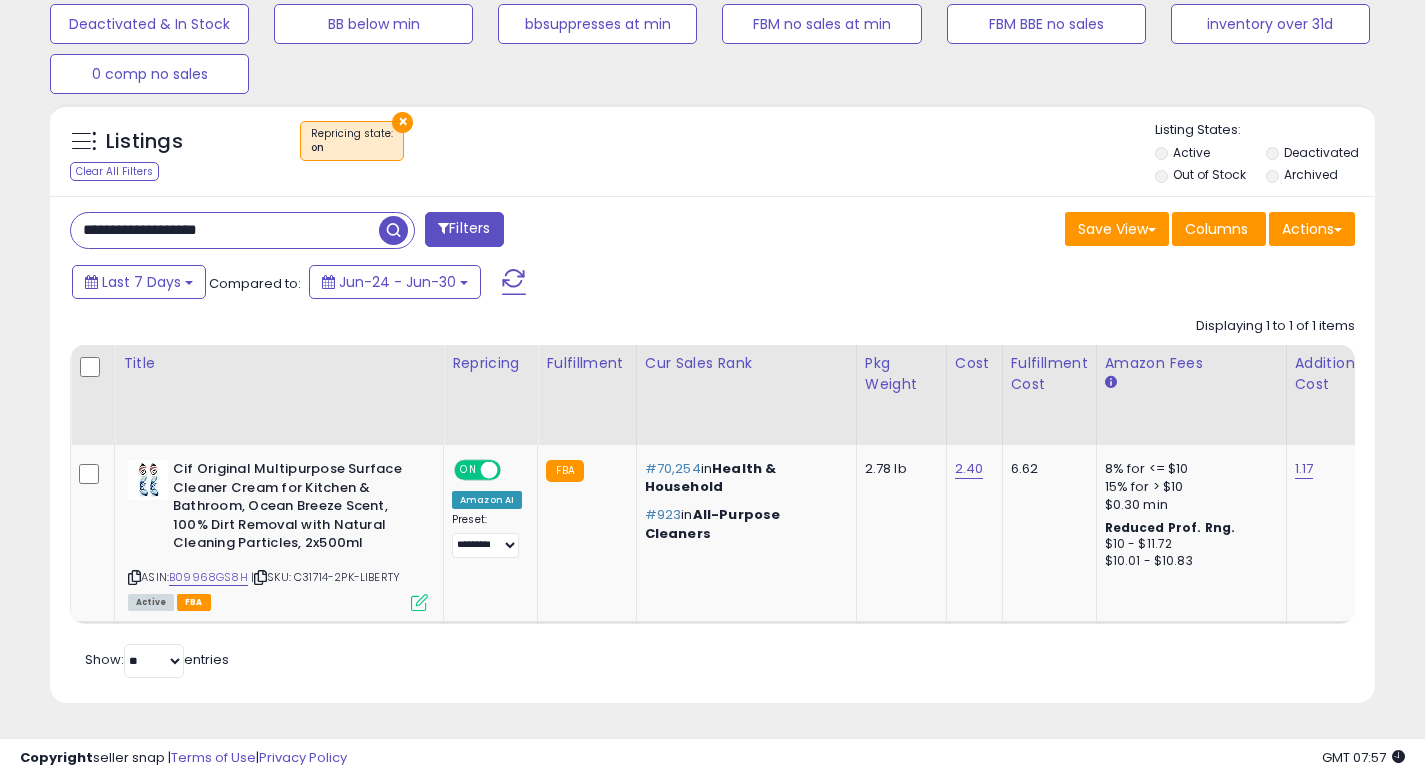 click at bounding box center (393, 230) 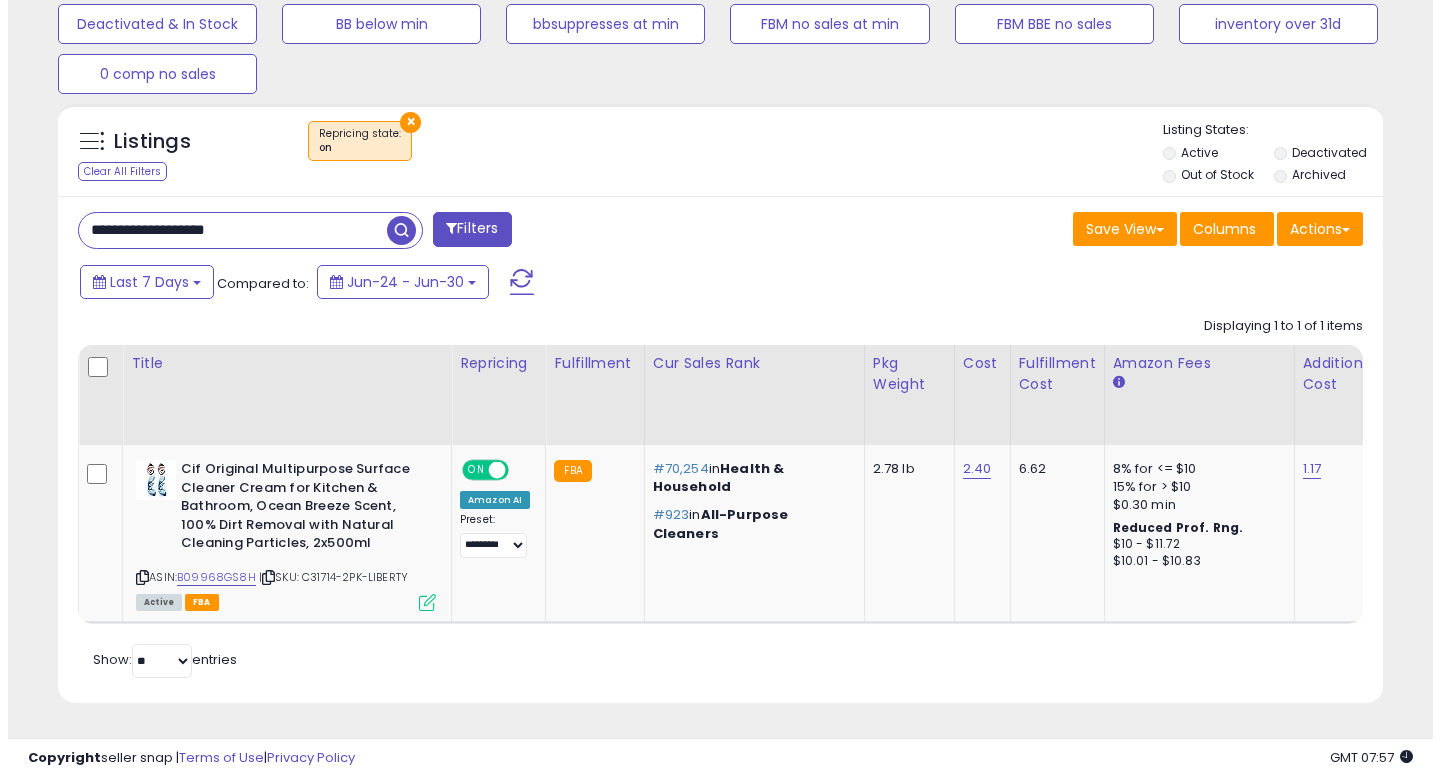 scroll, scrollTop: 513, scrollLeft: 0, axis: vertical 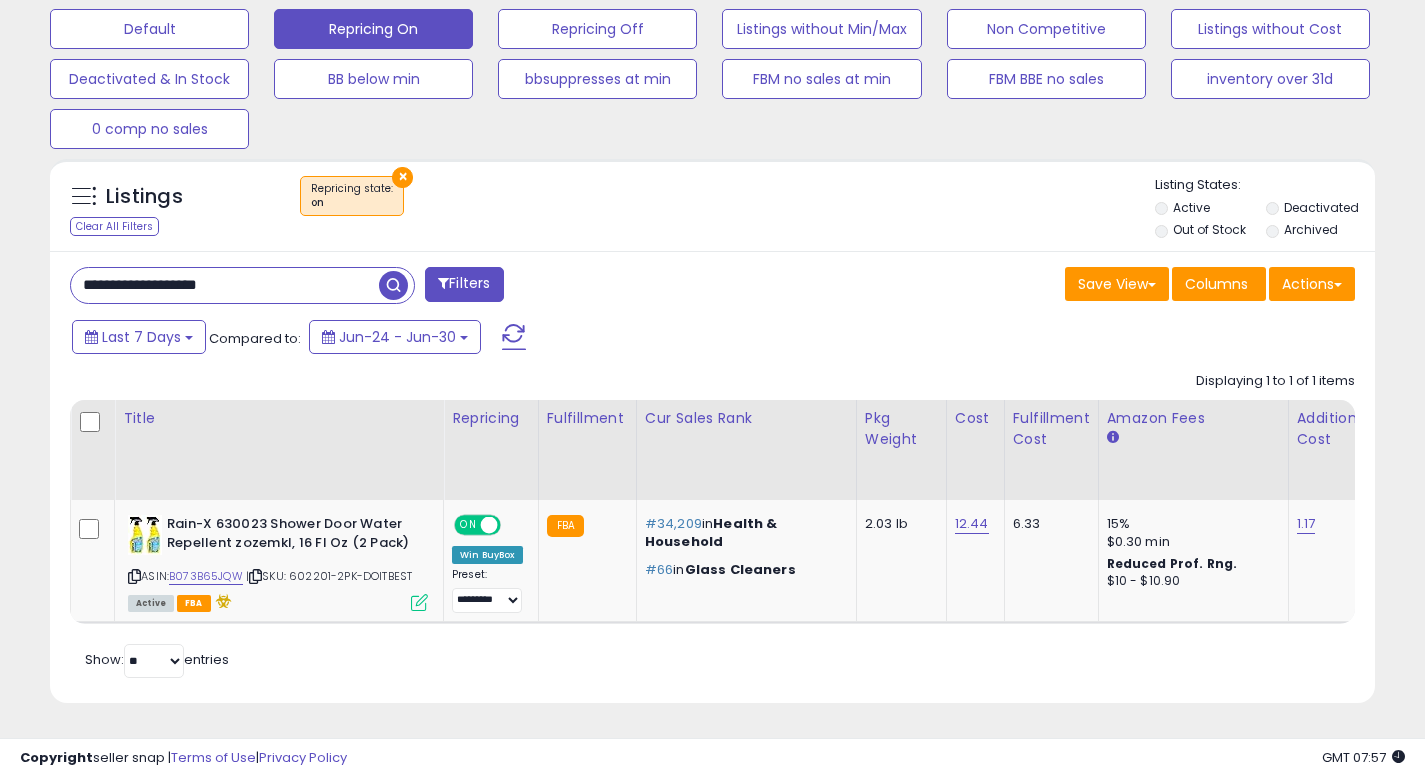 click on "**********" at bounding box center [225, 285] 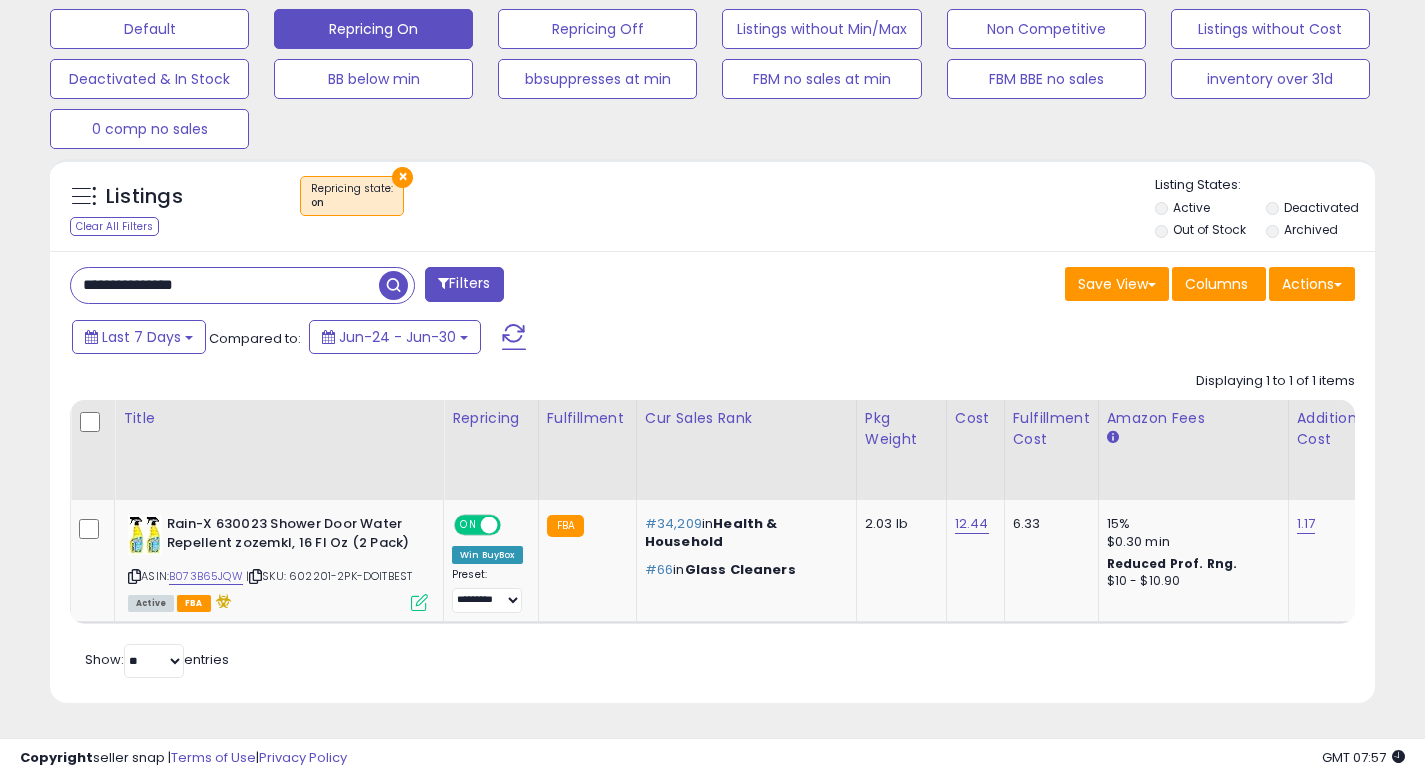 drag, startPoint x: 390, startPoint y: 269, endPoint x: 403, endPoint y: 258, distance: 17.029387 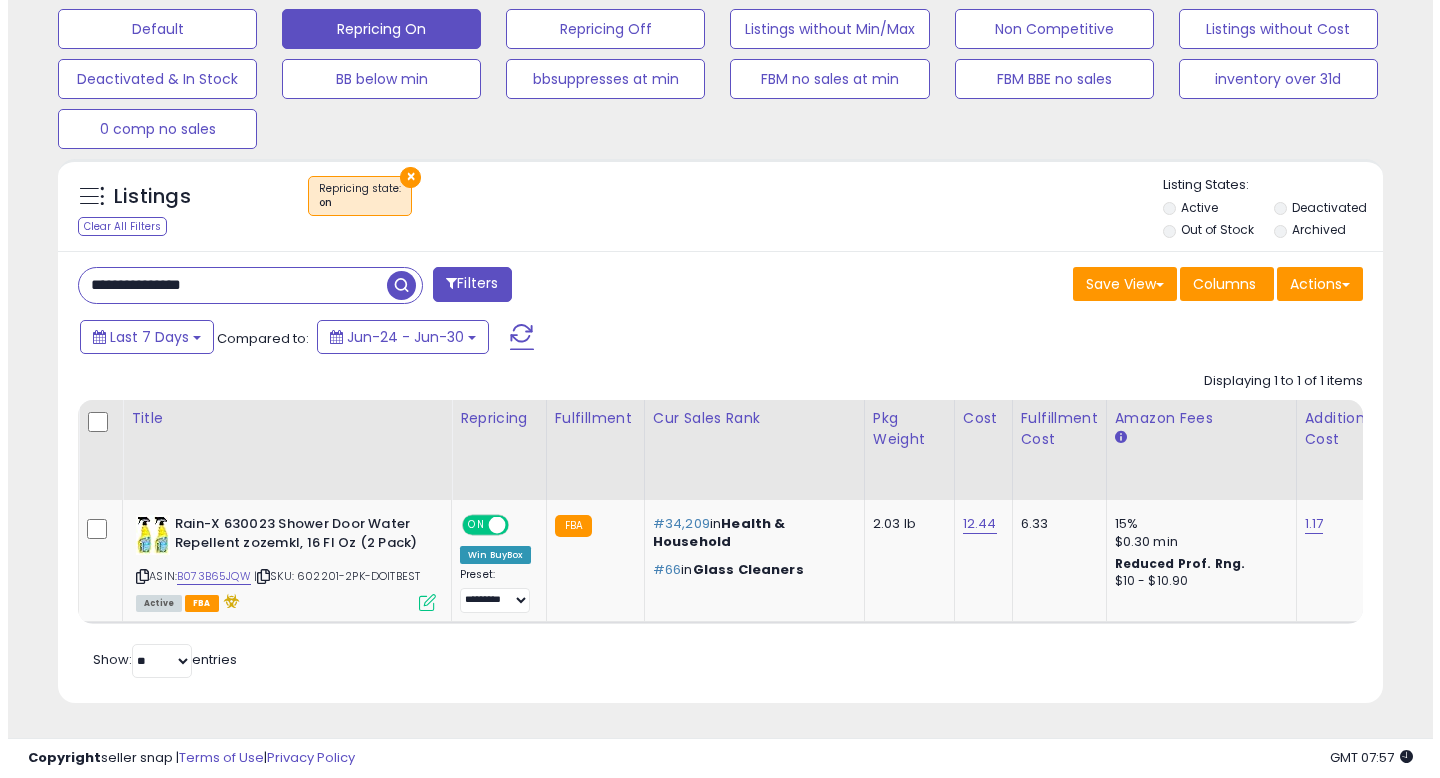 scroll, scrollTop: 513, scrollLeft: 0, axis: vertical 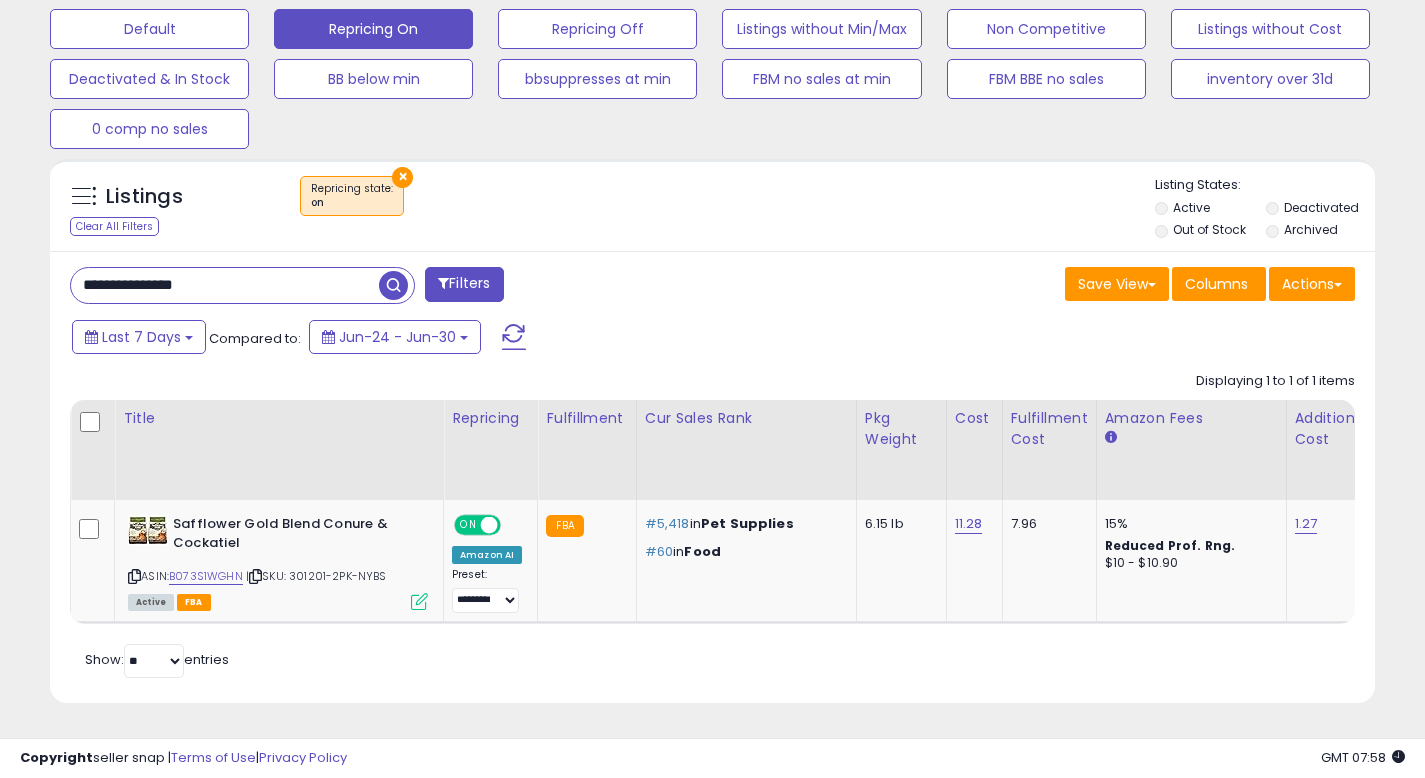 click on "**********" at bounding box center (225, 285) 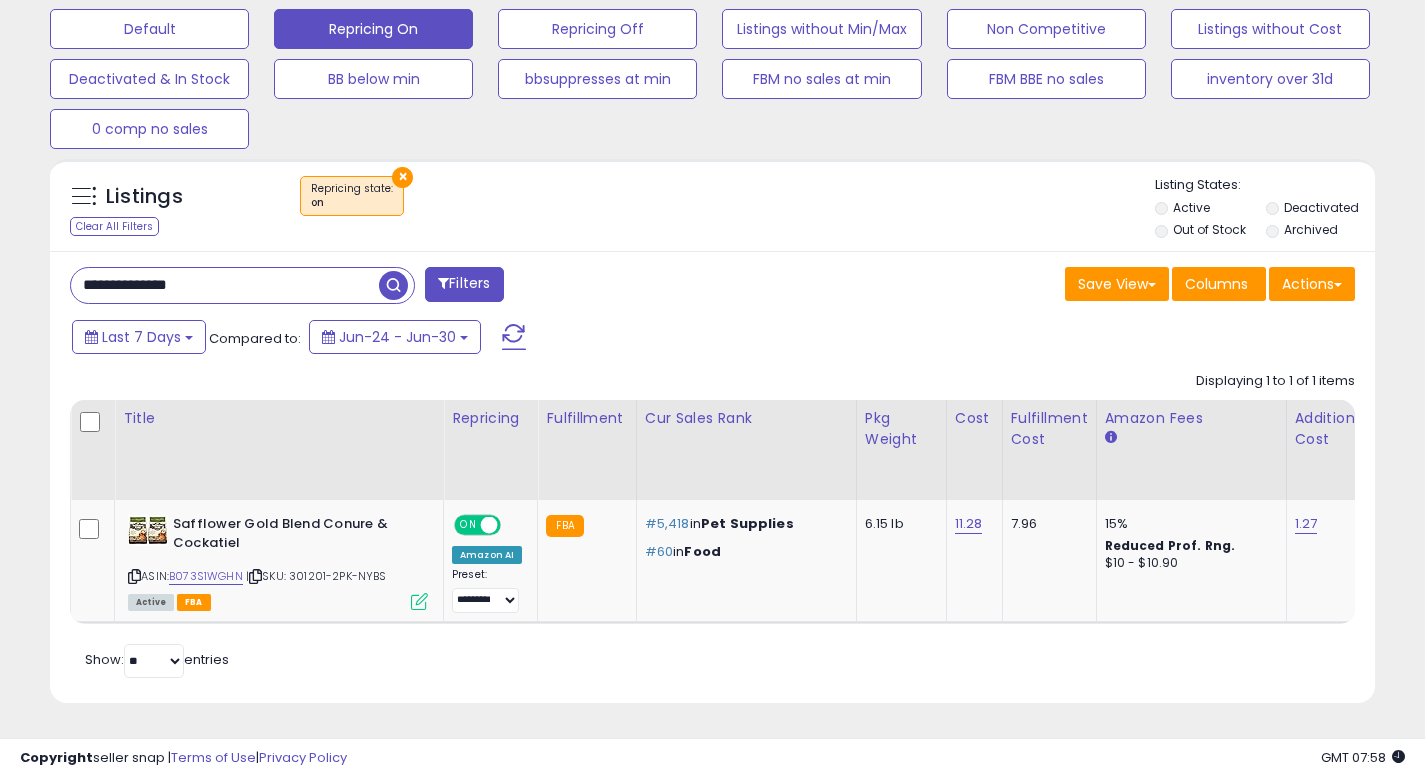 click at bounding box center [393, 285] 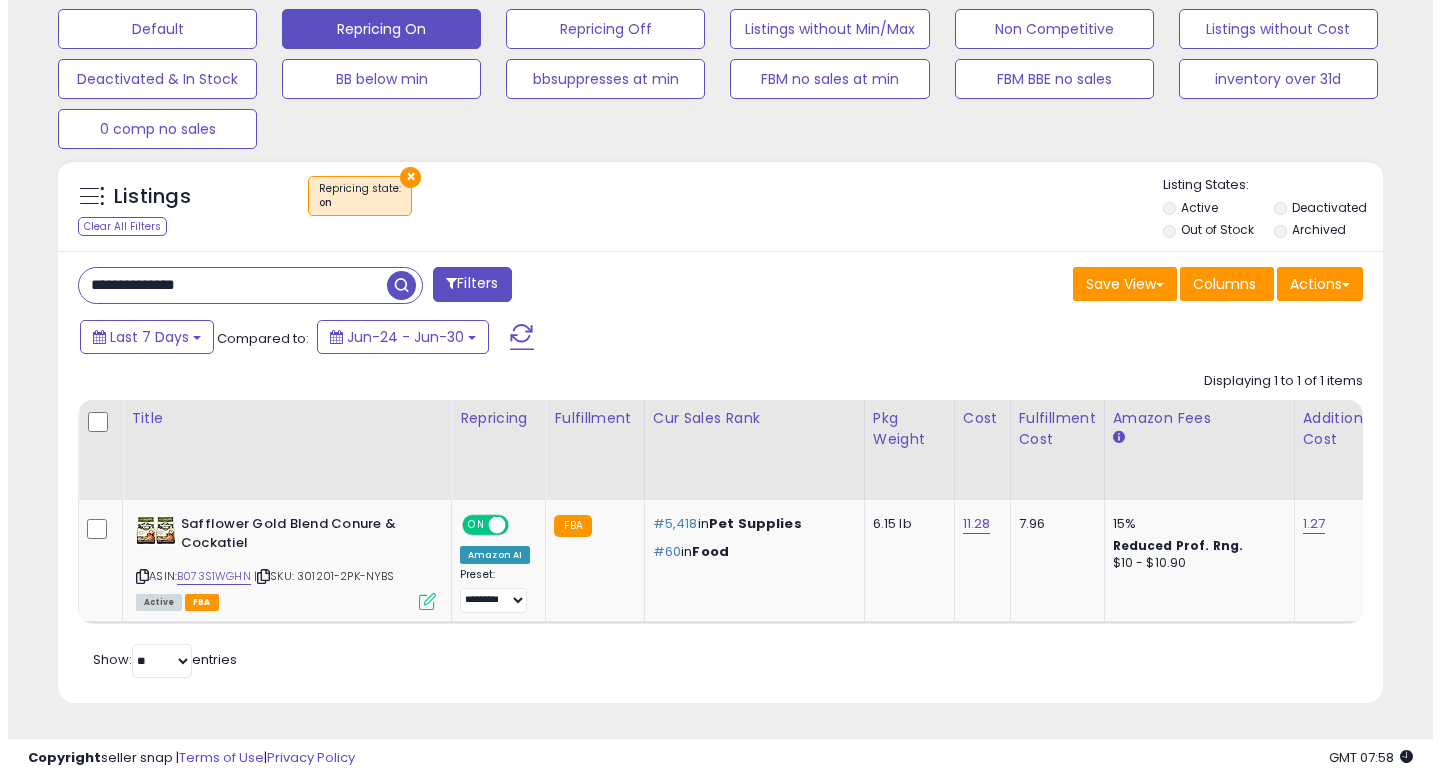 scroll, scrollTop: 513, scrollLeft: 0, axis: vertical 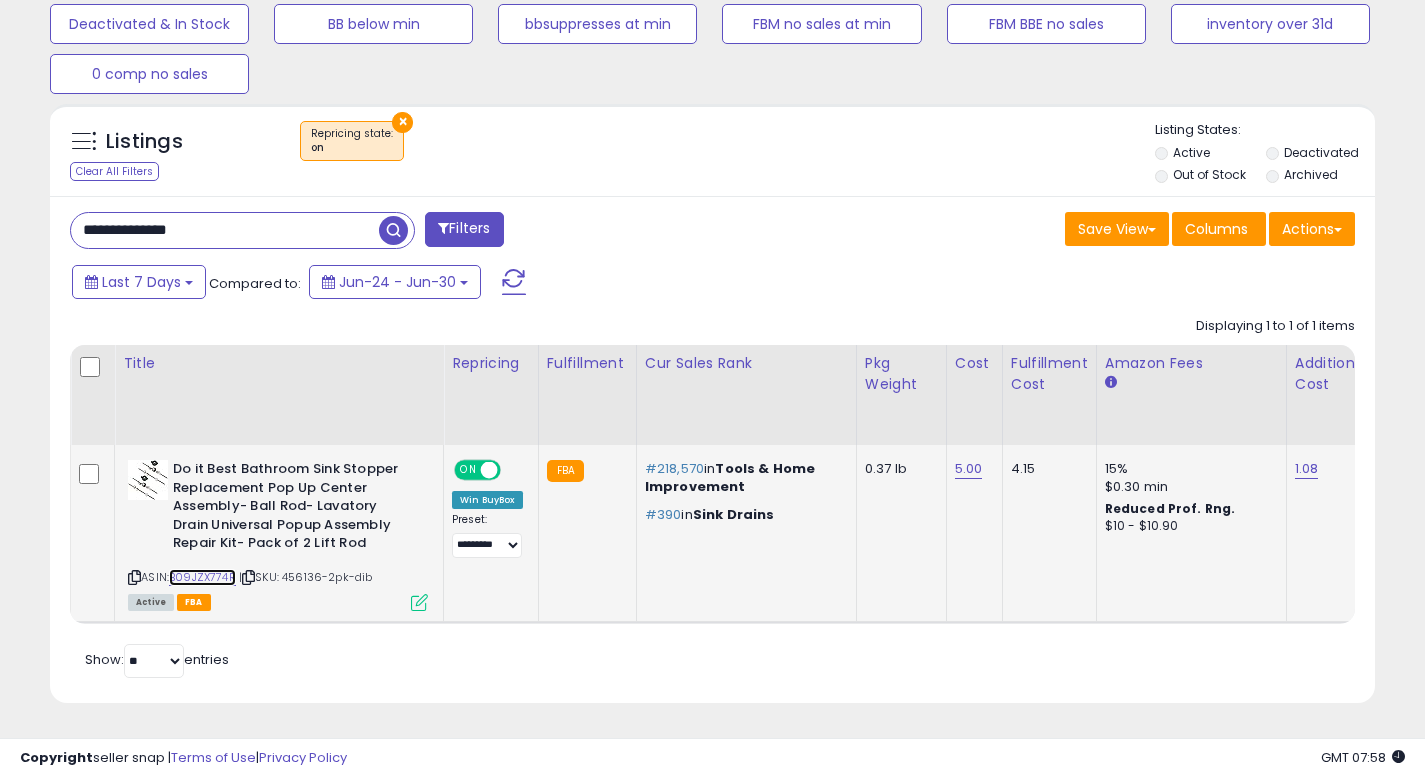 click on "B09JZX774R" at bounding box center [202, 577] 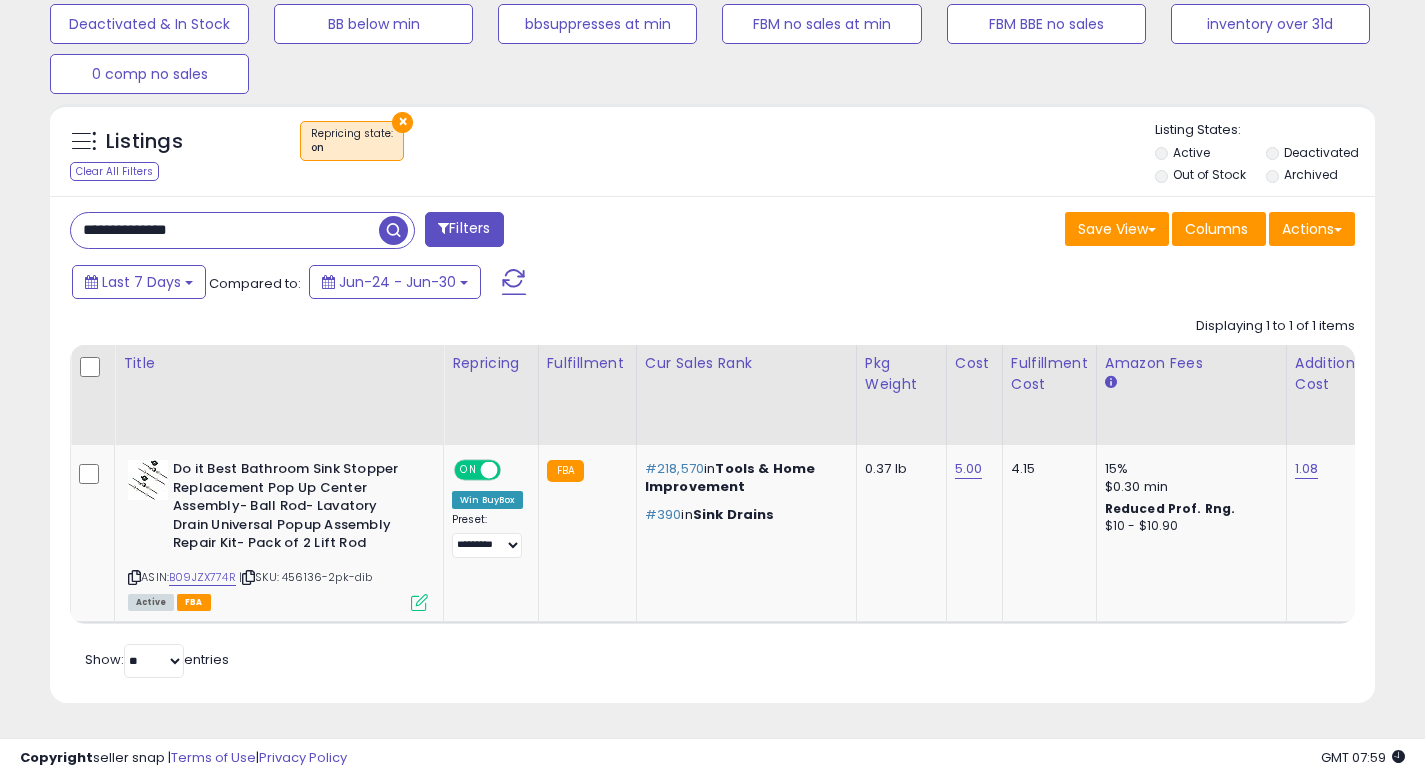 click on "**********" at bounding box center (225, 230) 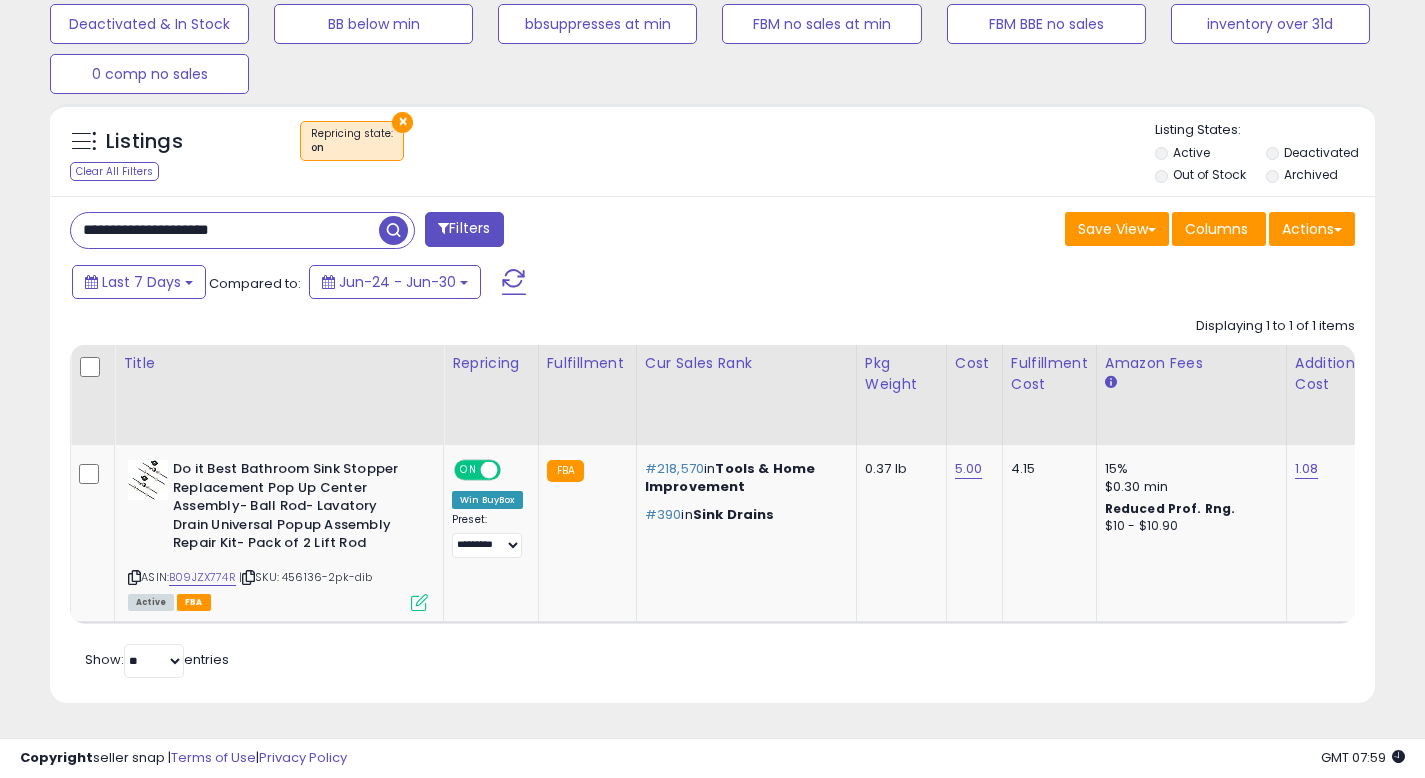 drag, startPoint x: 401, startPoint y: 214, endPoint x: 509, endPoint y: 236, distance: 110.217964 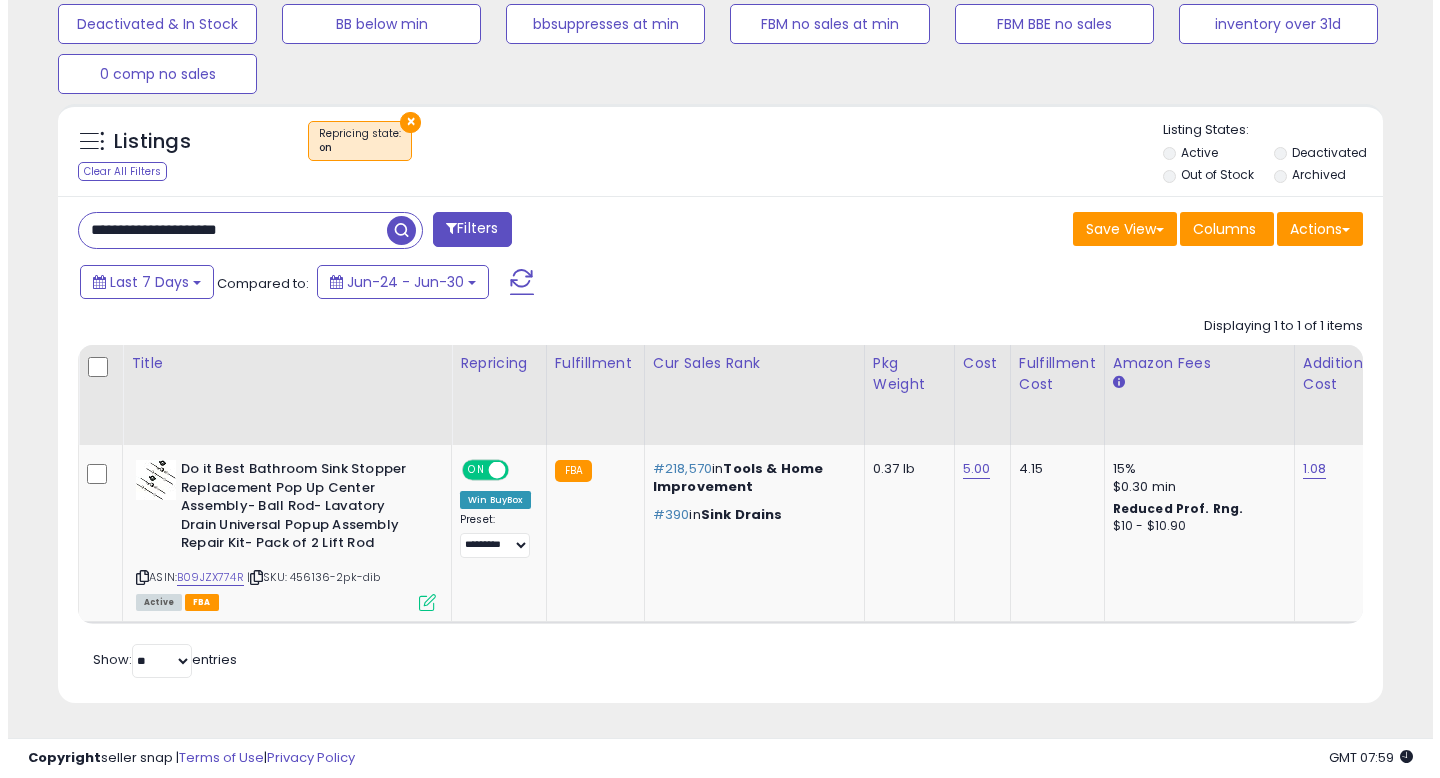 scroll, scrollTop: 513, scrollLeft: 0, axis: vertical 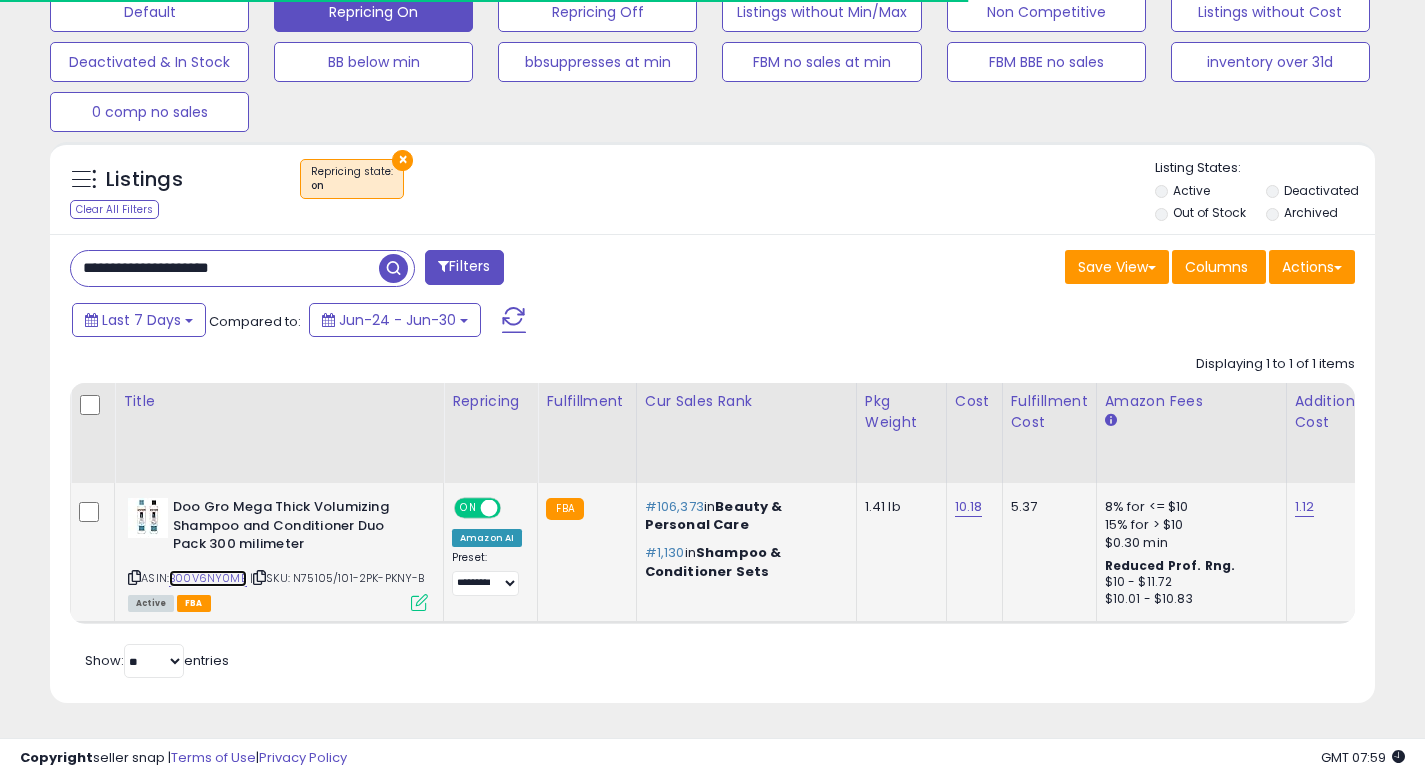 click on "B00V6NY0ME" at bounding box center (208, 578) 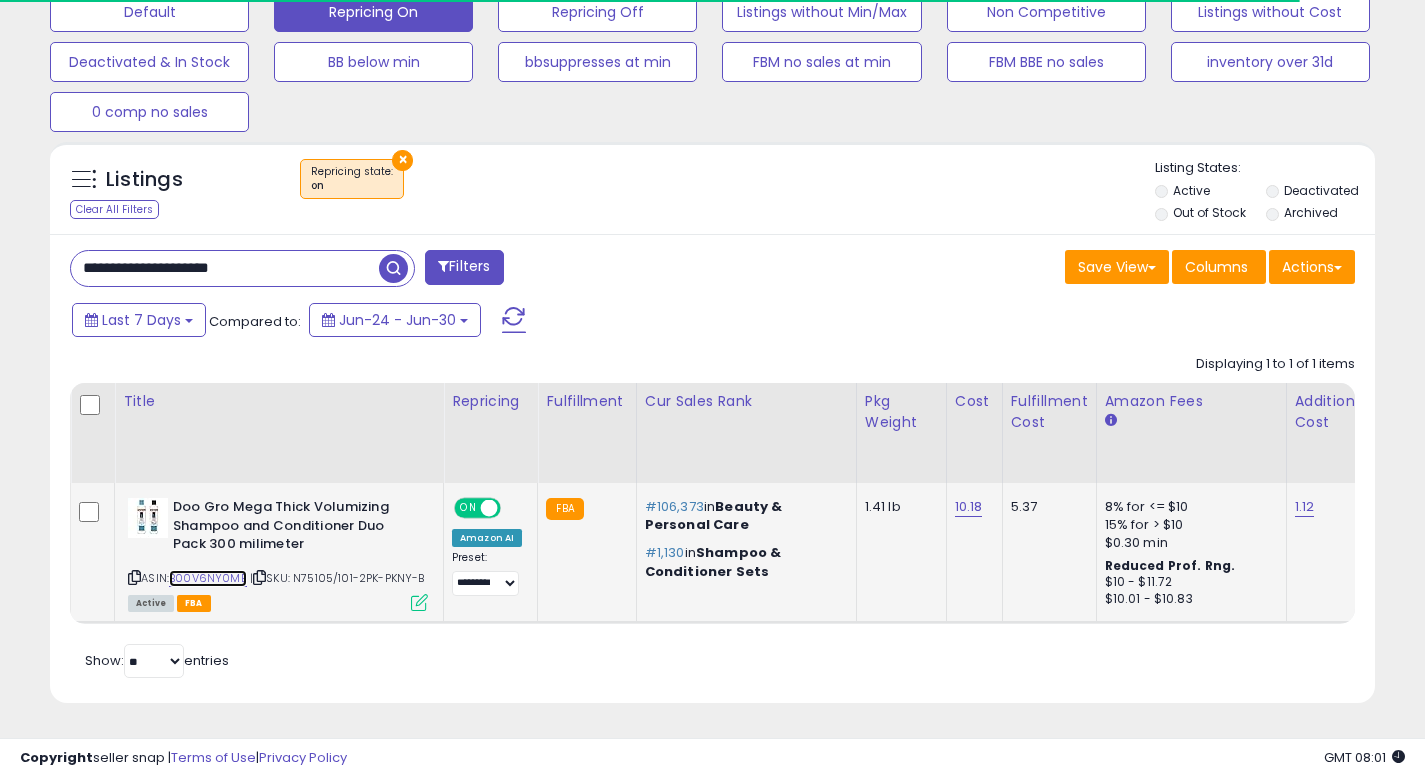 scroll, scrollTop: 999590, scrollLeft: 999233, axis: both 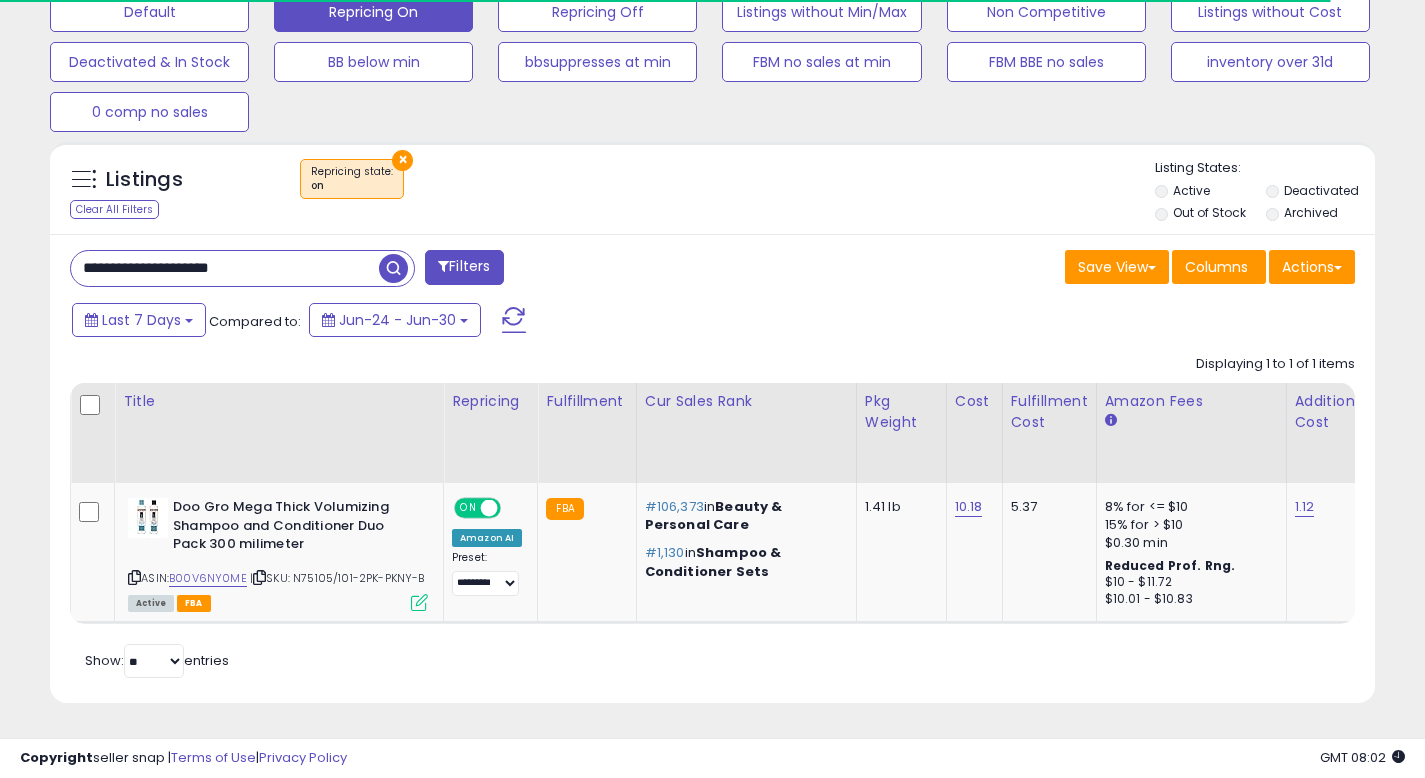 click on "**********" at bounding box center [225, 268] 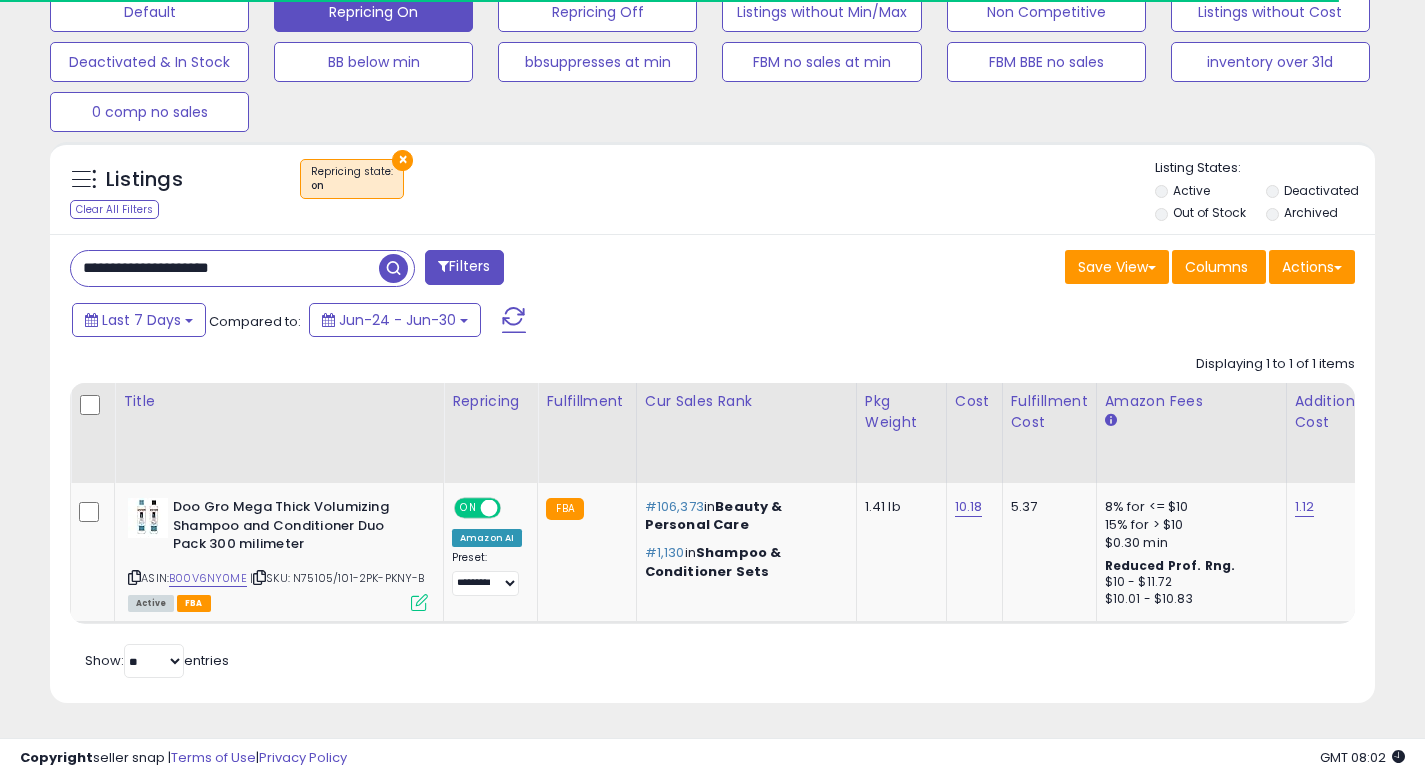 click on "**********" at bounding box center (225, 268) 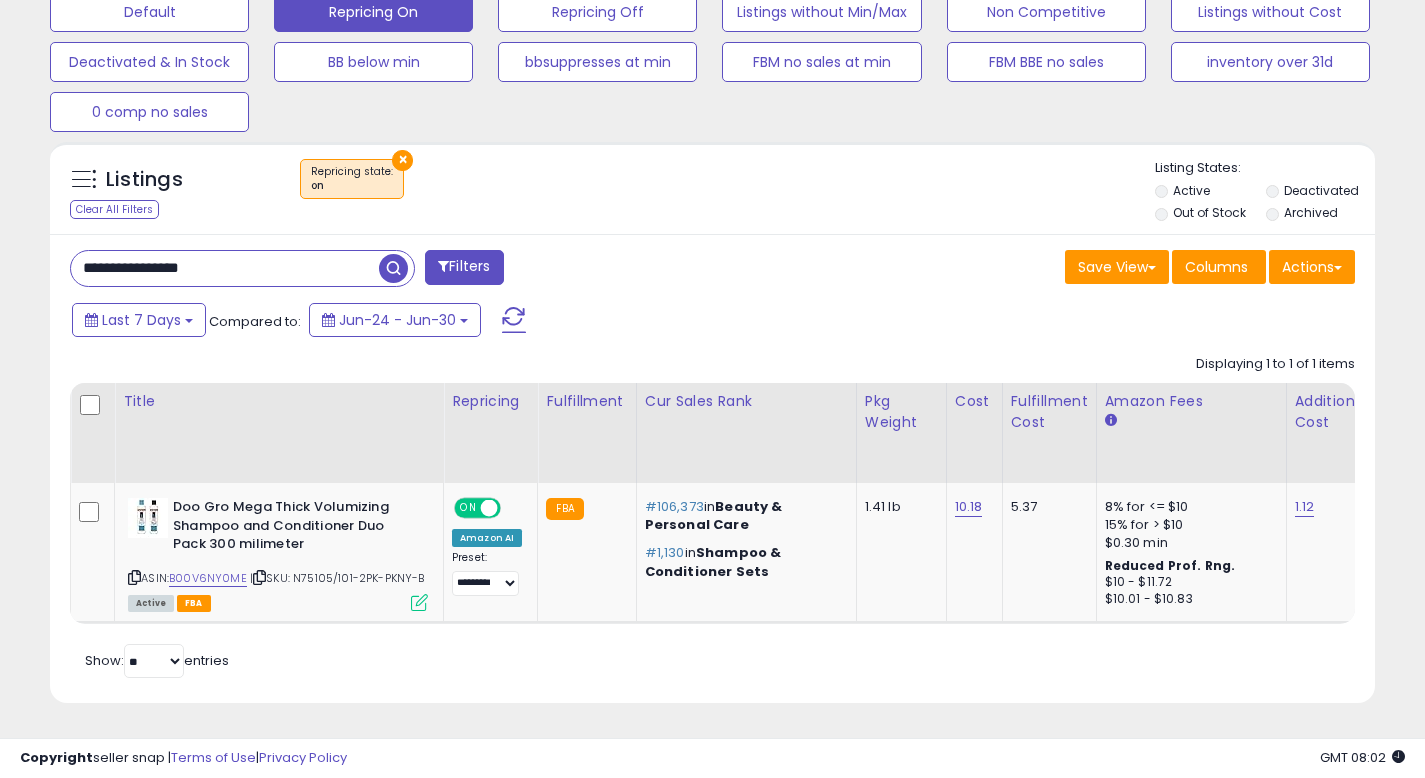 click at bounding box center [393, 268] 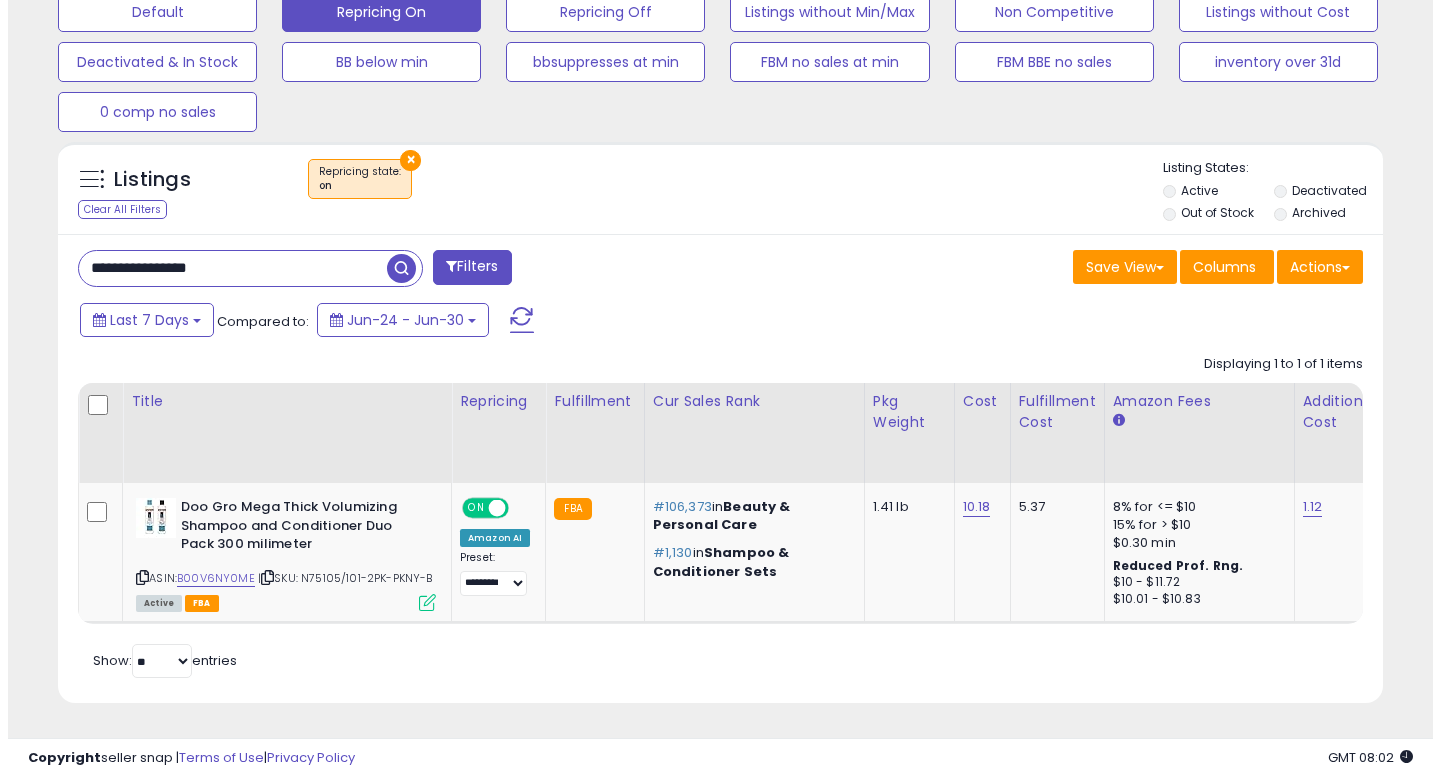 scroll, scrollTop: 513, scrollLeft: 0, axis: vertical 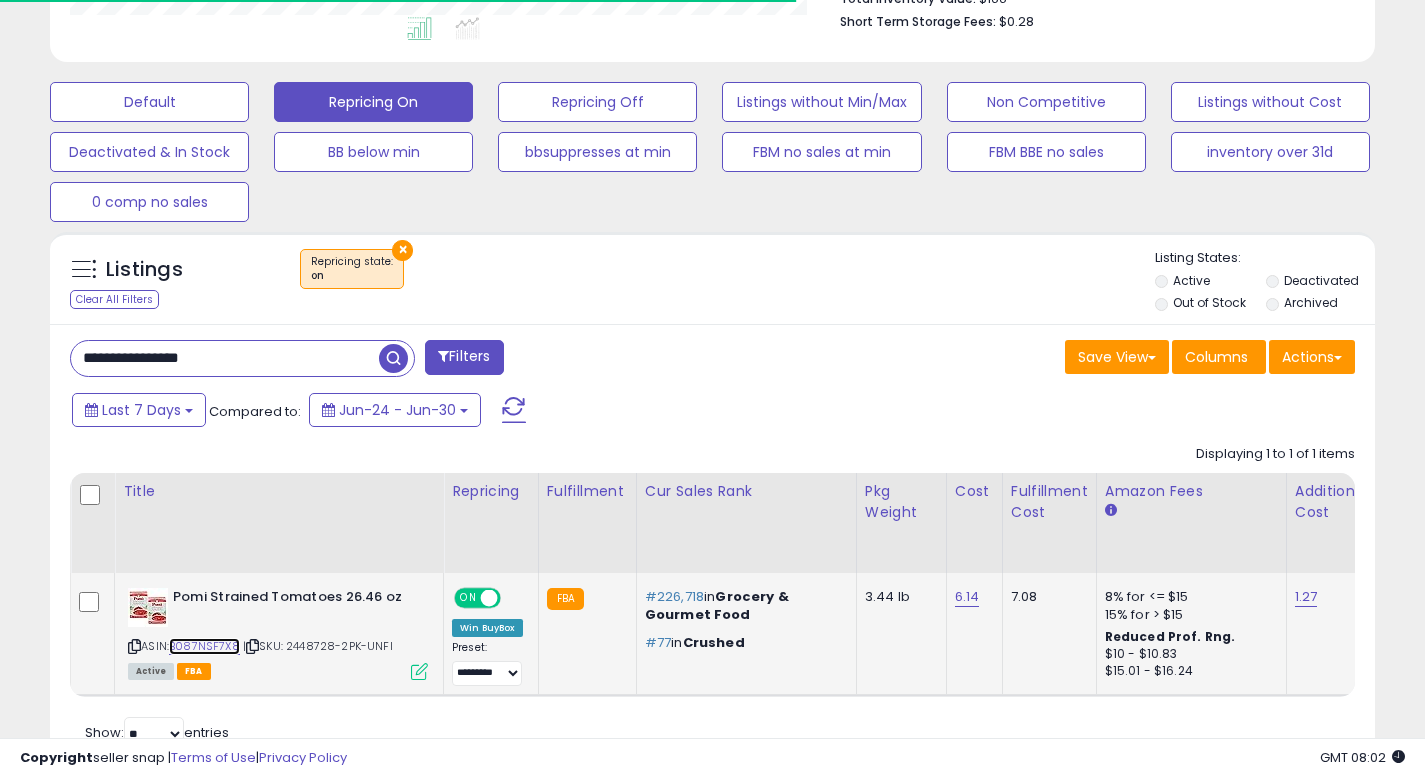 click on "B087NSF7X8" at bounding box center (204, 646) 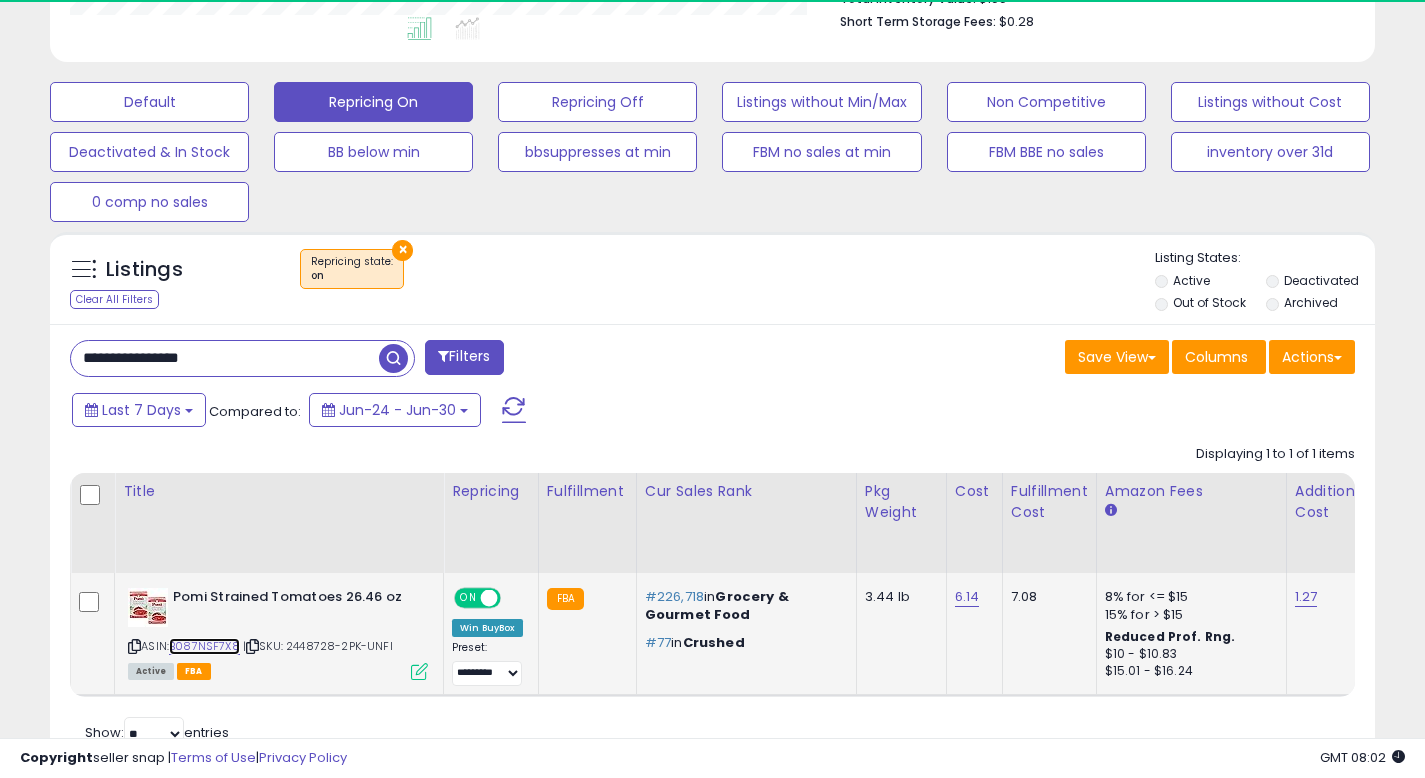 scroll, scrollTop: 999590, scrollLeft: 999233, axis: both 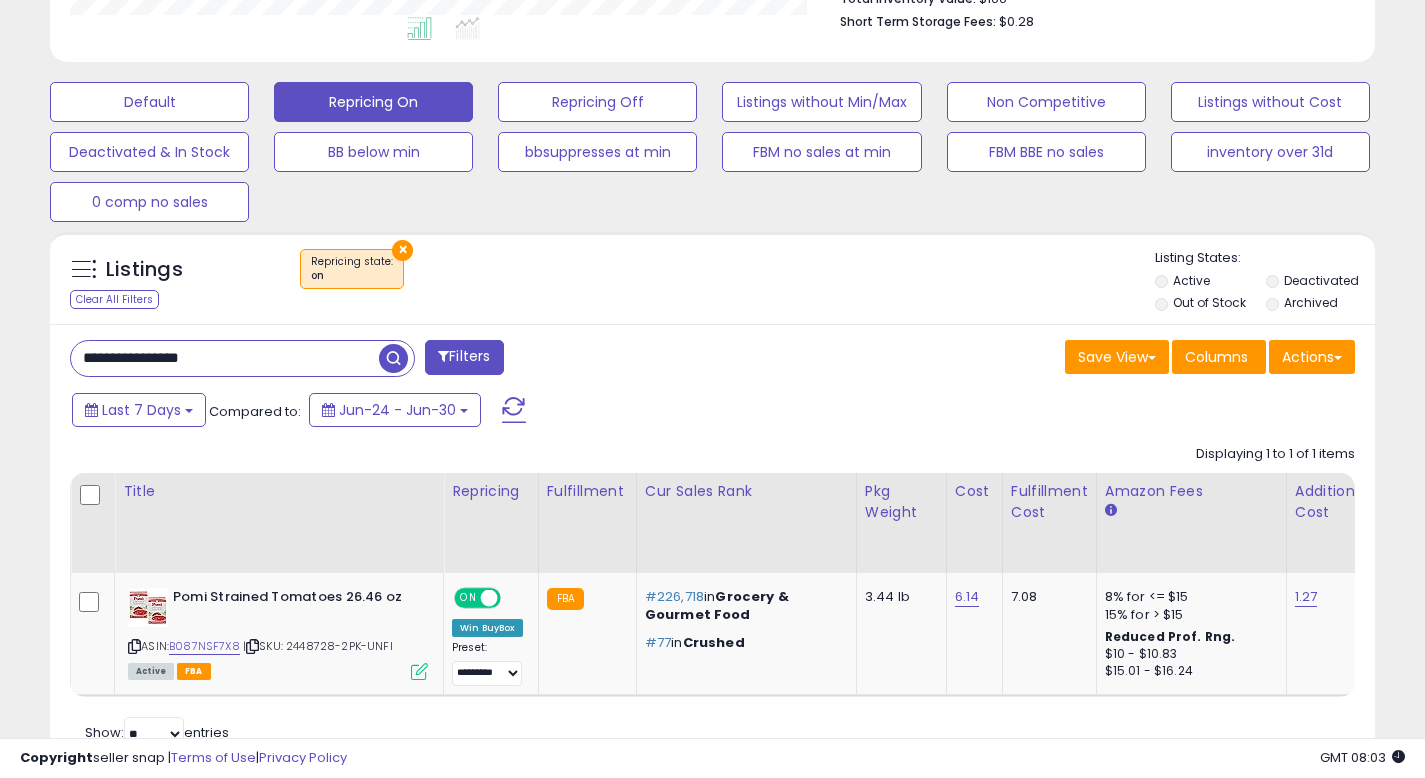 click on "**********" at bounding box center (225, 358) 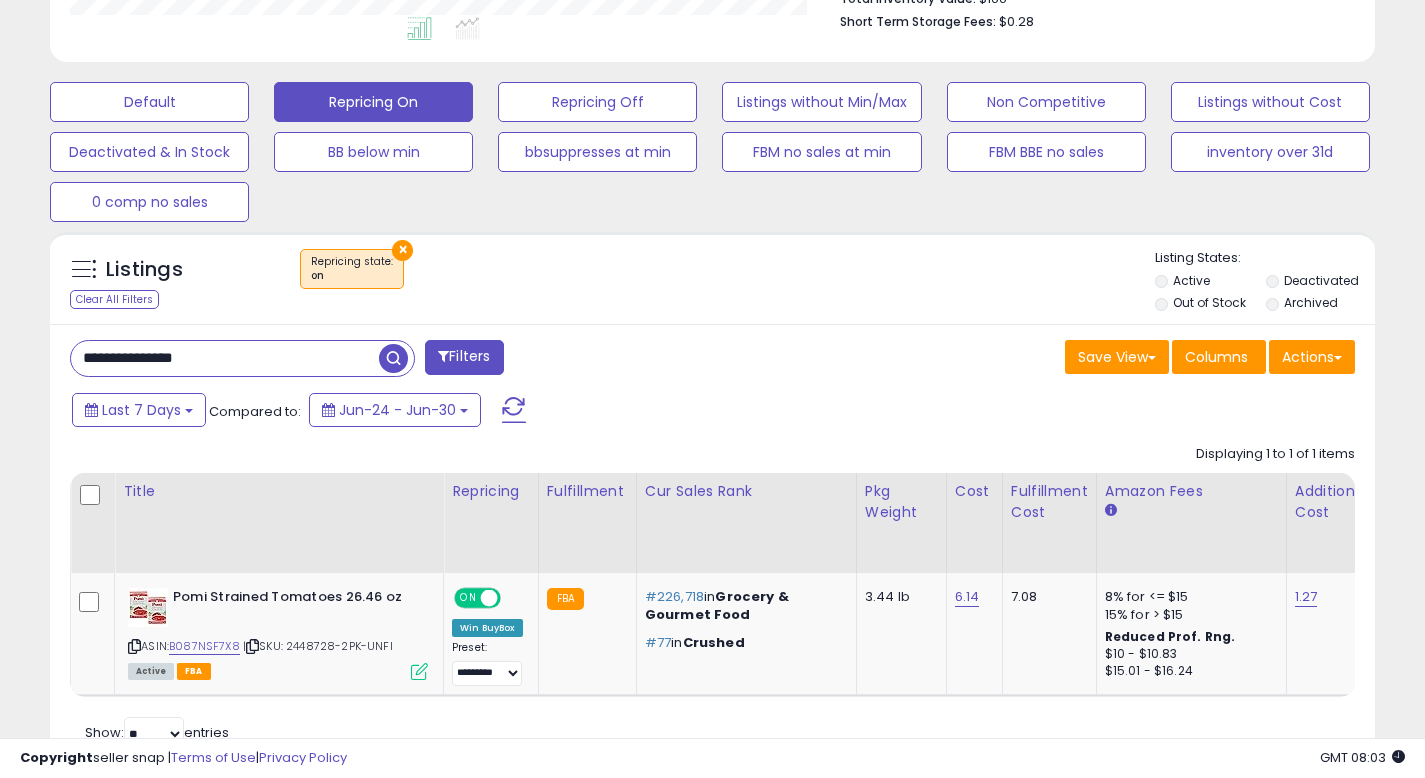 click at bounding box center (393, 358) 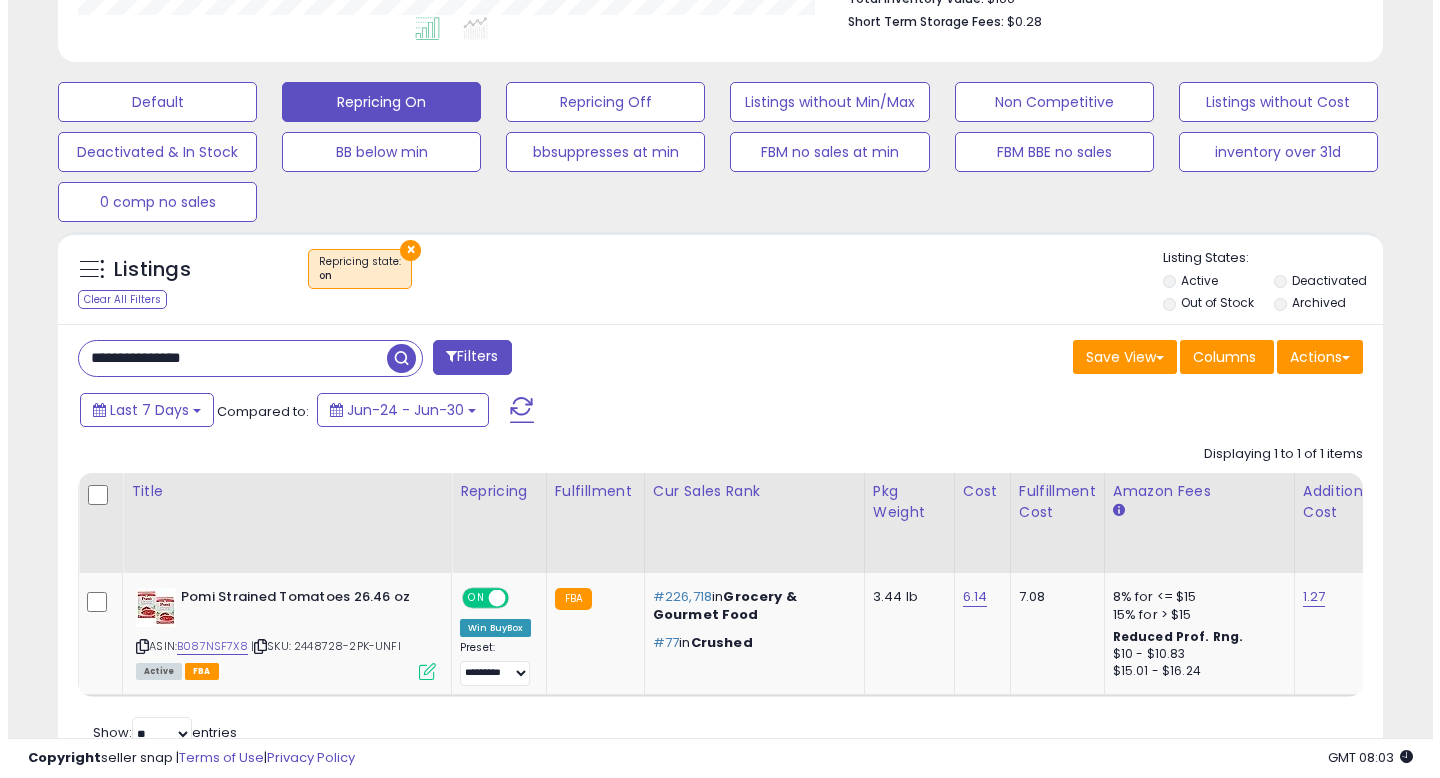 scroll, scrollTop: 513, scrollLeft: 0, axis: vertical 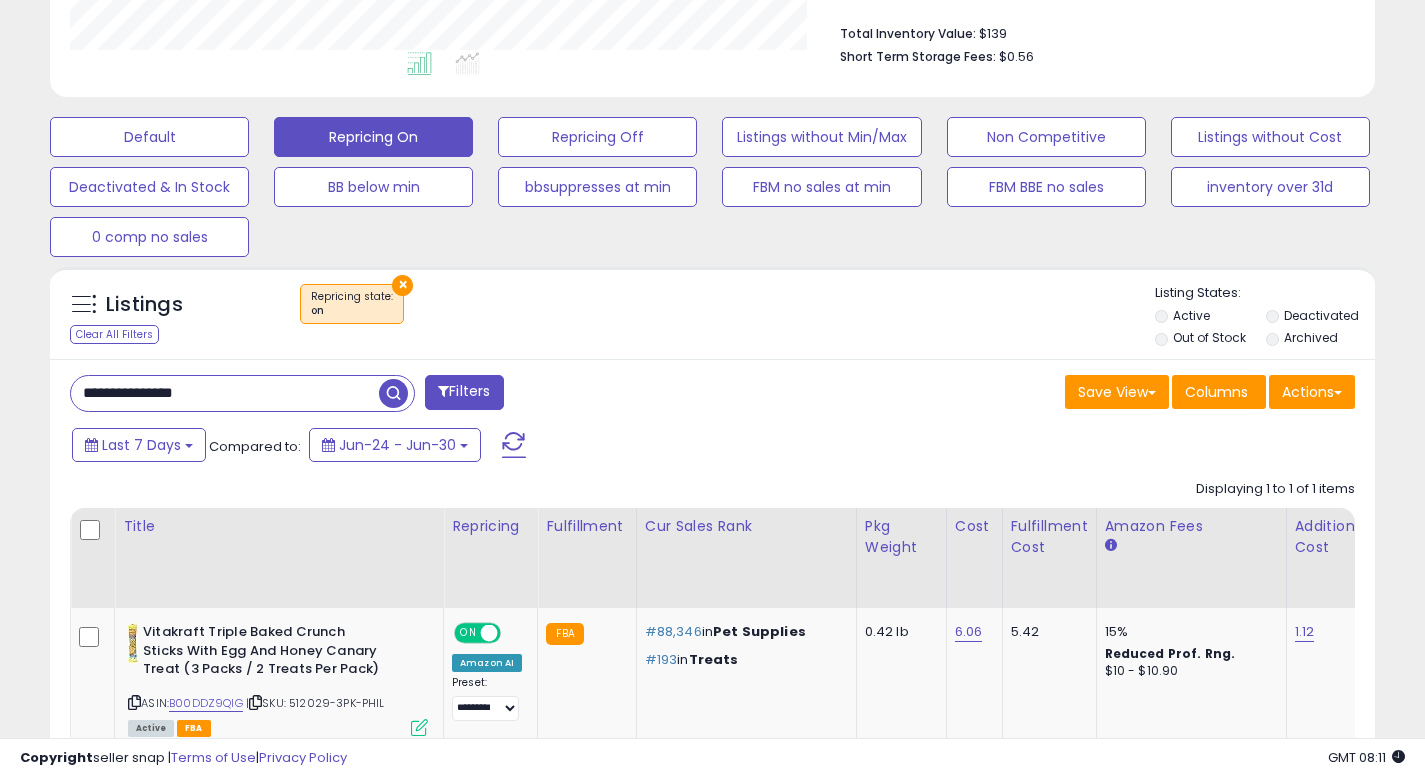 click on "Save View
Save As New View
Update Current View
Columns
Actions
Import  Export Visible Columns" at bounding box center [1042, 394] 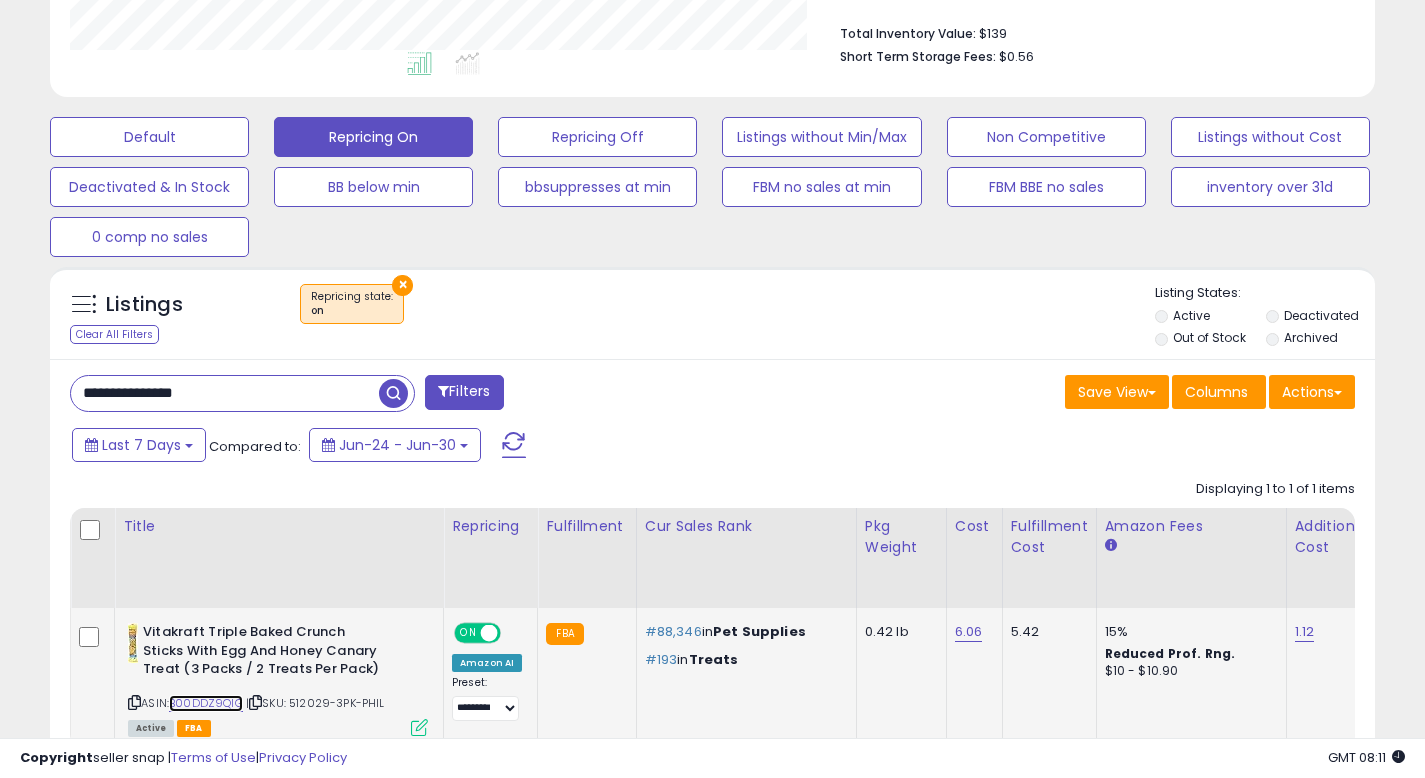 click on "B00DDZ9QIG" at bounding box center [206, 703] 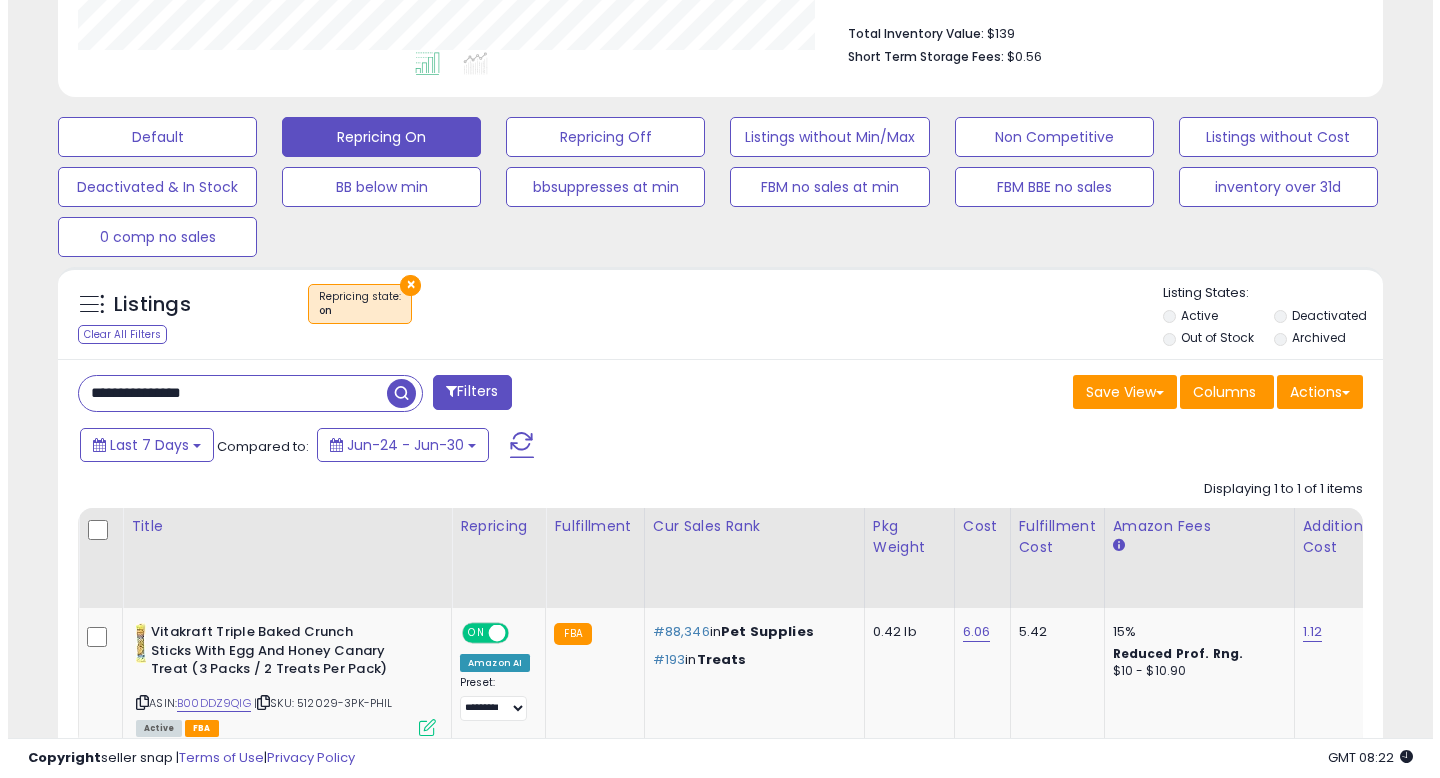 scroll, scrollTop: 999590, scrollLeft: 999224, axis: both 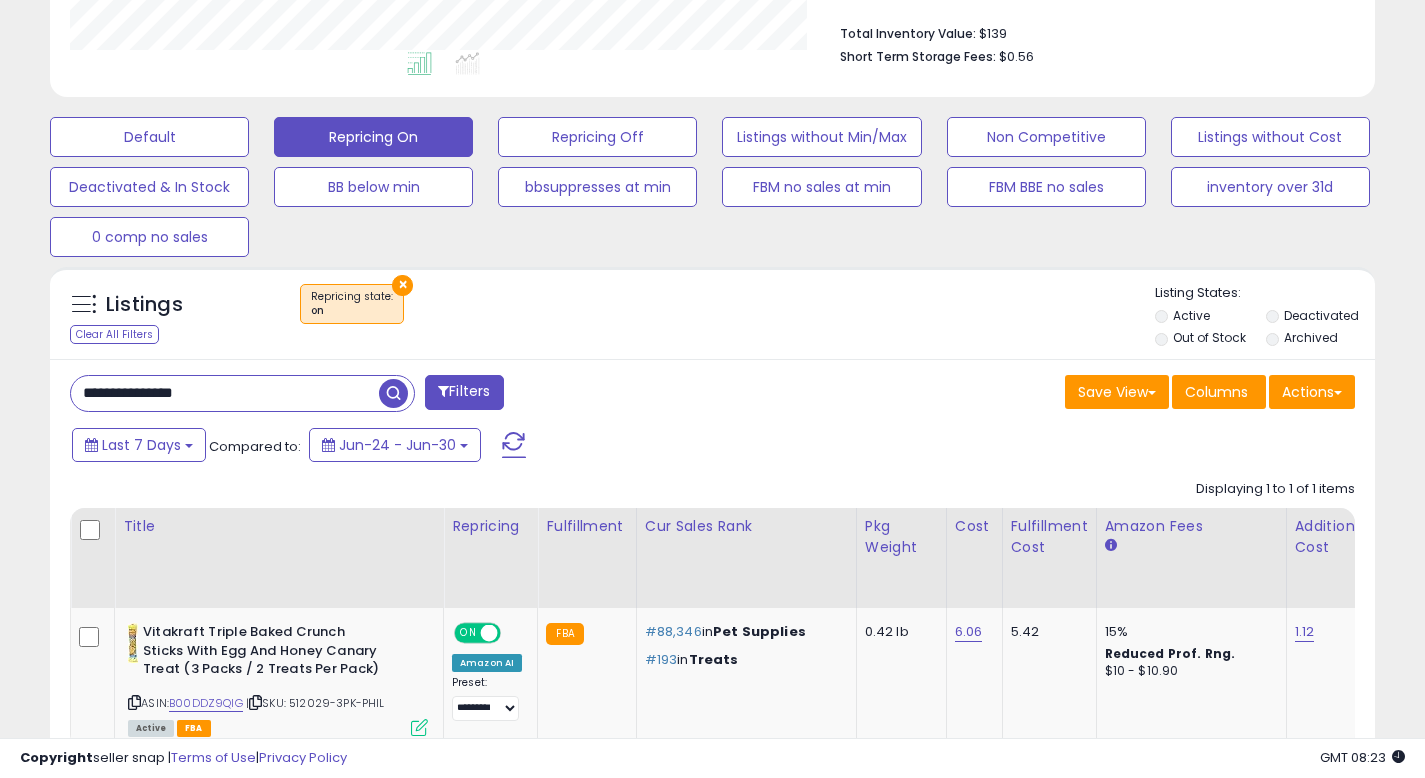 click on "**********" at bounding box center [225, 393] 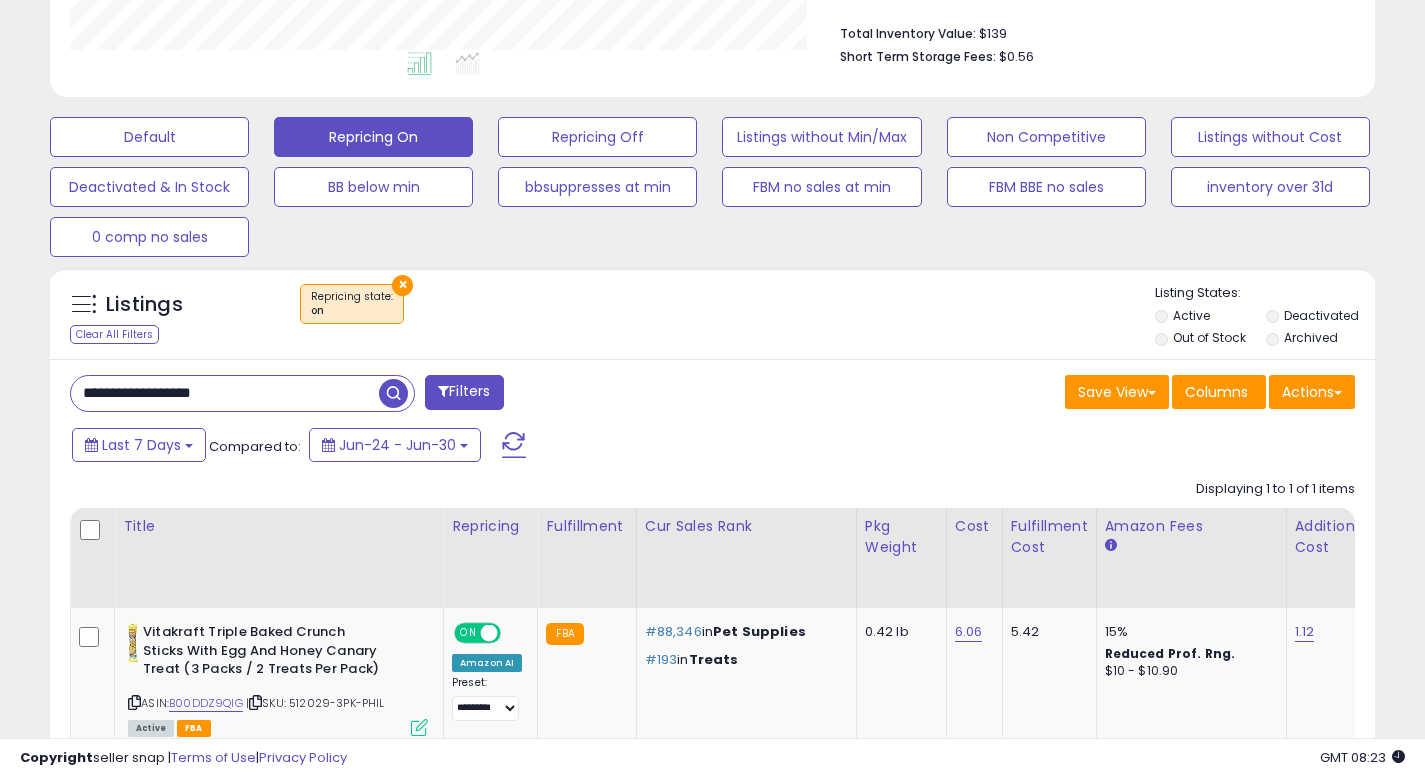 click at bounding box center (393, 393) 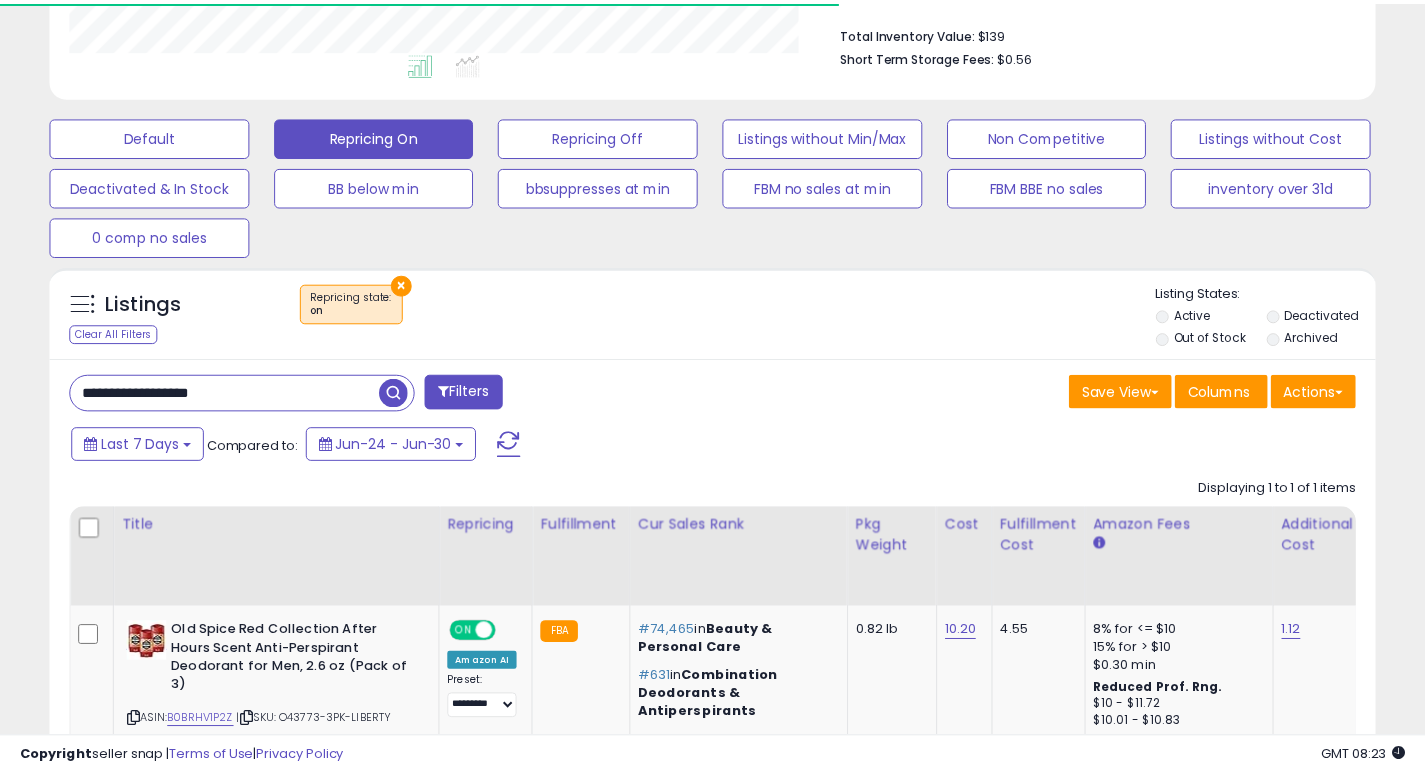 scroll, scrollTop: 410, scrollLeft: 767, axis: both 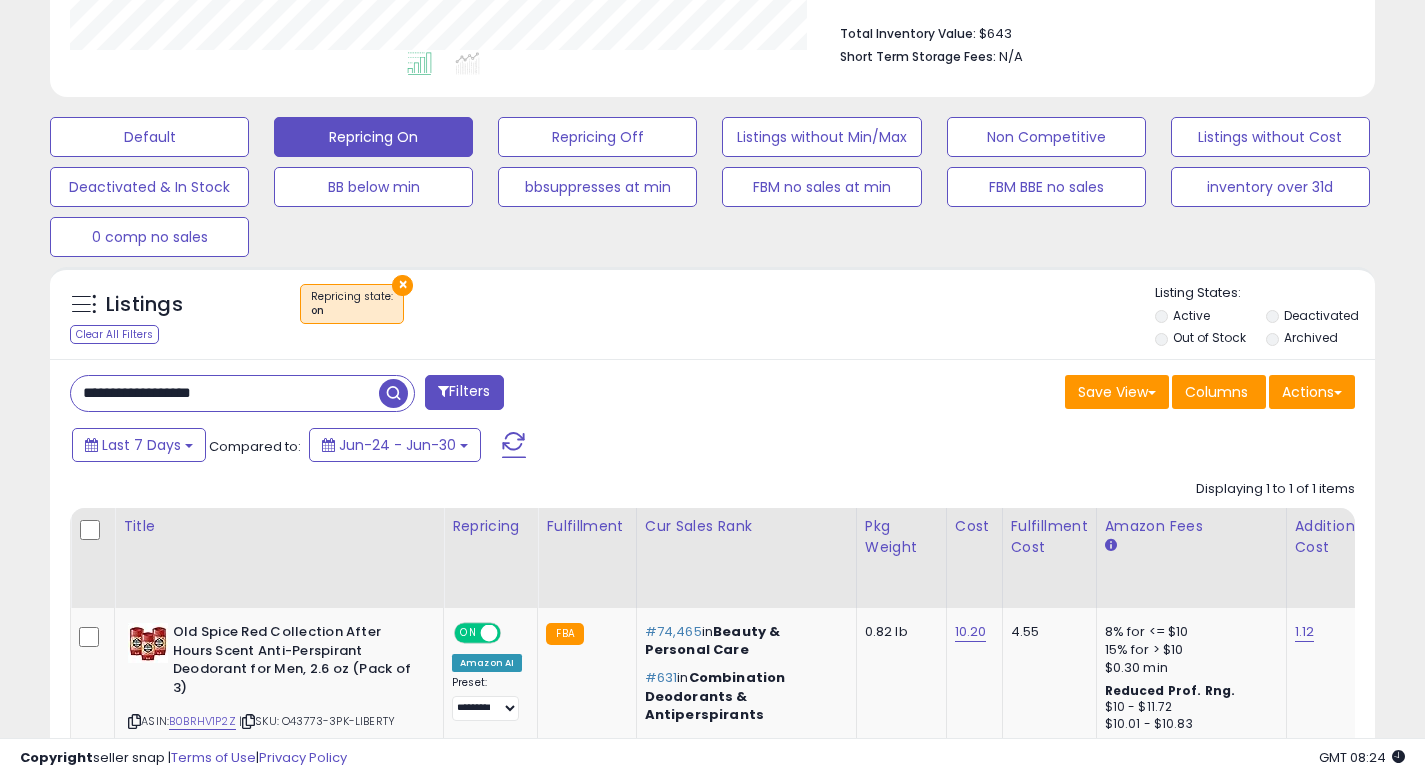 click on "×
Repricing state :
on" at bounding box center [715, 312] 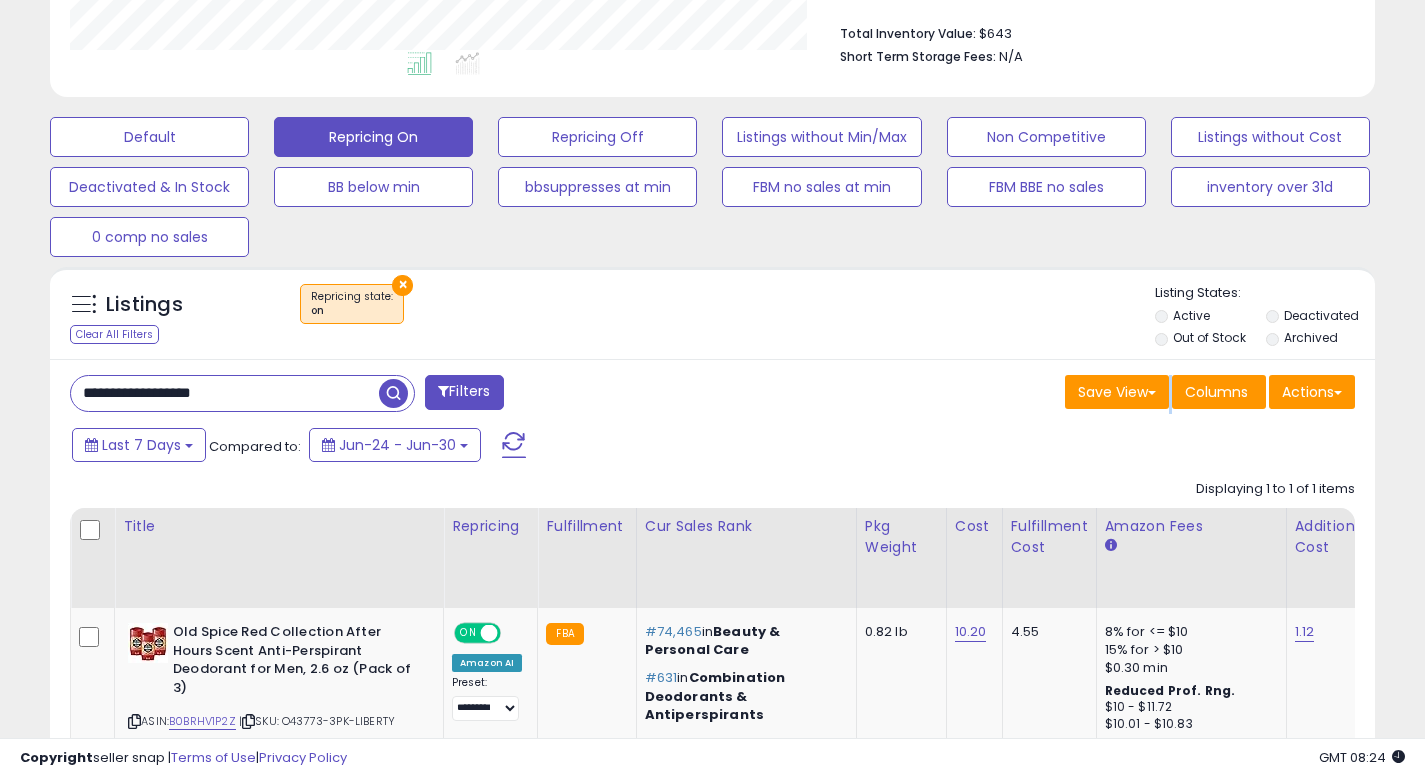 click on "Save View
Save As New View
Update Current View
Columns
Actions
Import  Export Visible Columns" at bounding box center [1042, 394] 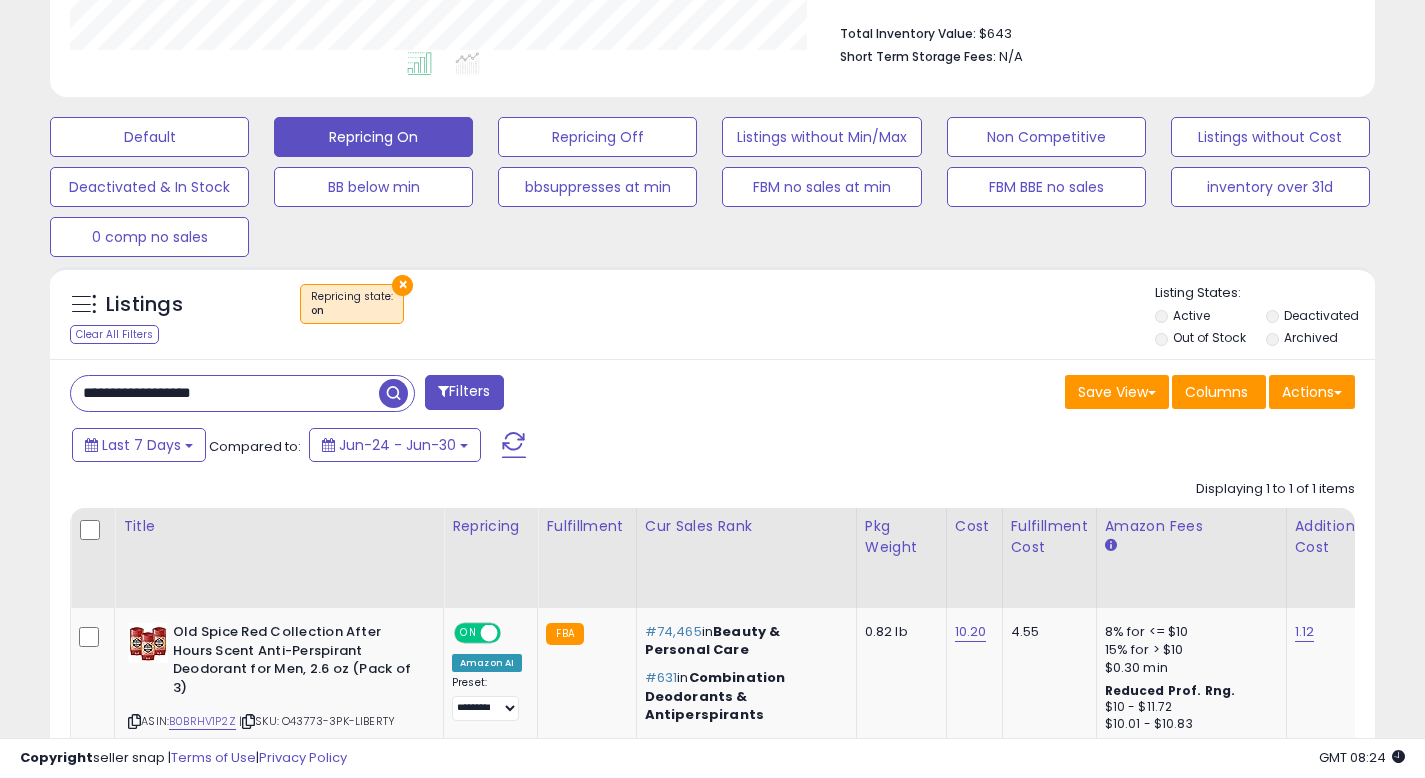 click on "Save View
Save As New View
Update Current View
Columns
Actions
Import  Export Visible Columns" at bounding box center (1042, 394) 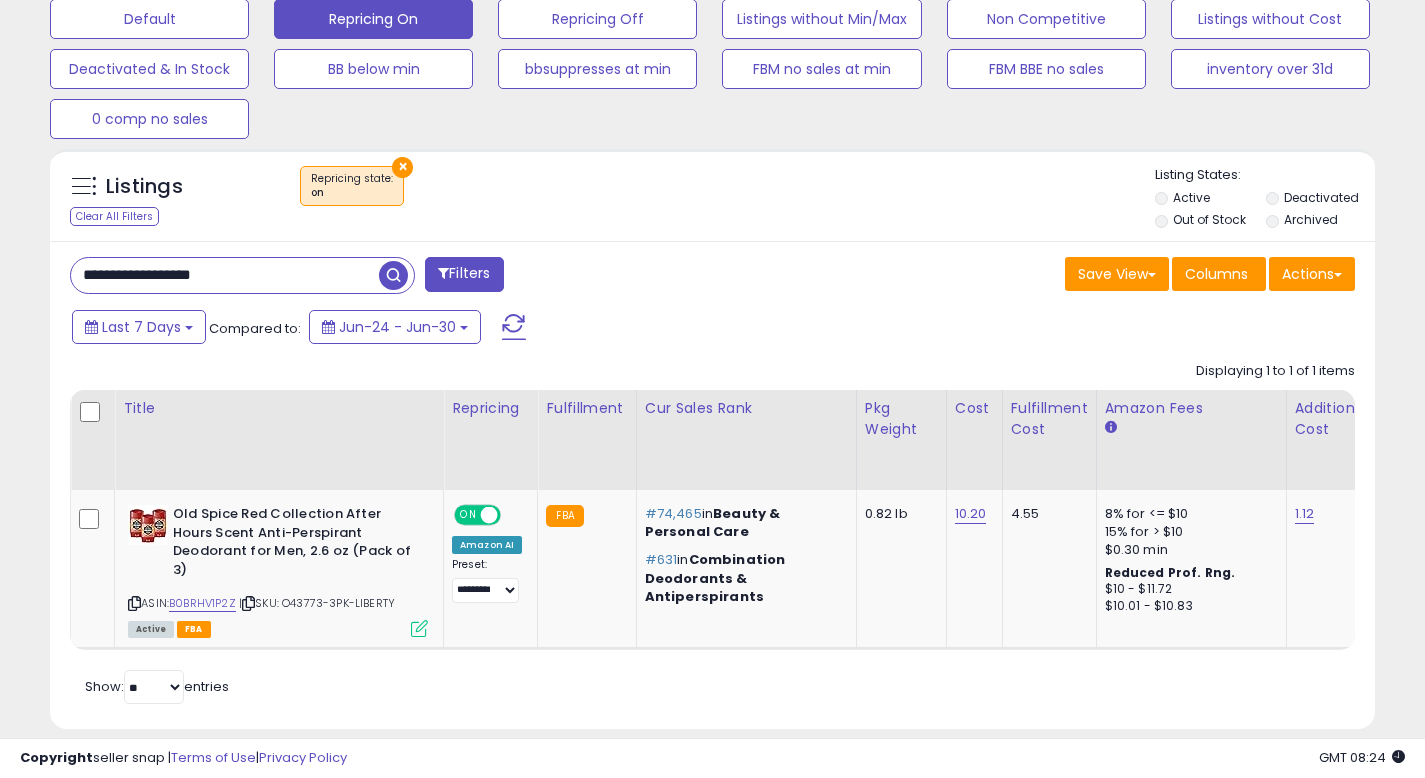 scroll, scrollTop: 672, scrollLeft: 0, axis: vertical 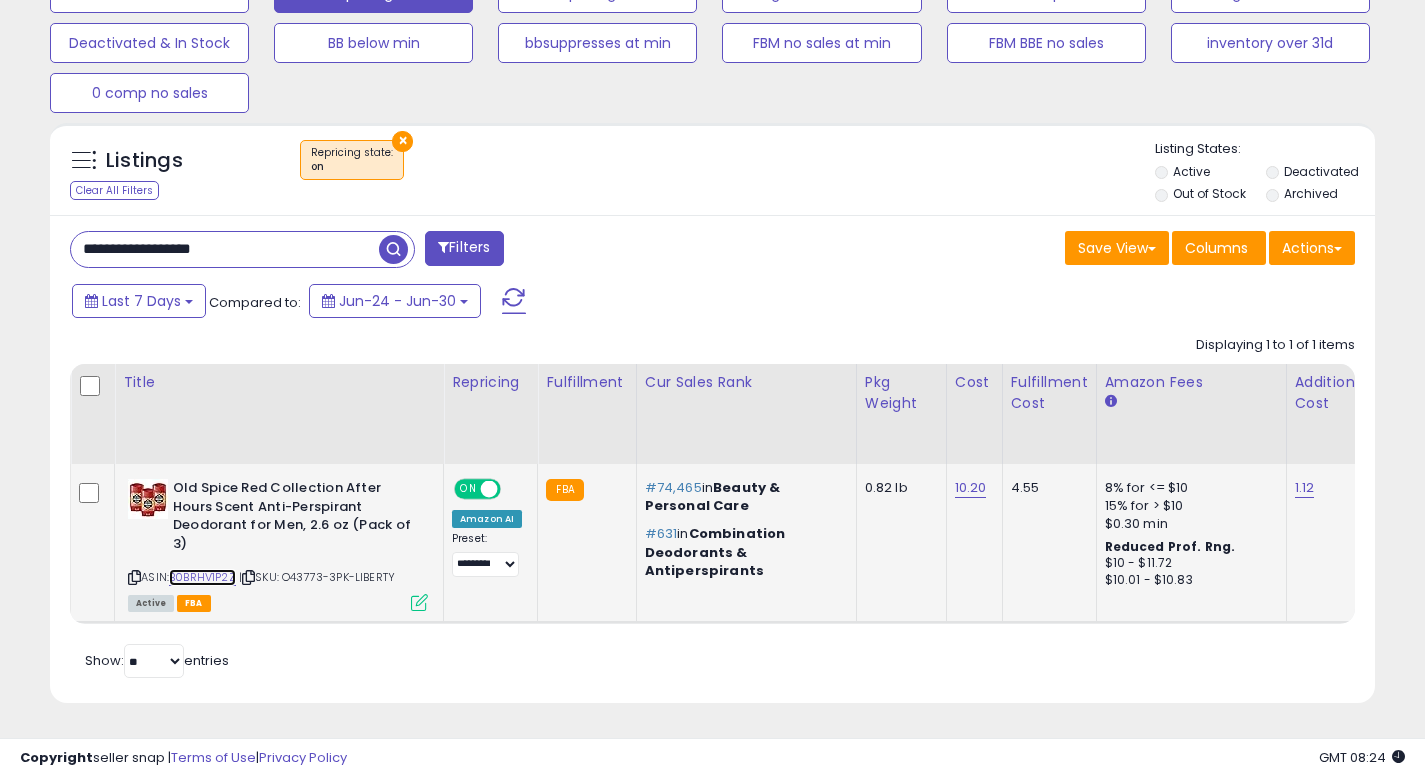 click on "B0BRHV1P2Z" at bounding box center (202, 577) 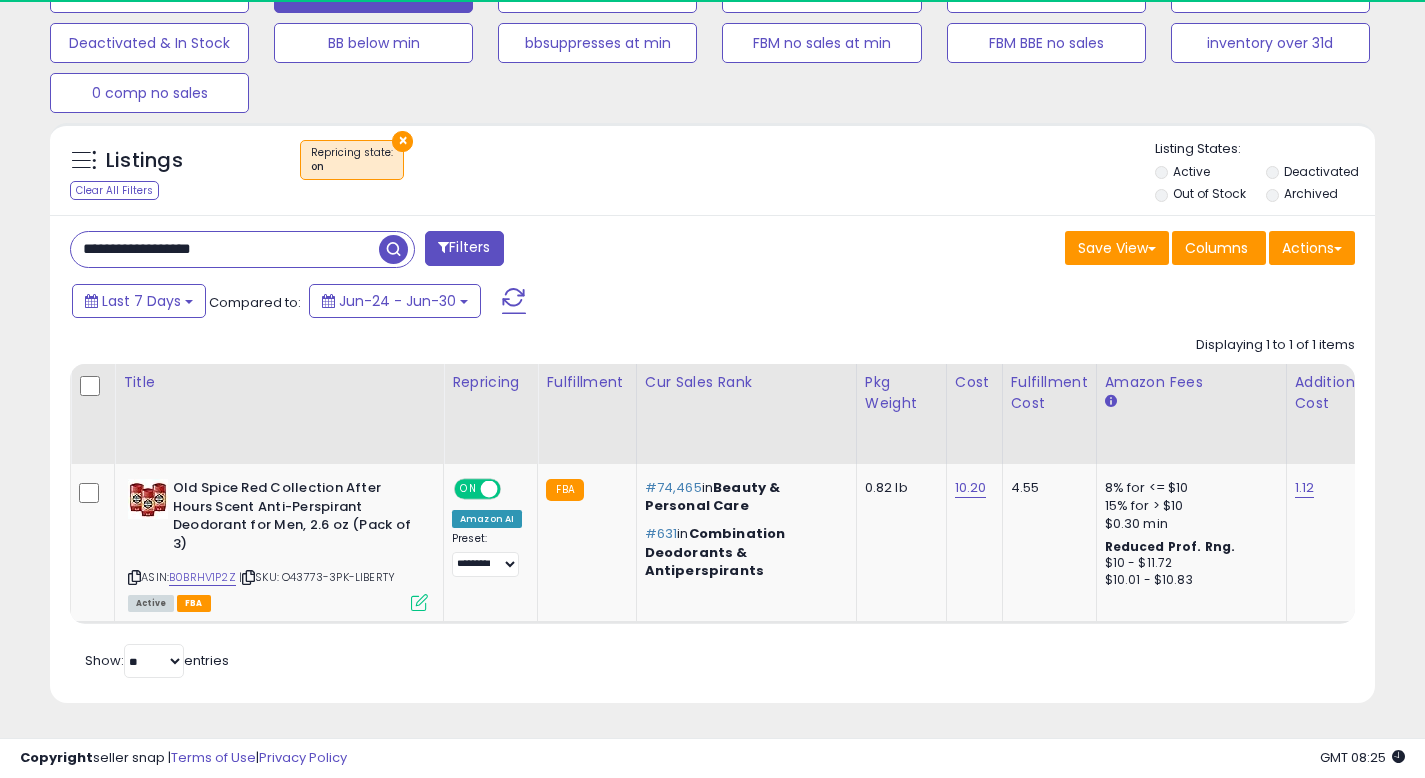 click on "**********" at bounding box center [225, 249] 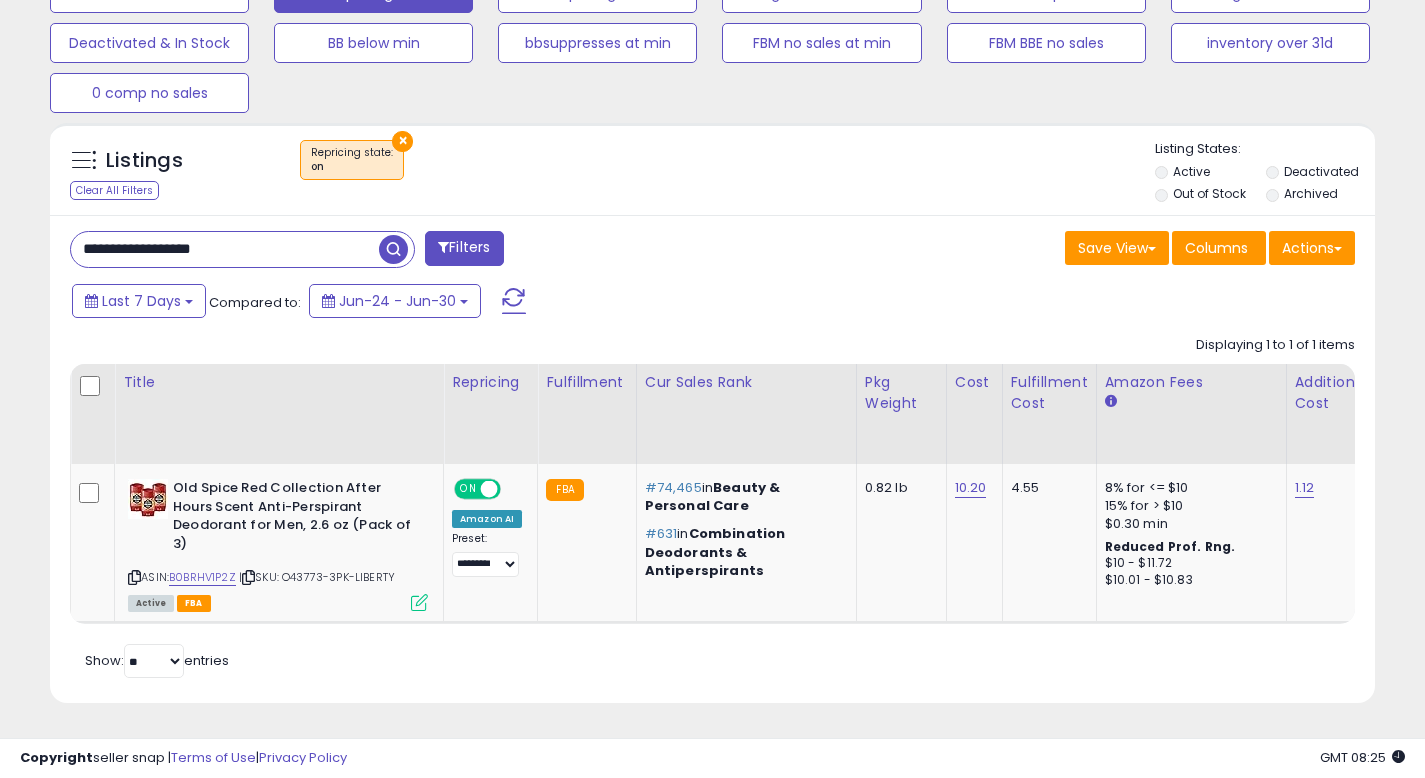 click on "**********" at bounding box center [225, 249] 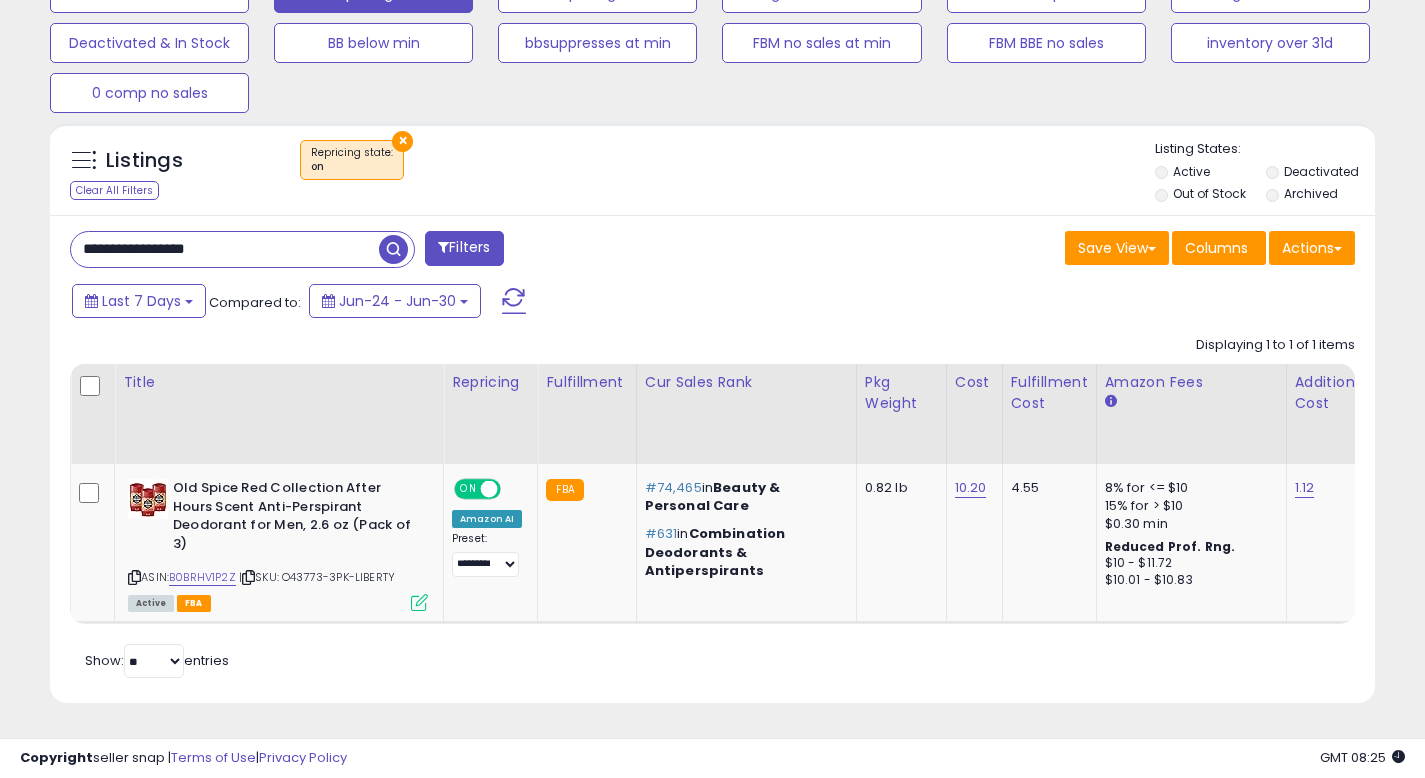 click at bounding box center (393, 249) 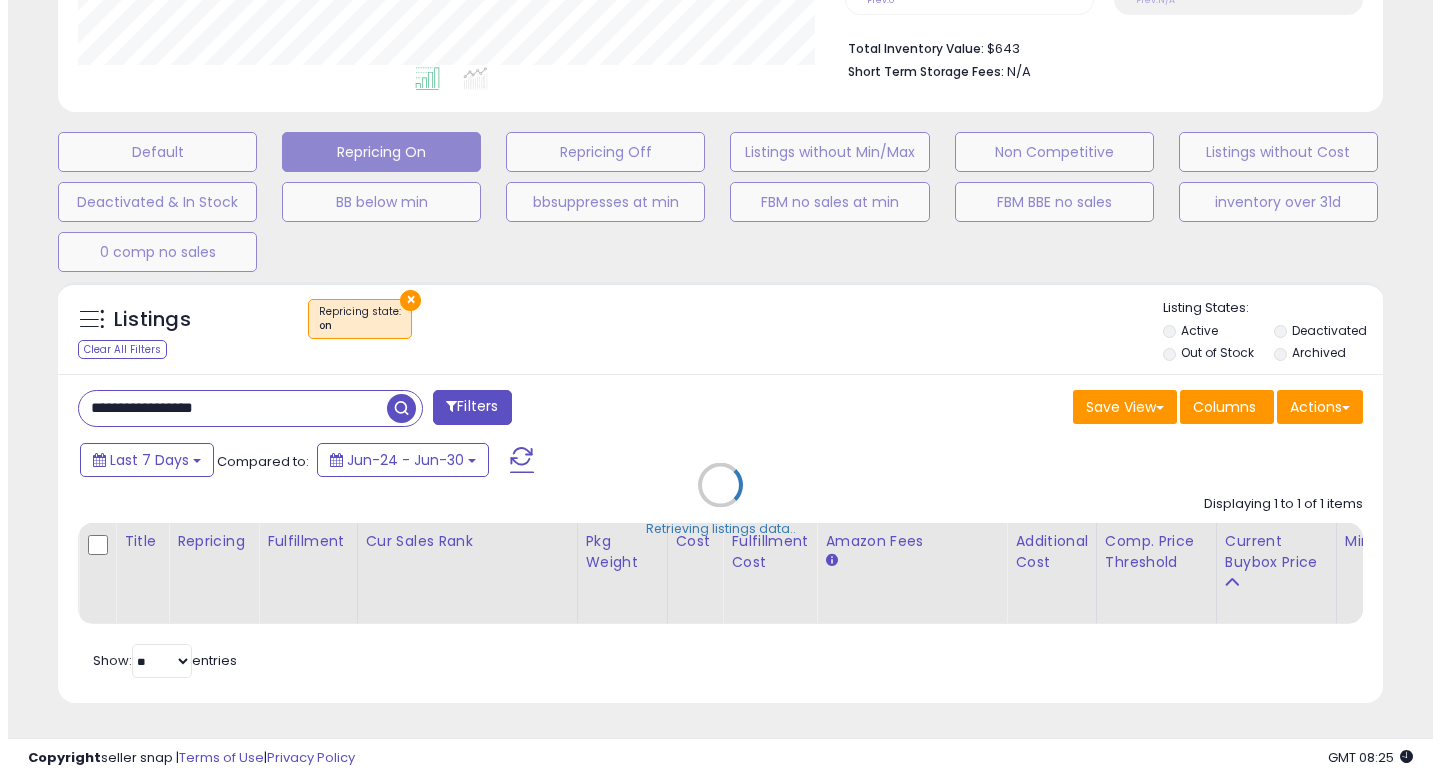 scroll, scrollTop: 513, scrollLeft: 0, axis: vertical 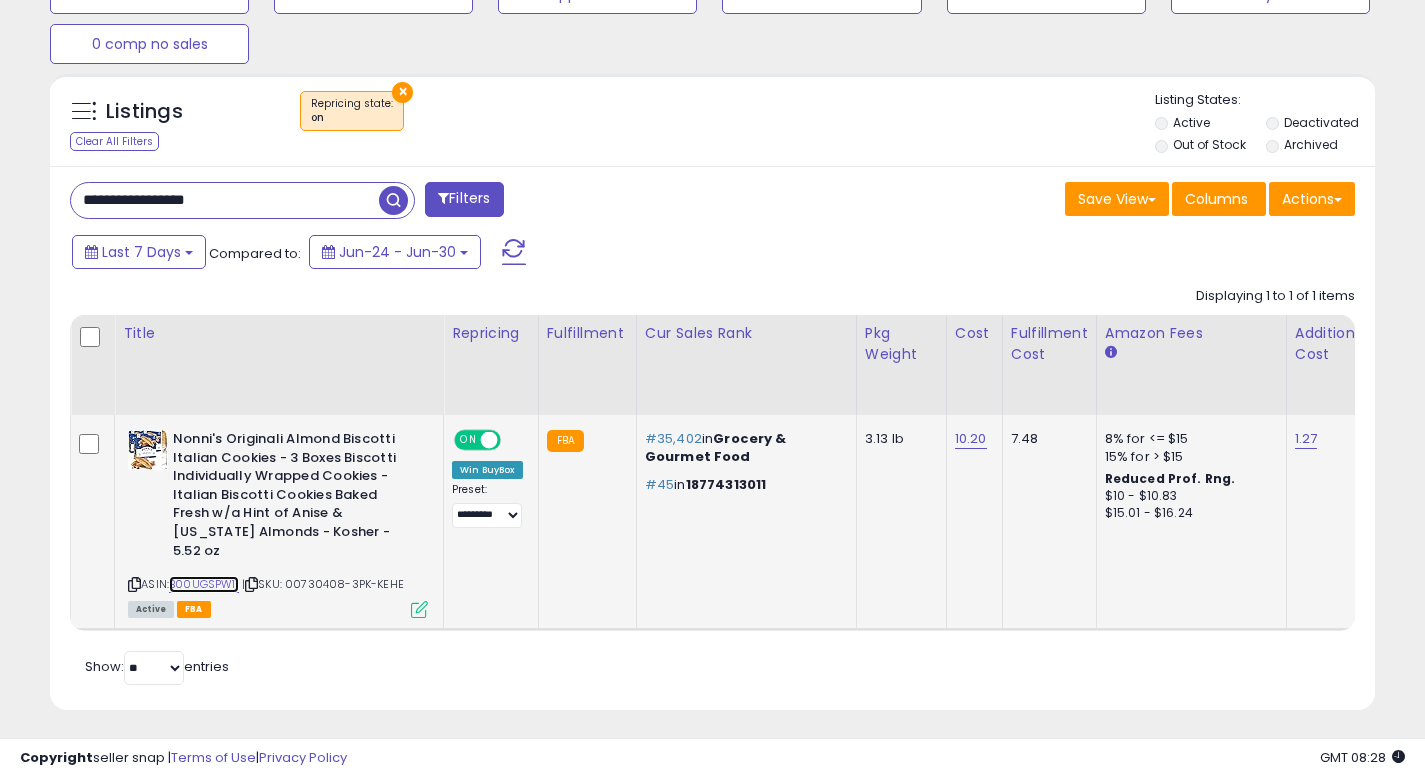 click on "B00UGSPW1I" at bounding box center (204, 584) 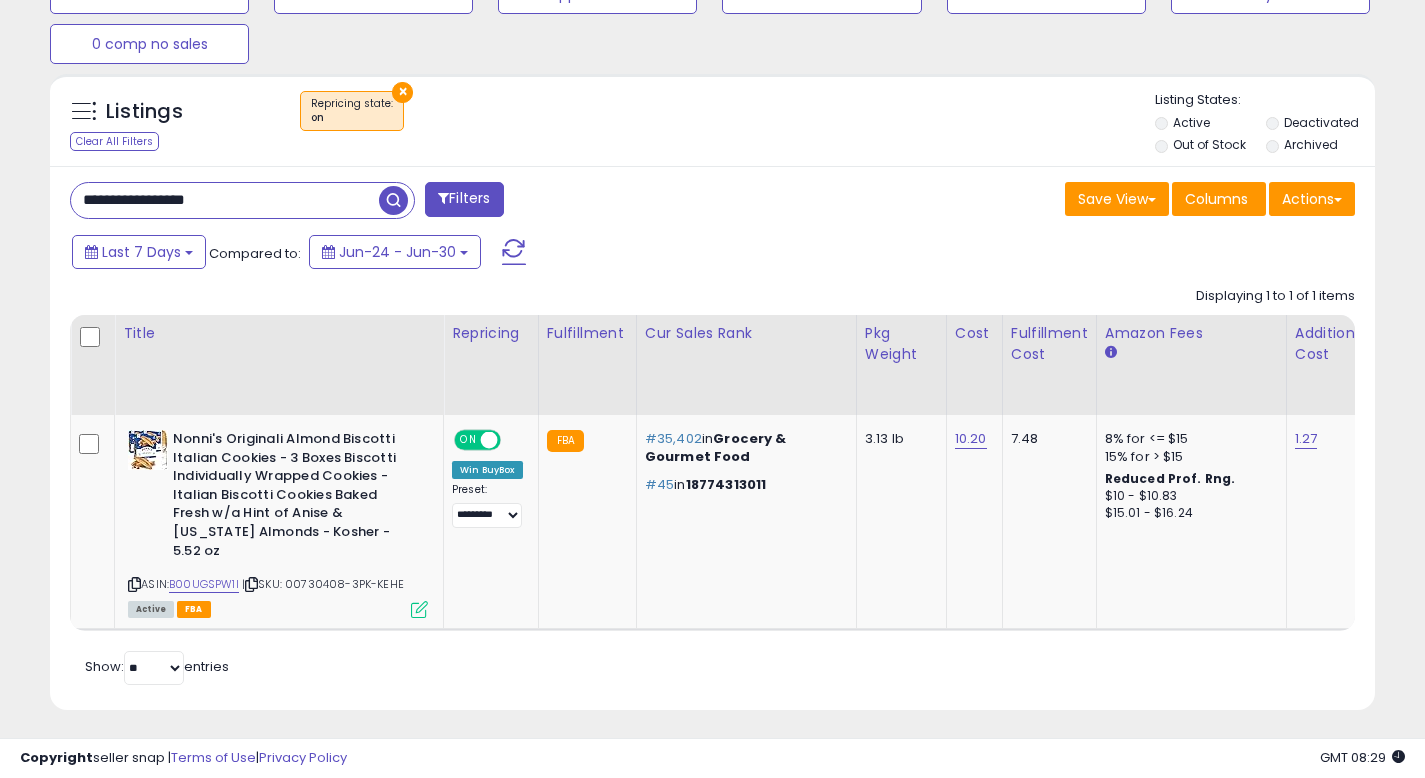 click on "**********" at bounding box center (225, 200) 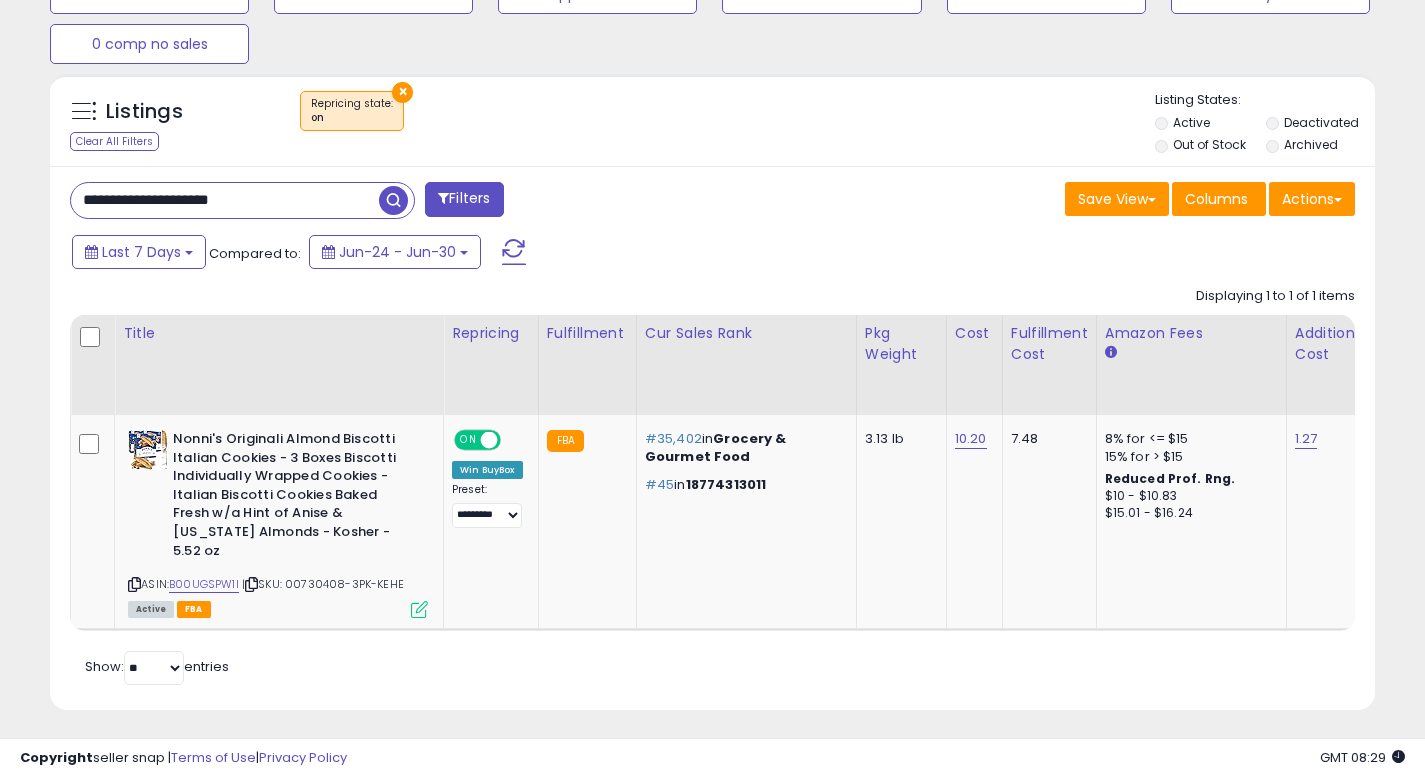 click at bounding box center (393, 200) 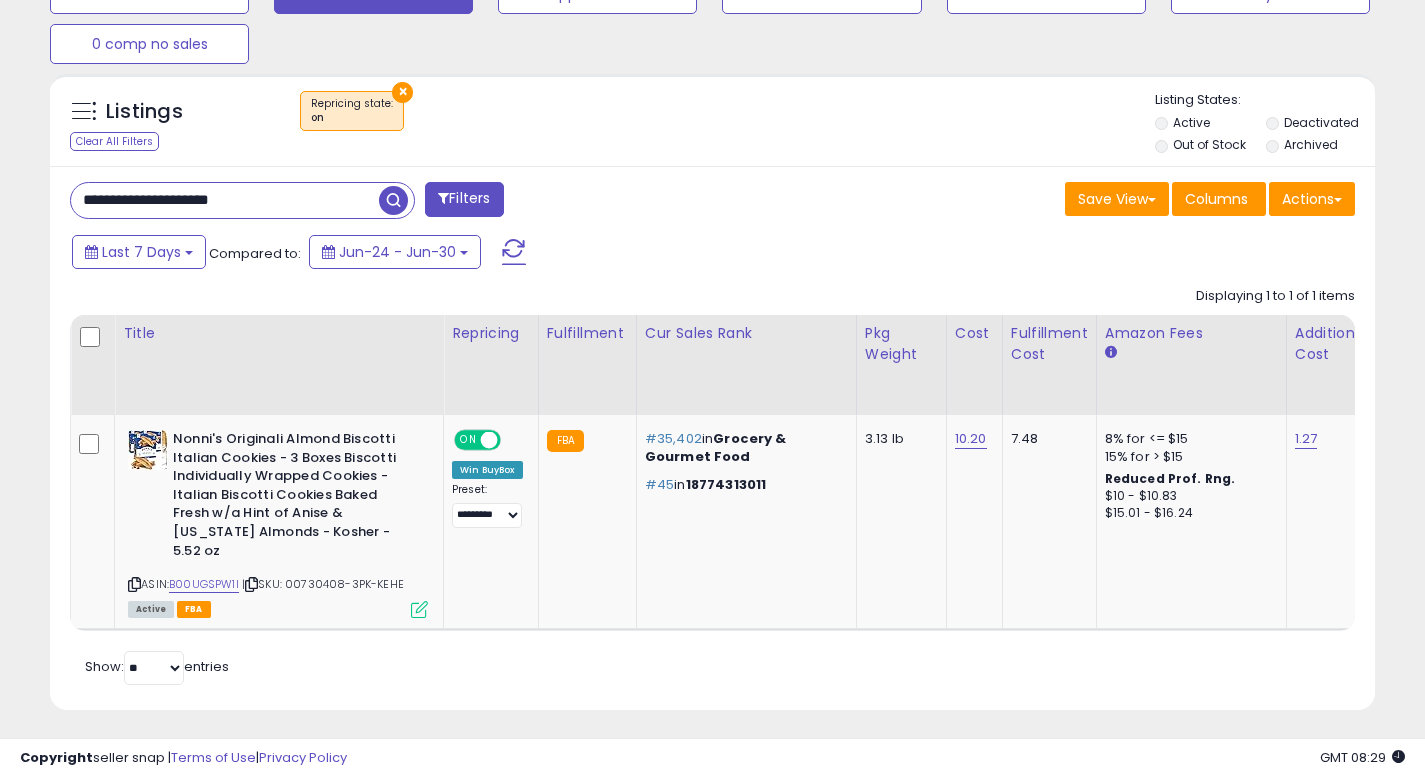 scroll, scrollTop: 999590, scrollLeft: 999224, axis: both 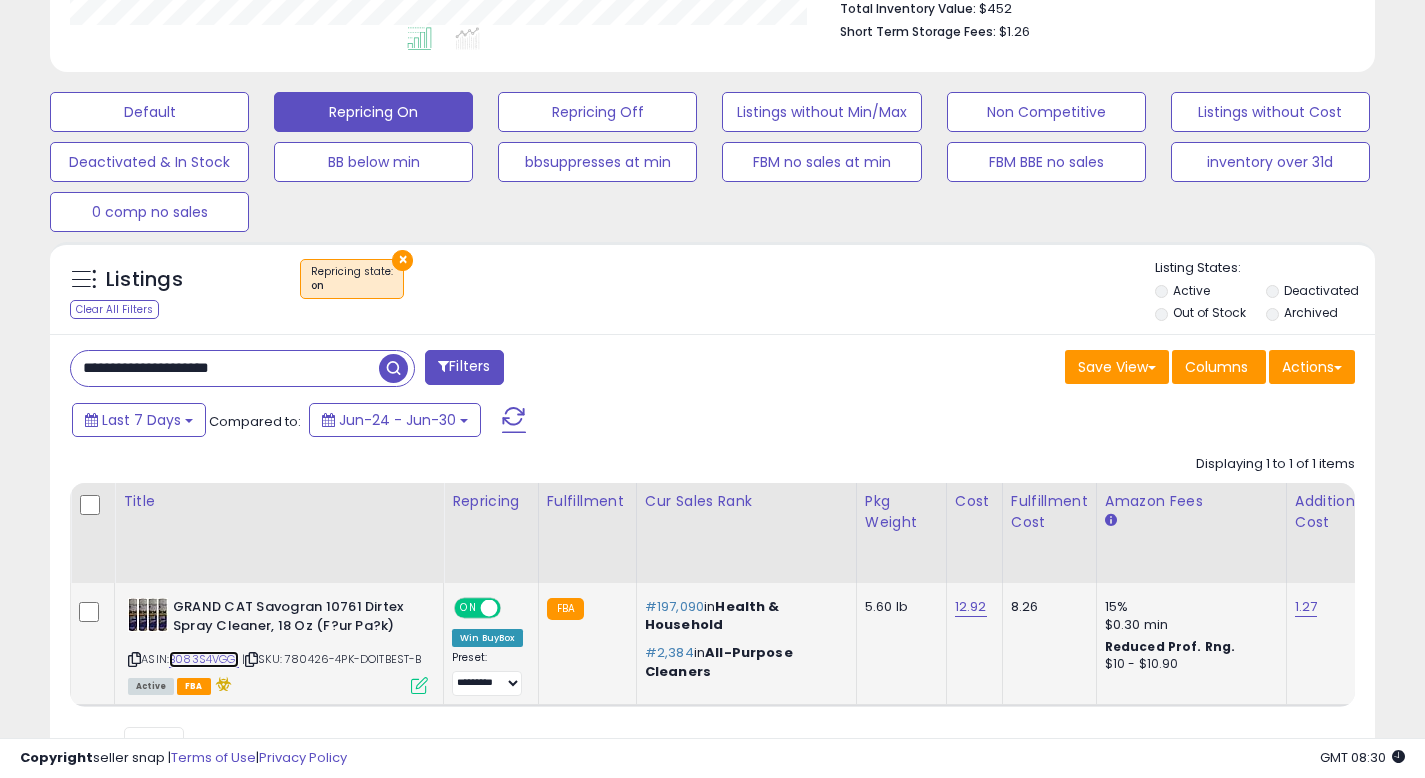 click on "B083S4VGG1" at bounding box center [204, 659] 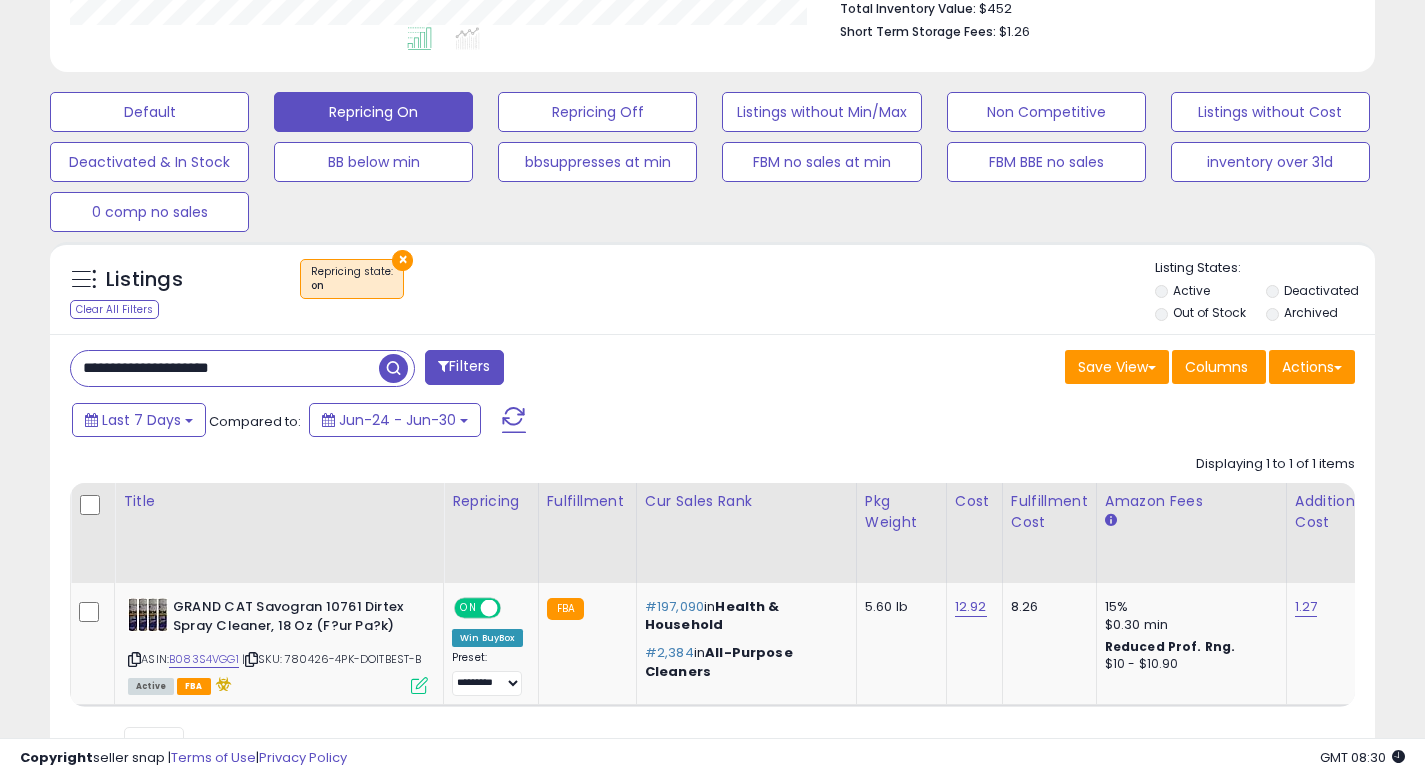 click on "**********" at bounding box center [225, 368] 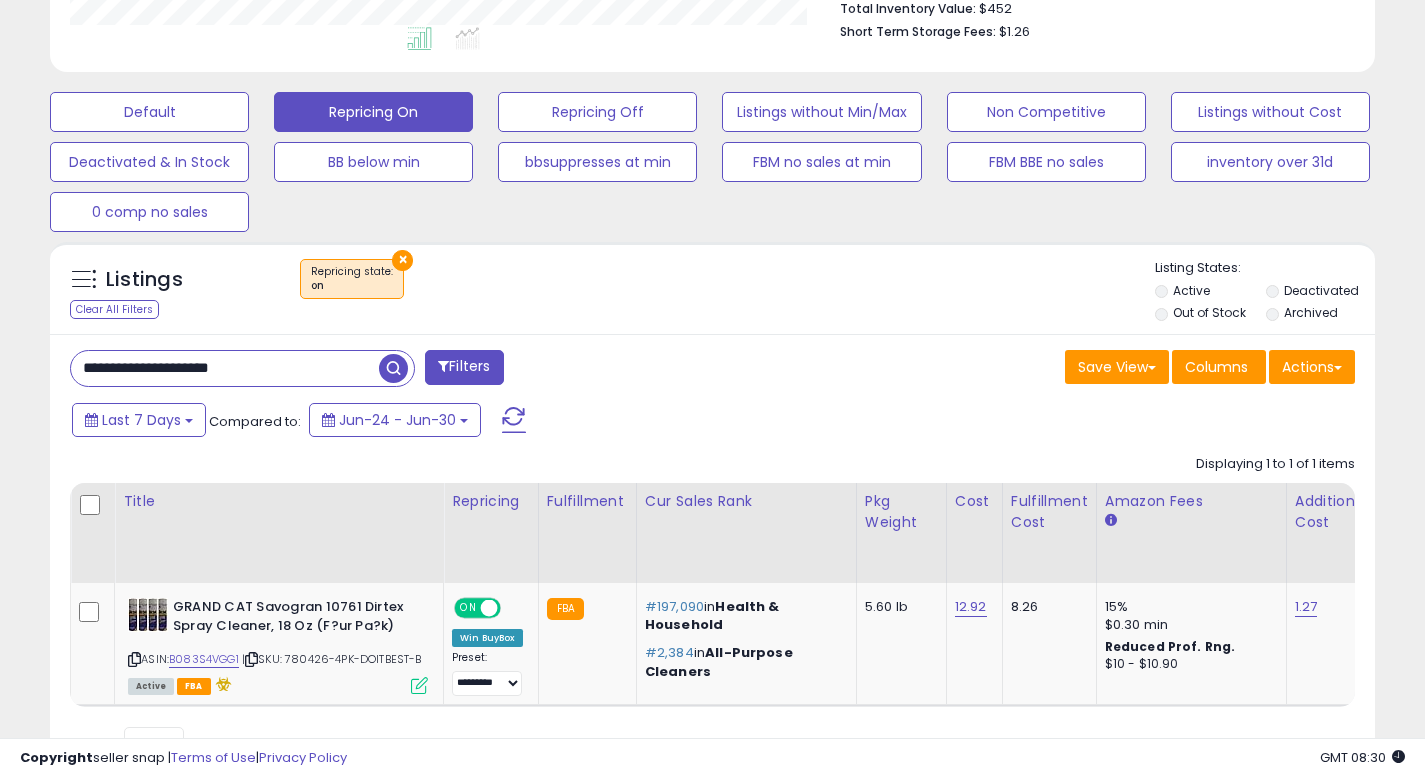 click on "**********" at bounding box center (225, 368) 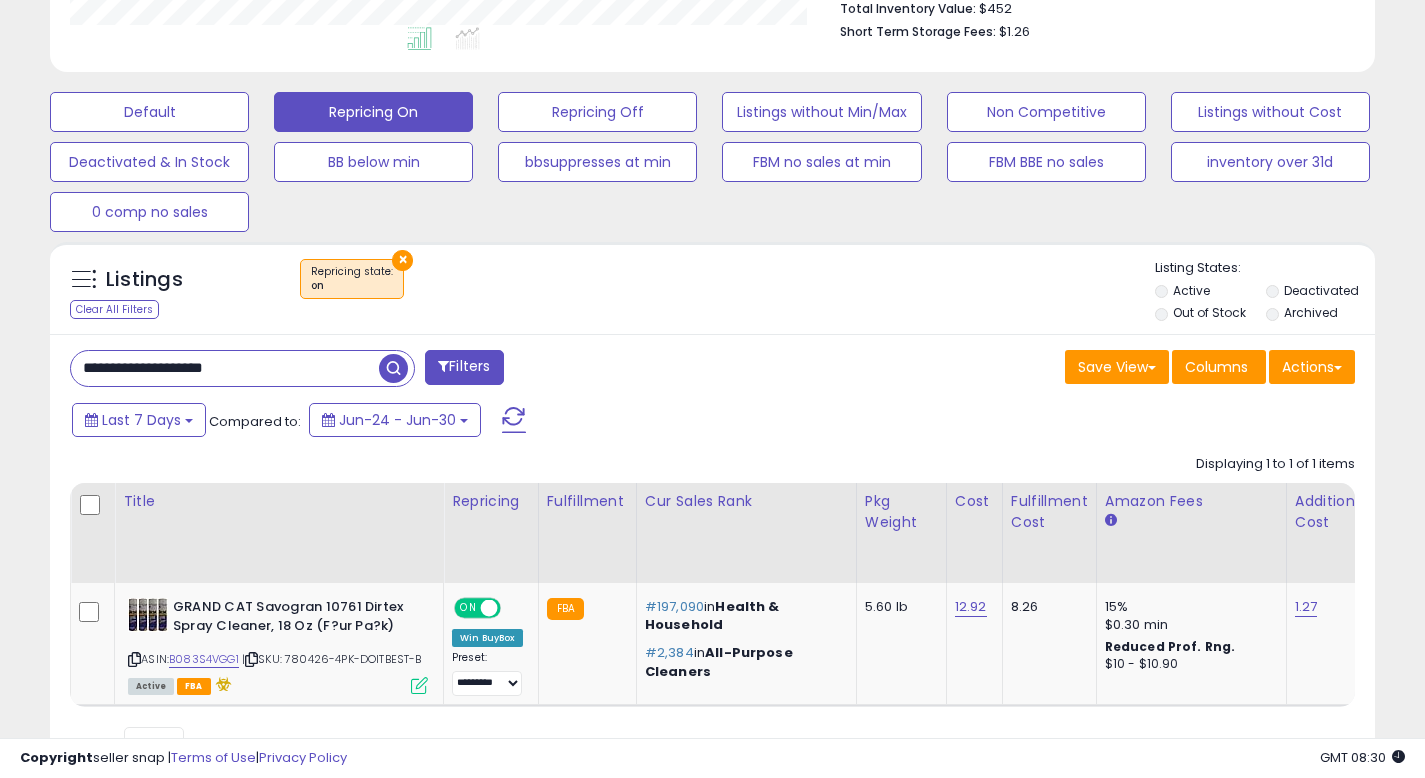 click at bounding box center [393, 368] 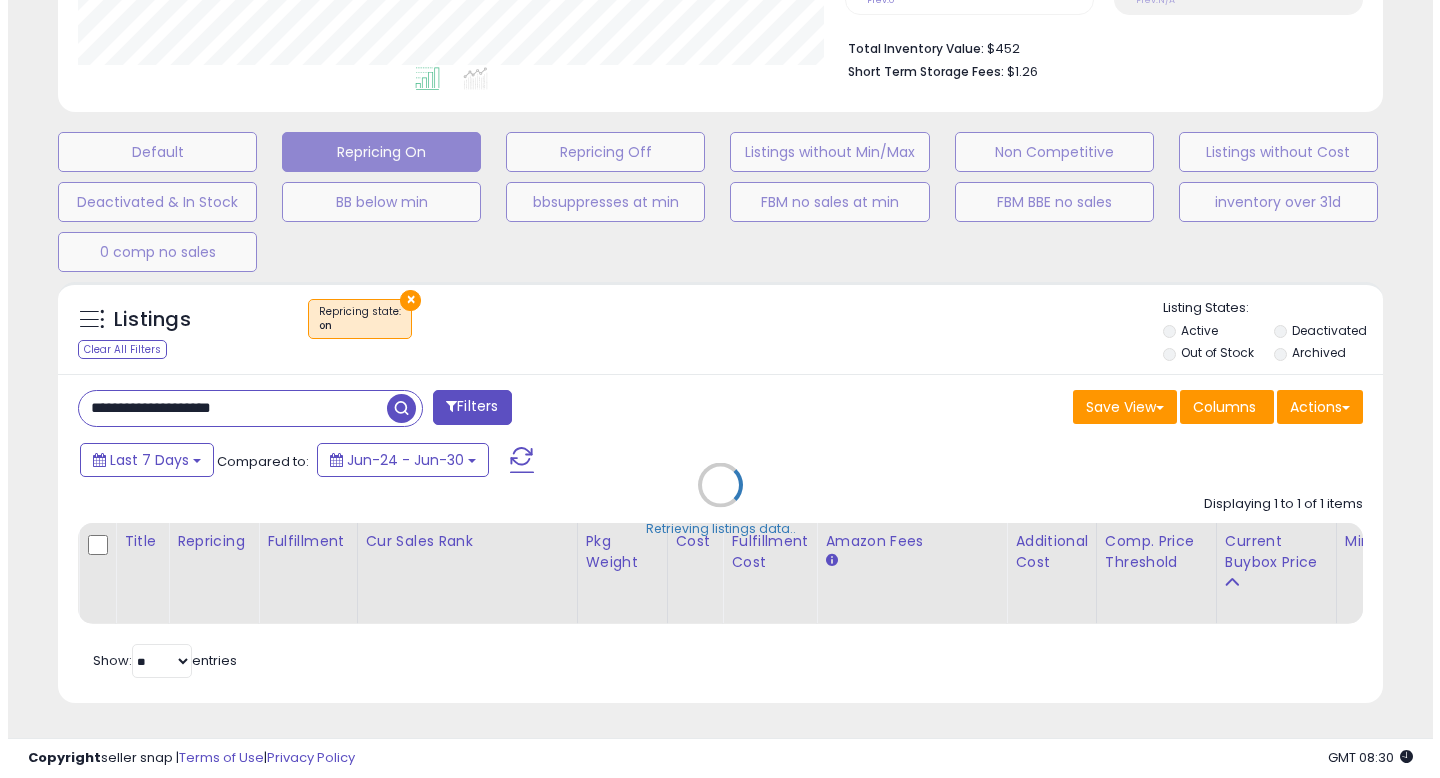 scroll, scrollTop: 513, scrollLeft: 0, axis: vertical 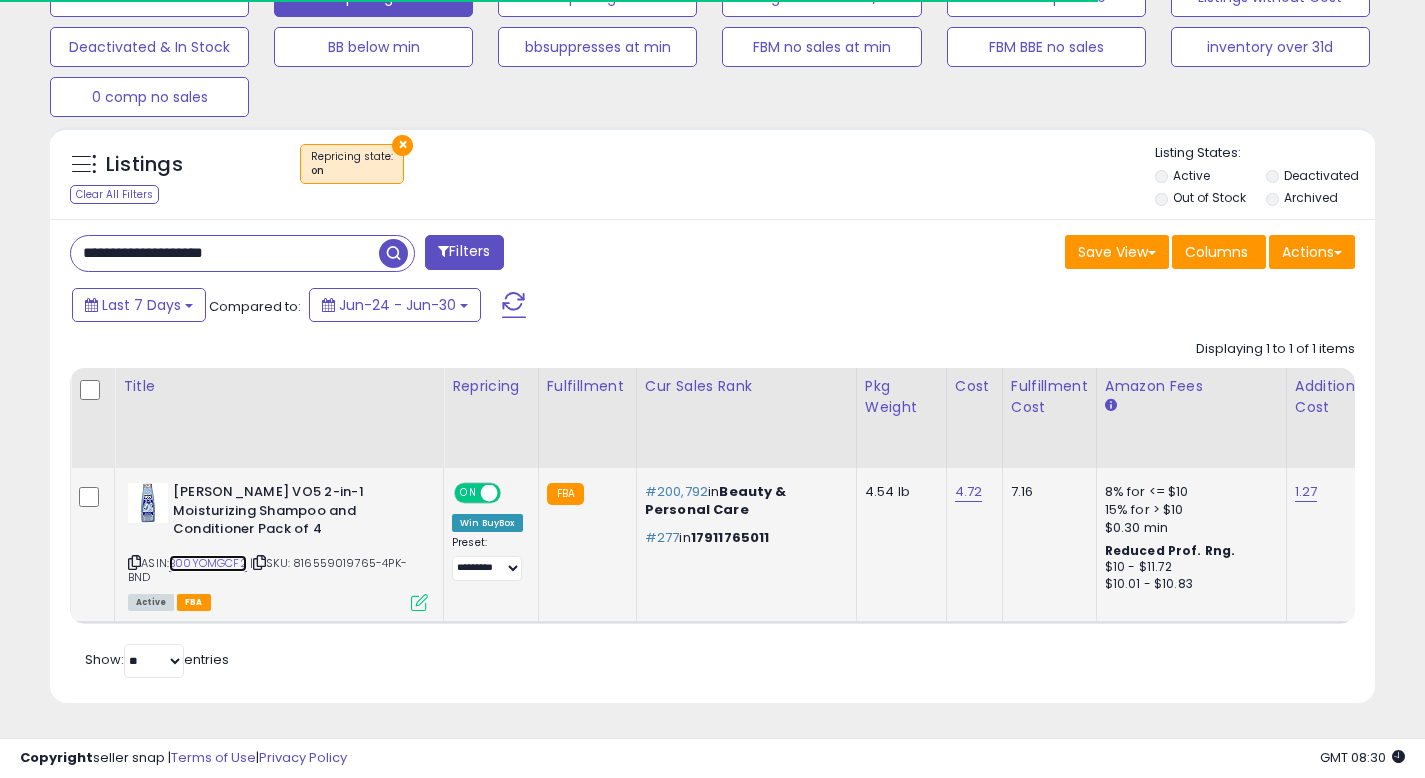 click on "B00YOMGCF2" at bounding box center (208, 563) 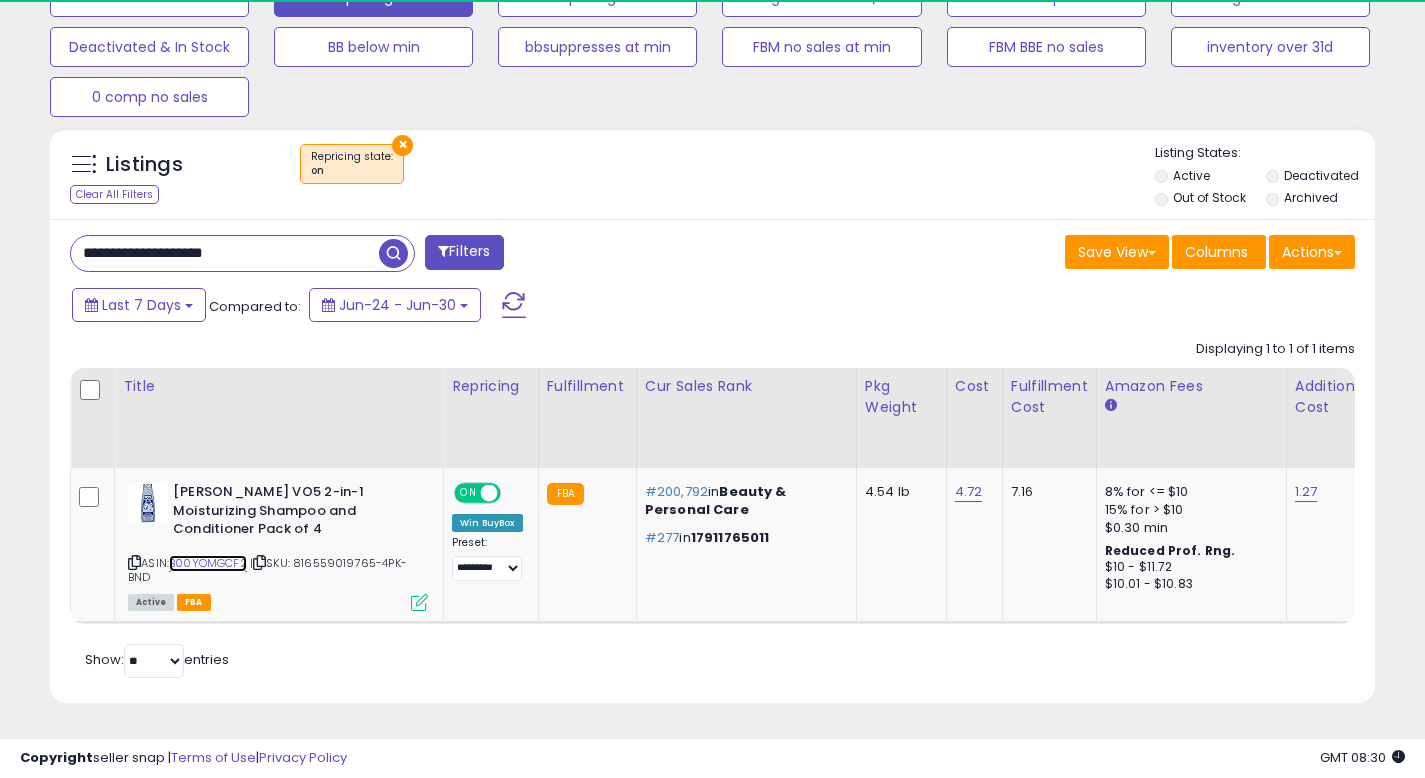 scroll, scrollTop: 999590, scrollLeft: 999233, axis: both 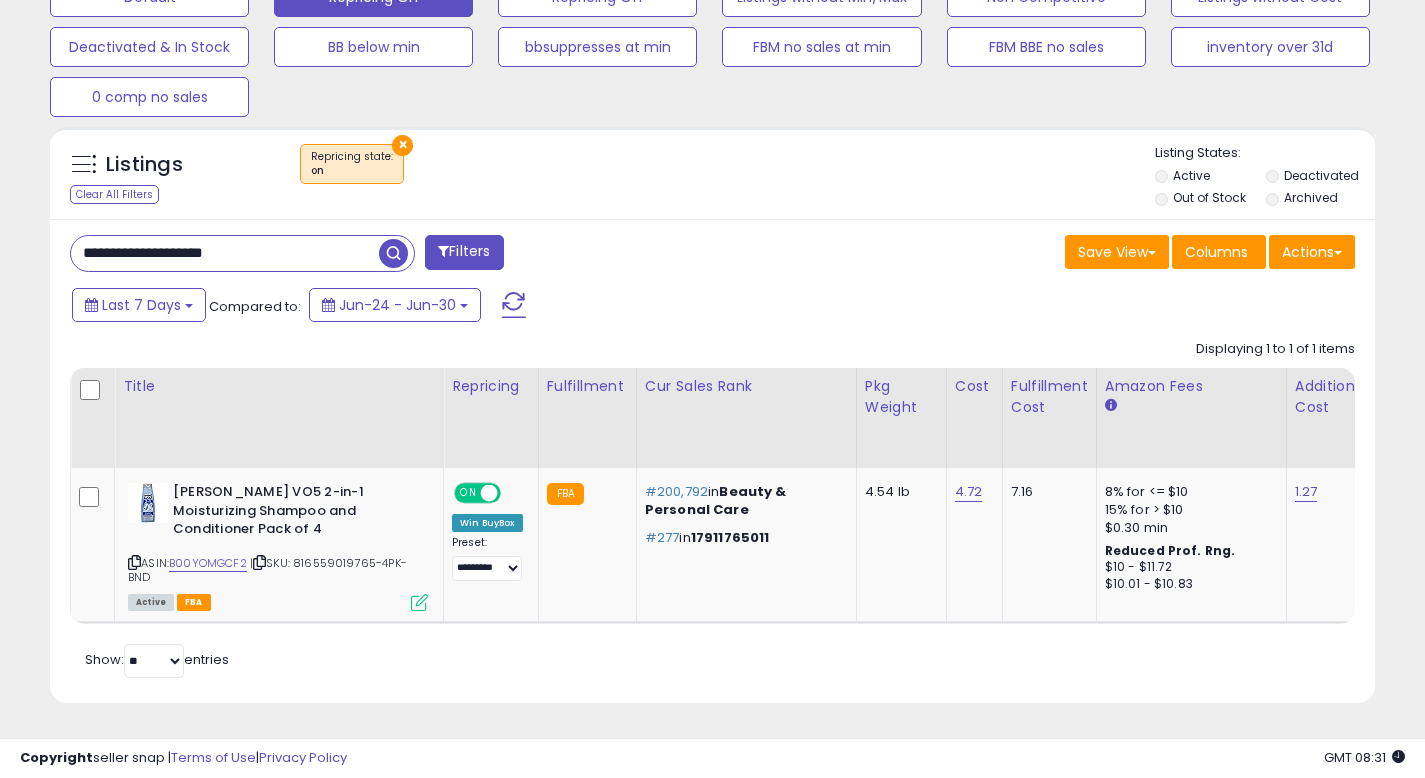 click on "**********" at bounding box center (225, 253) 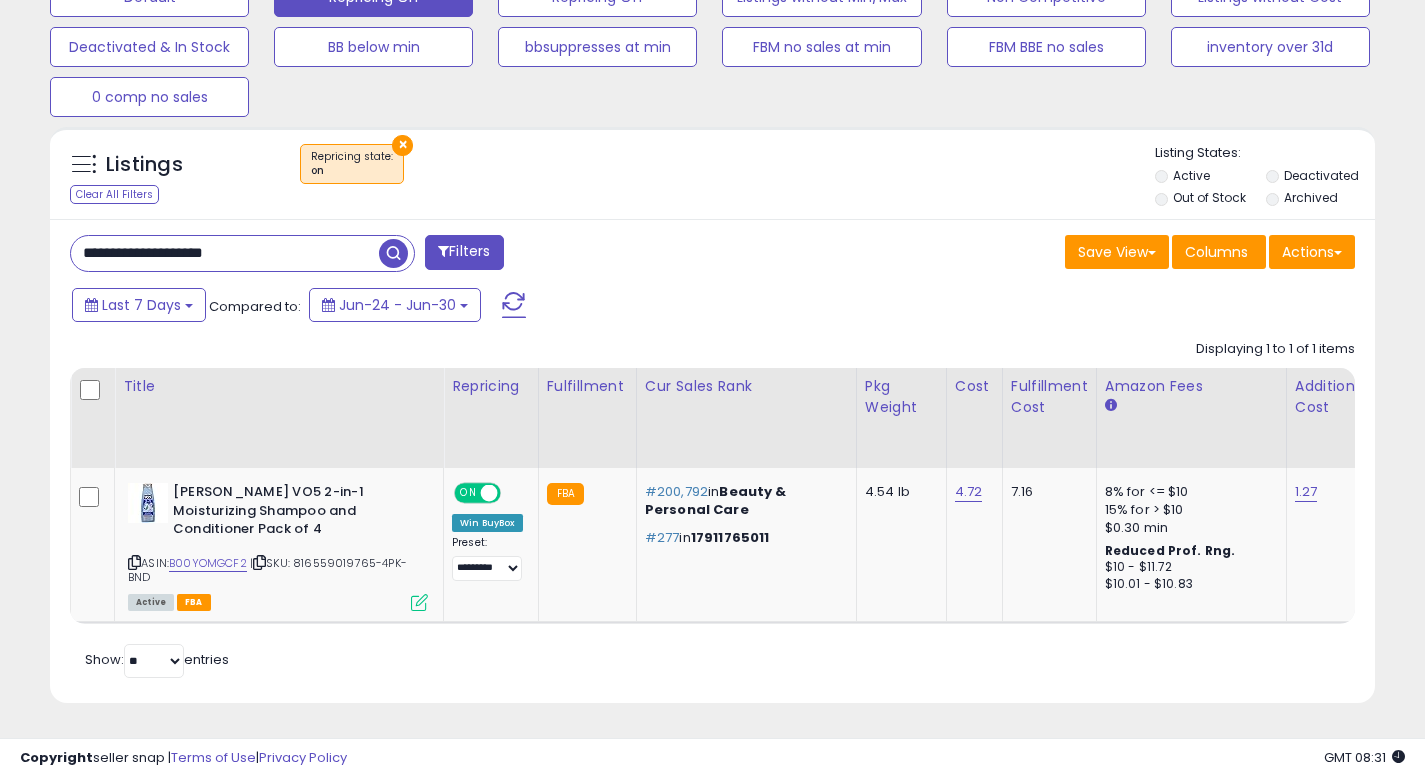 click on "**********" at bounding box center (225, 253) 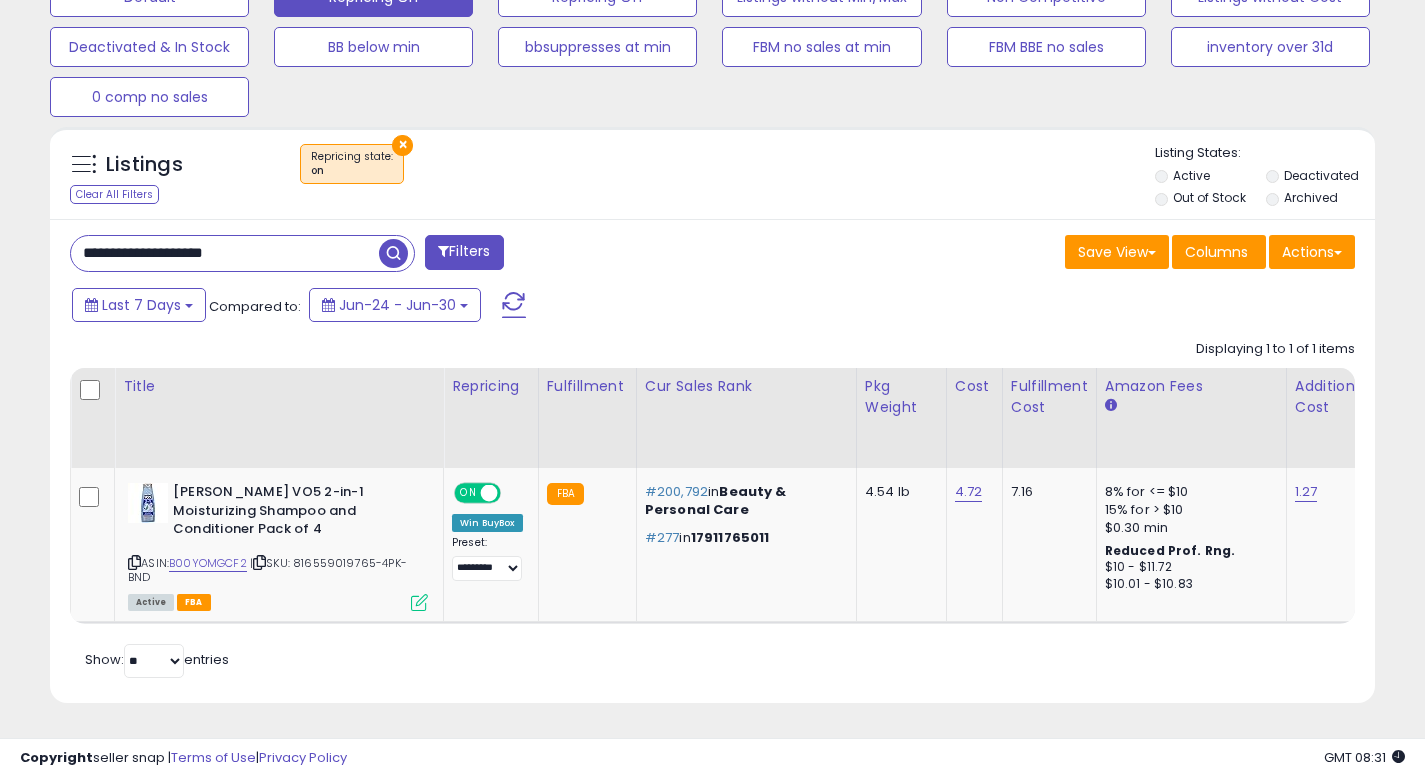 paste 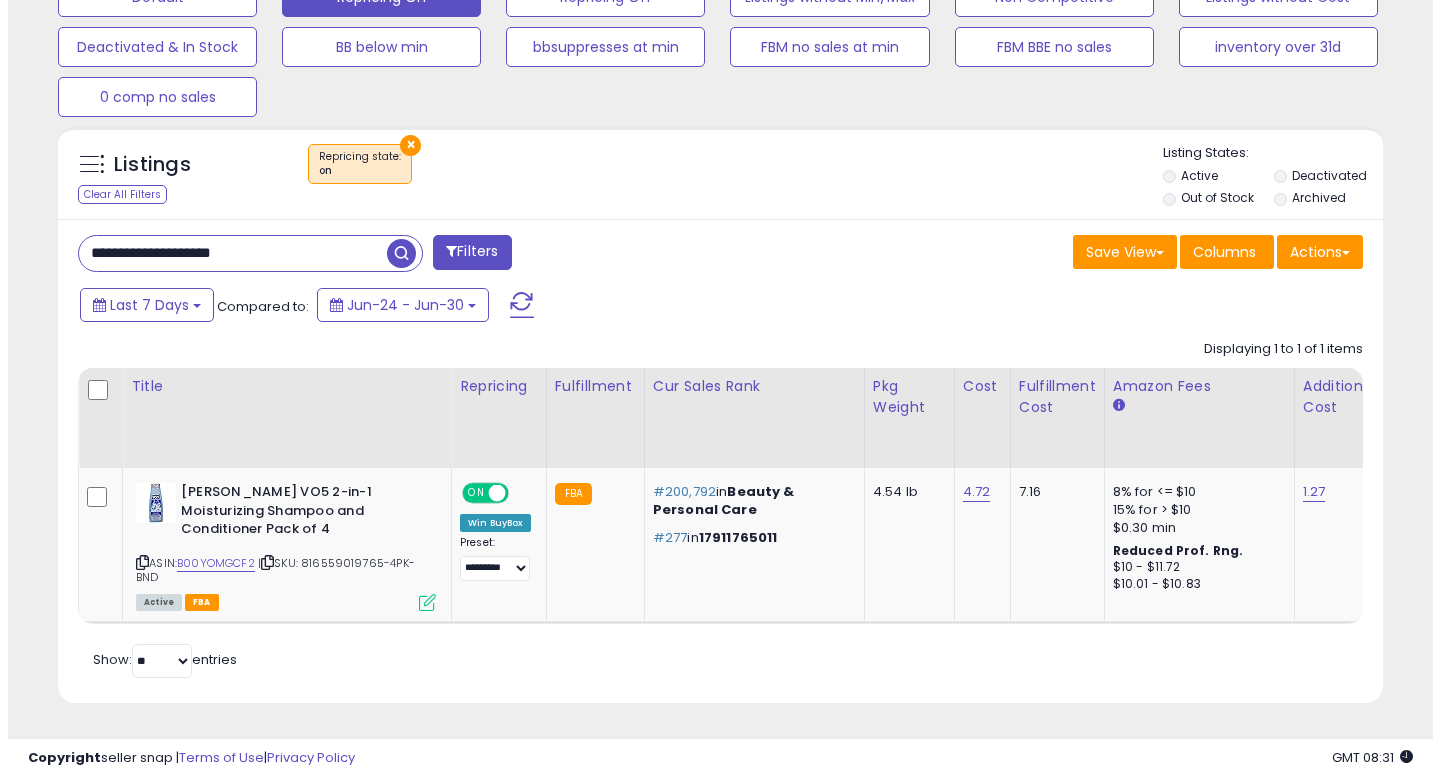 scroll, scrollTop: 513, scrollLeft: 0, axis: vertical 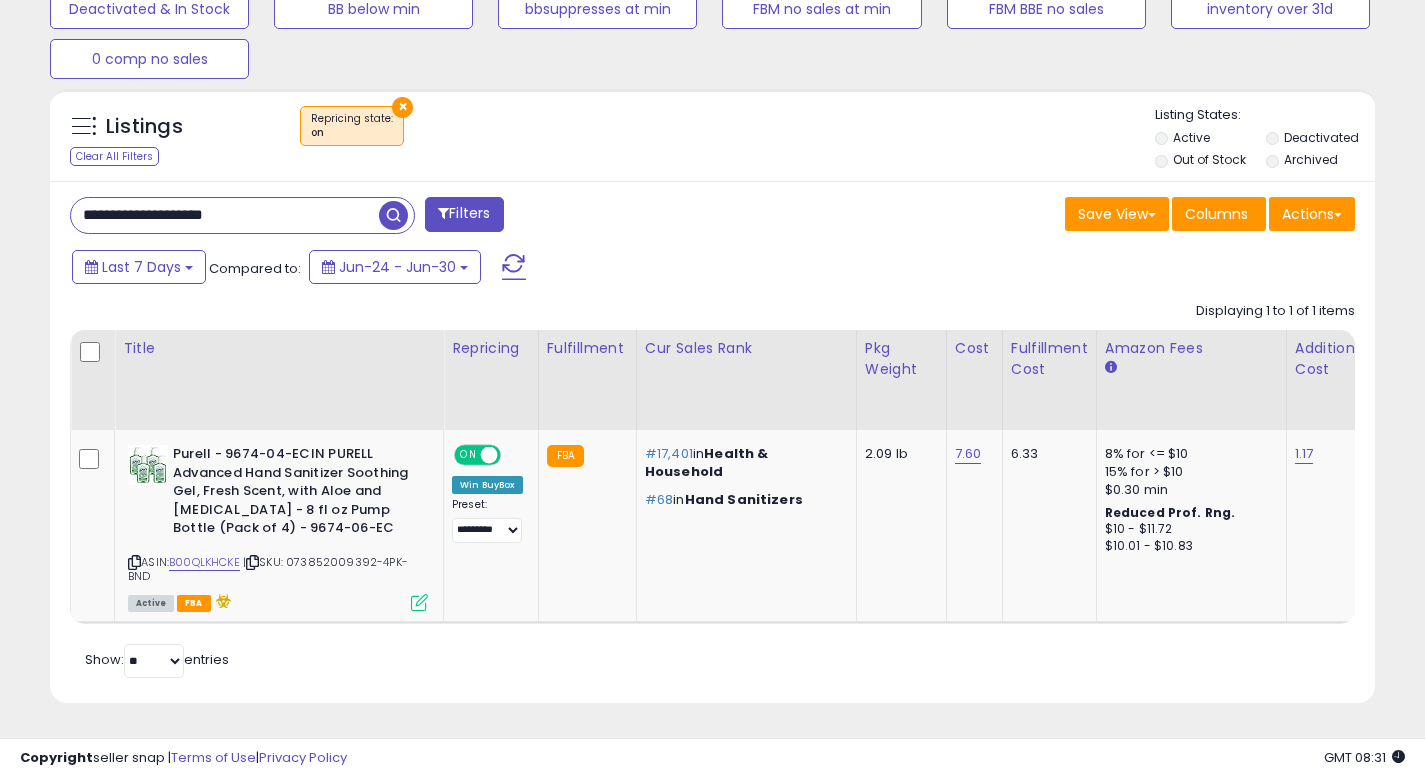 click on "**********" at bounding box center (225, 215) 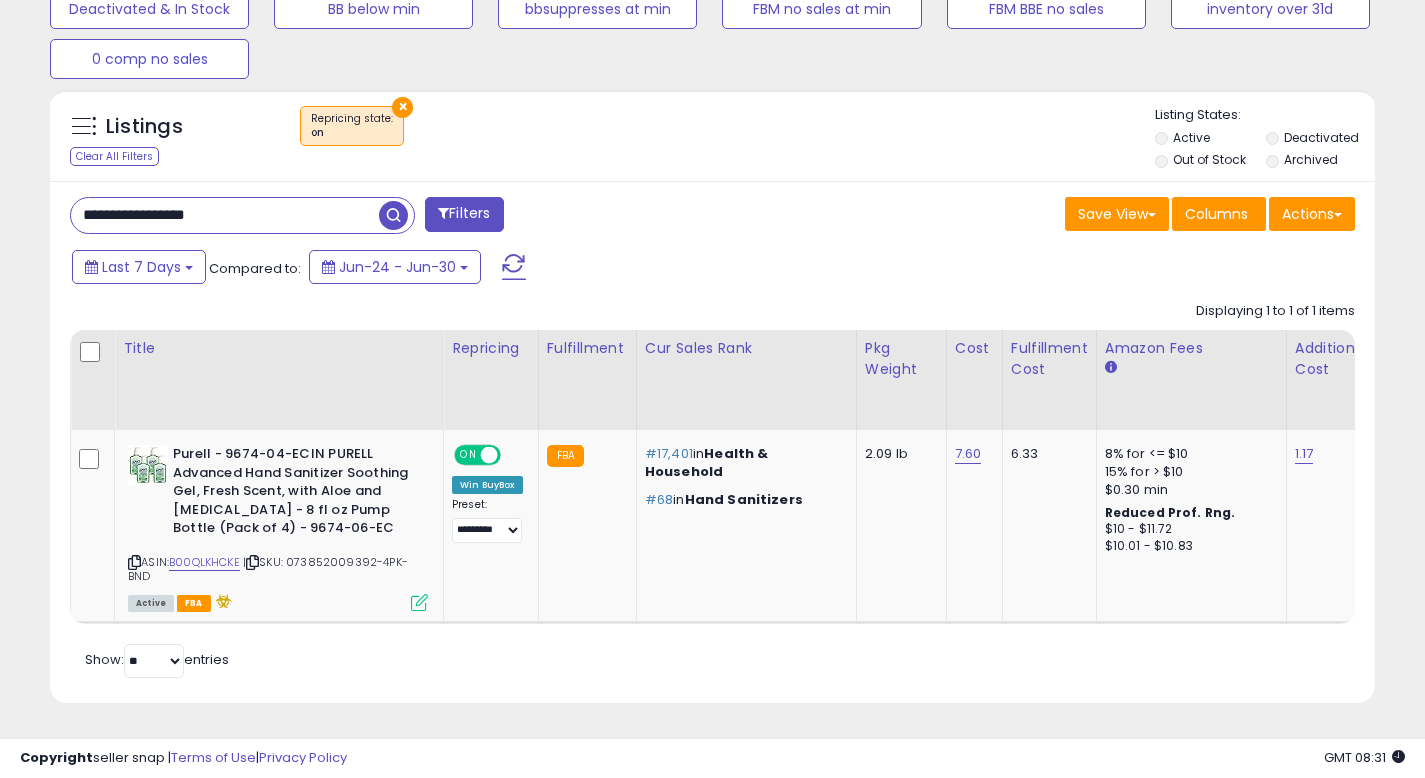 click at bounding box center (393, 215) 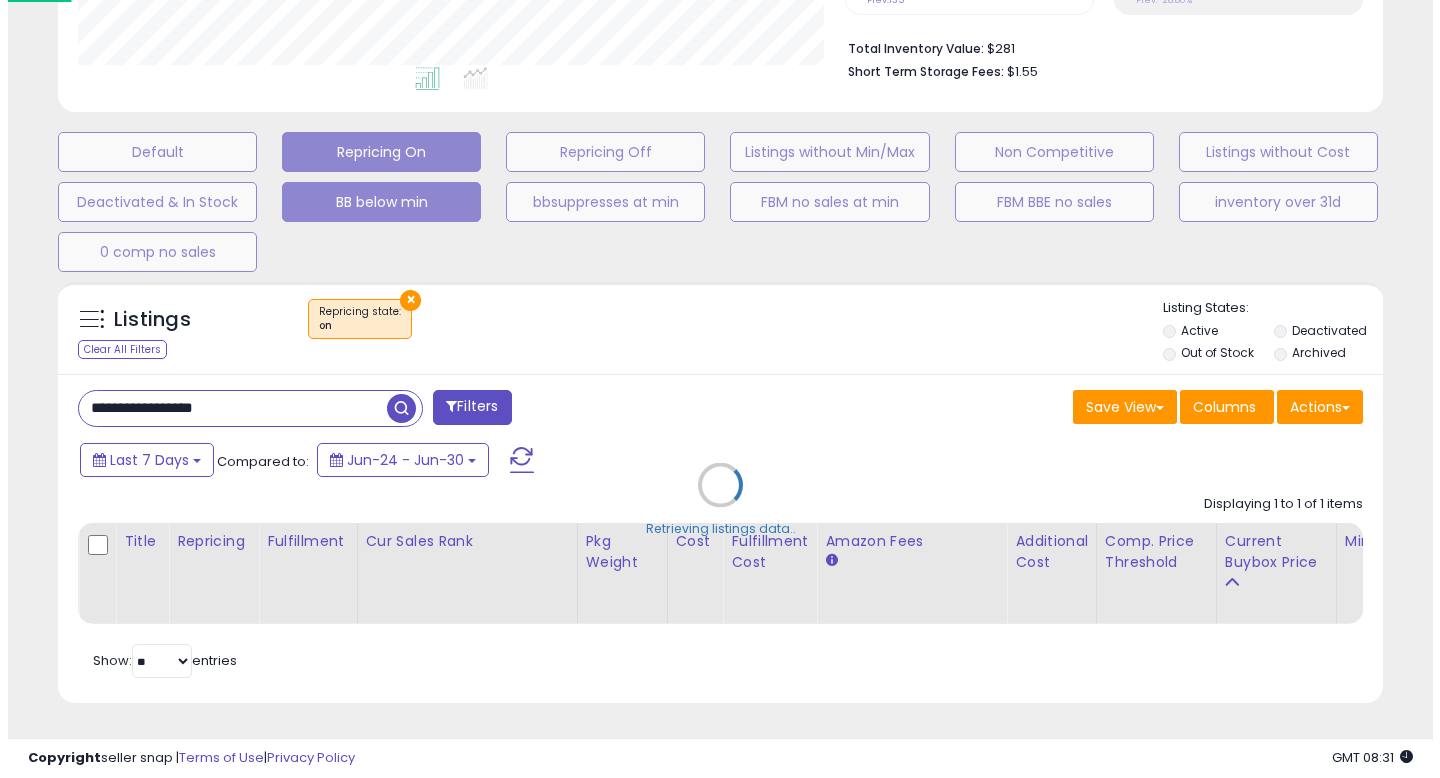 scroll, scrollTop: 513, scrollLeft: 0, axis: vertical 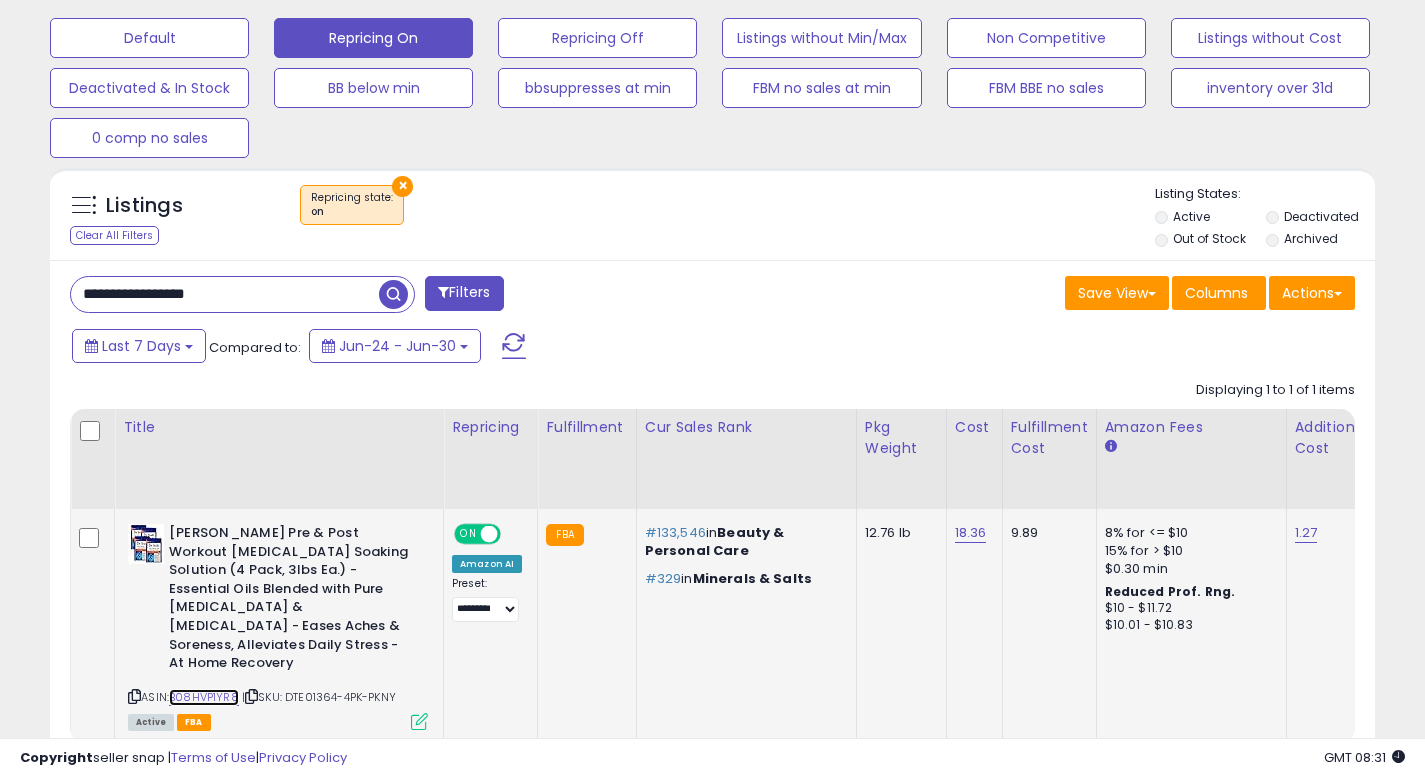 click on "B08HVP1YR8" at bounding box center [204, 697] 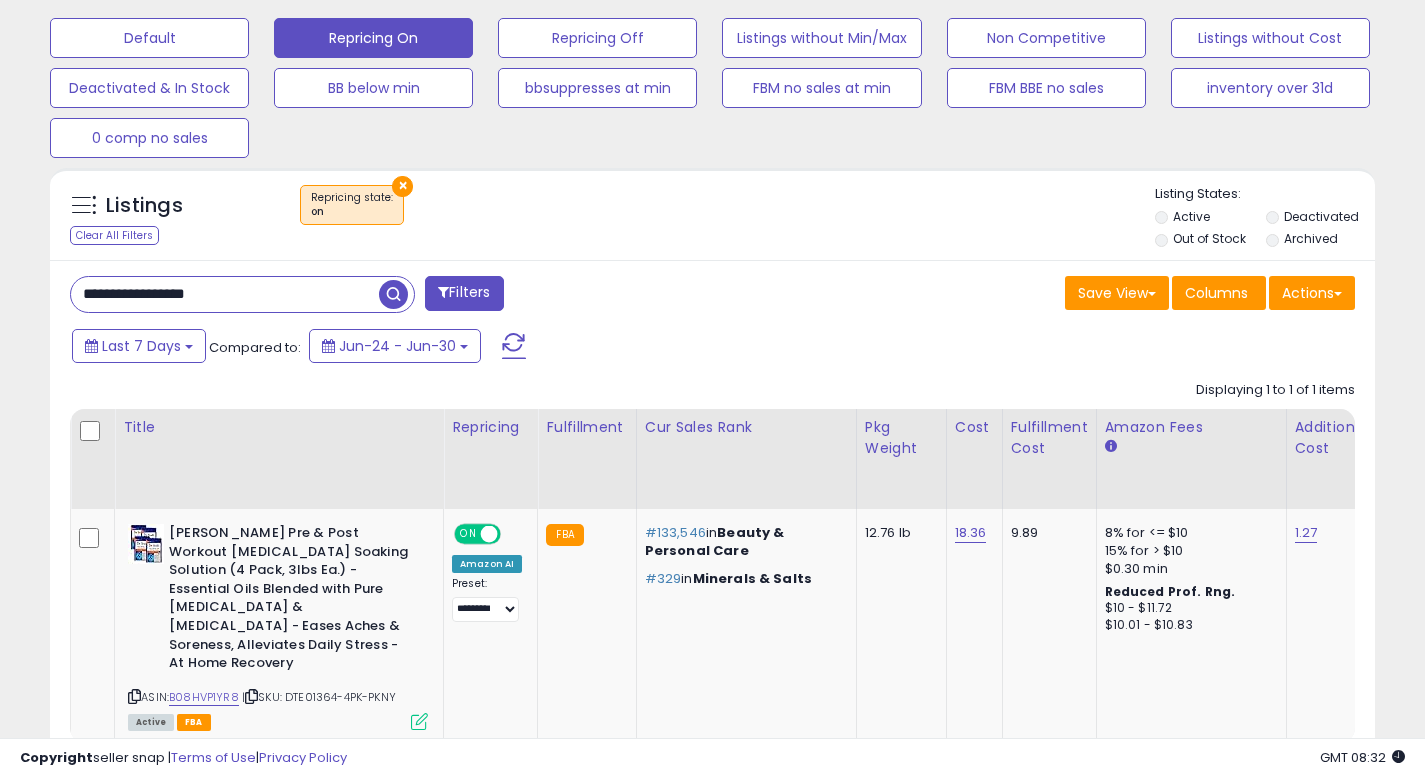 click on "**********" at bounding box center [225, 294] 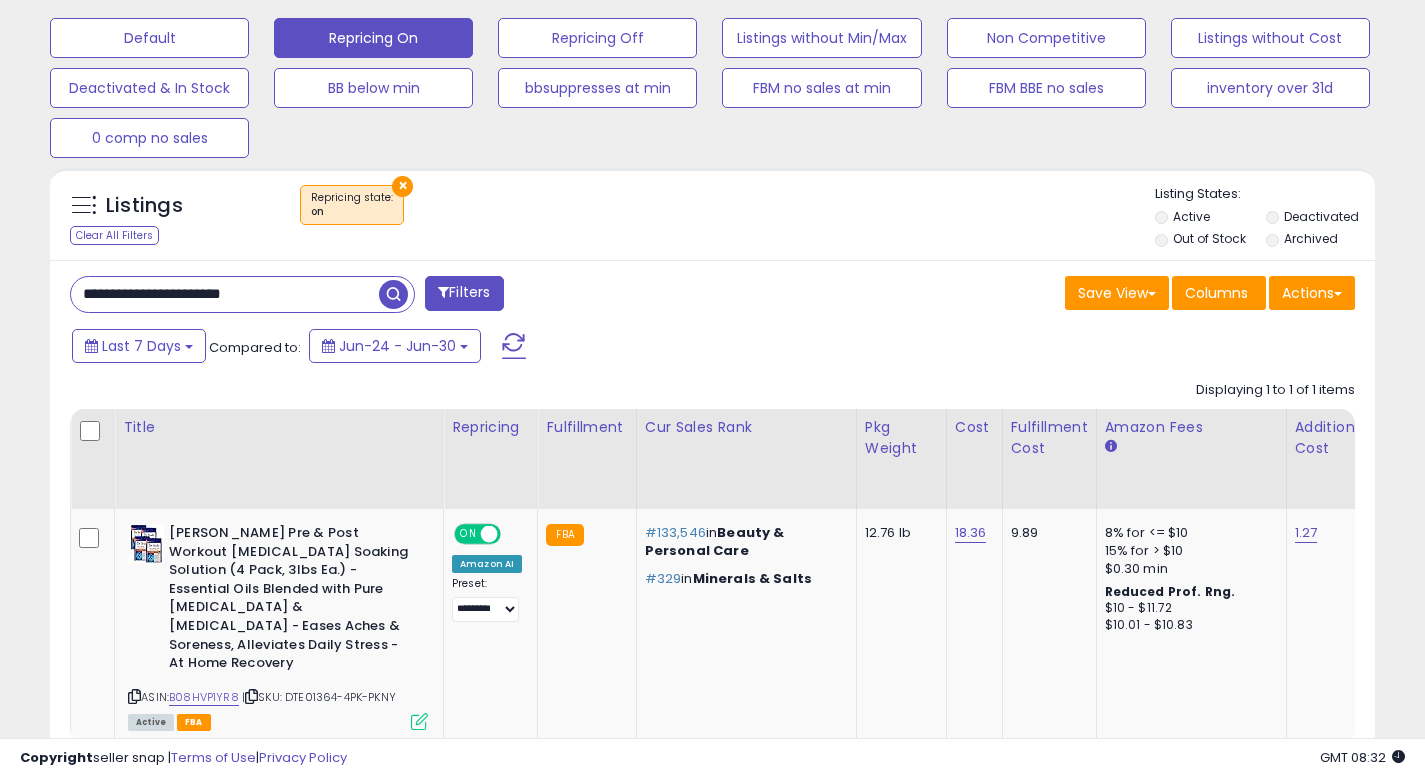 click at bounding box center (393, 294) 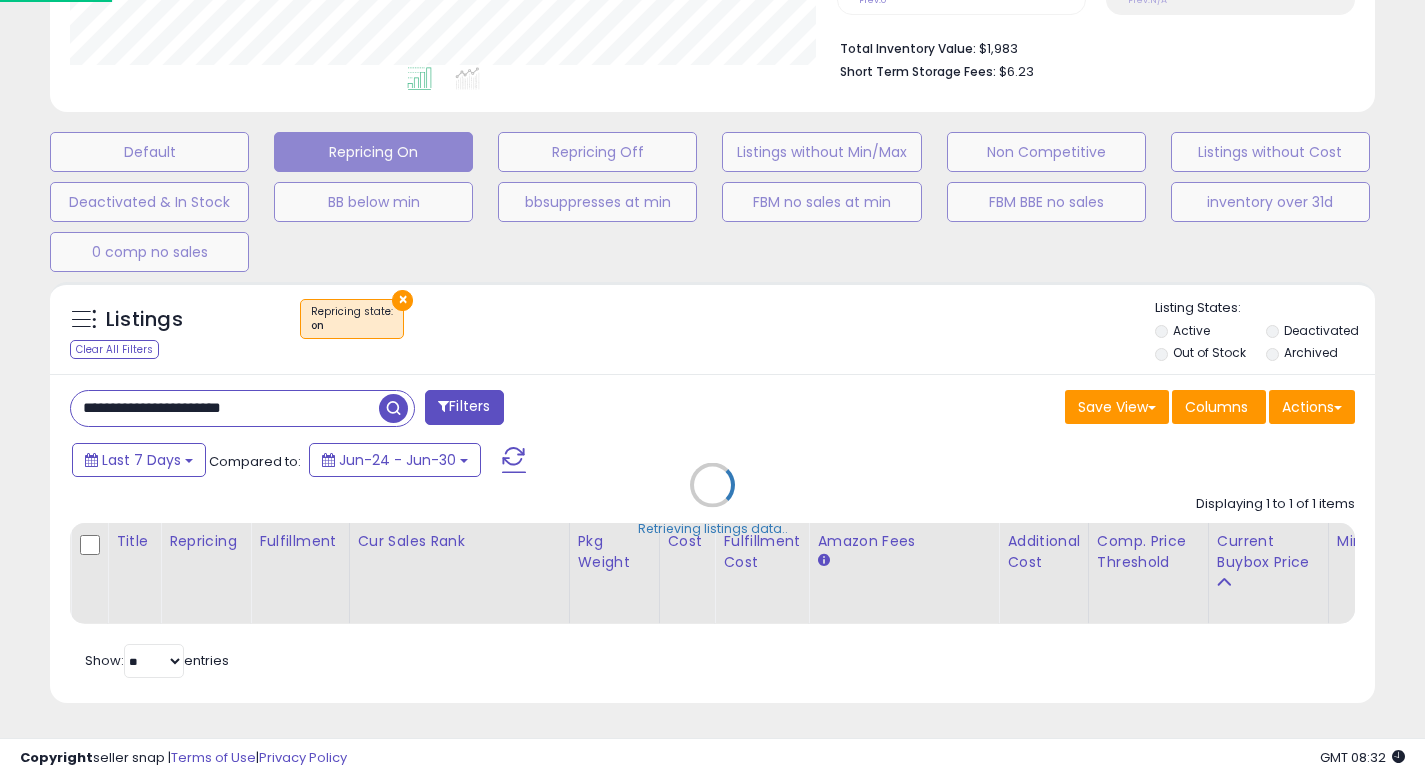 scroll, scrollTop: 999590, scrollLeft: 999224, axis: both 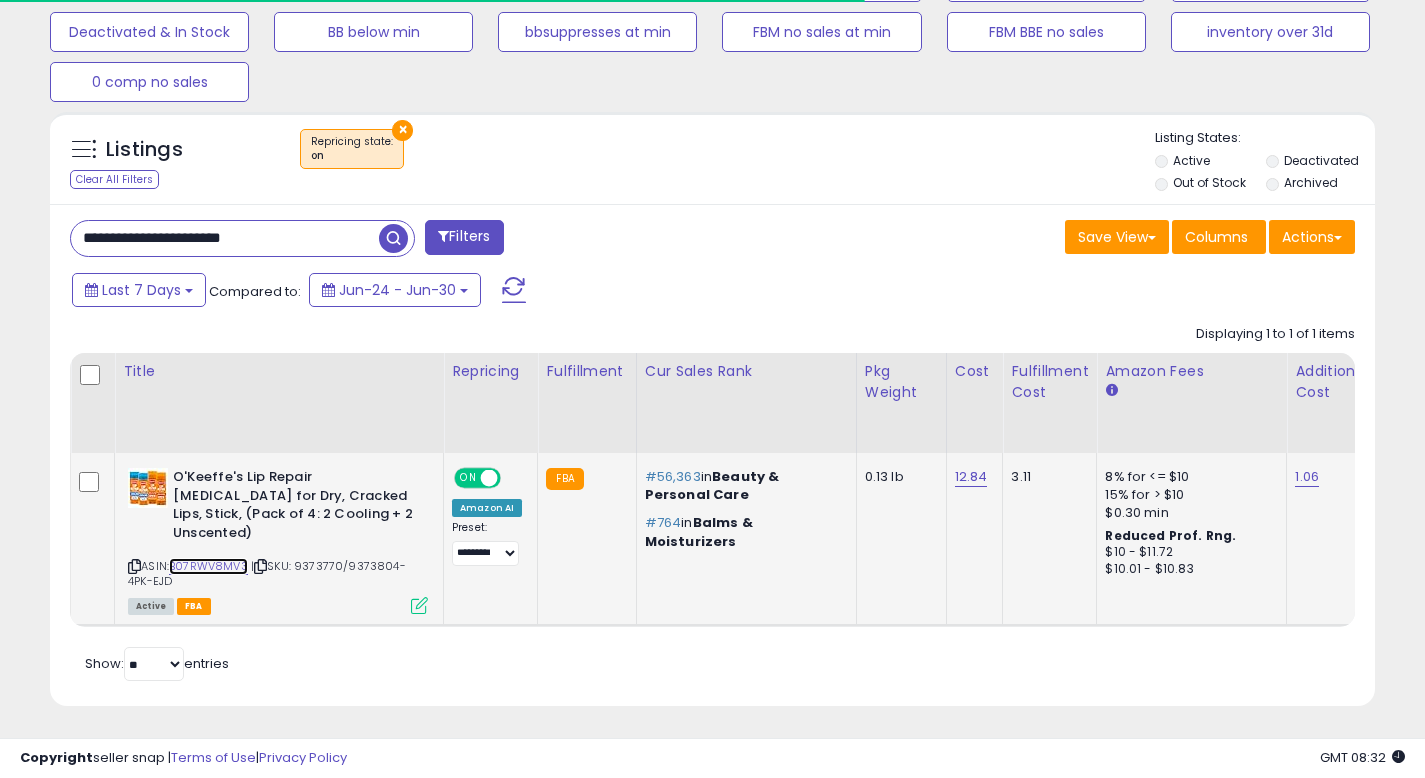 click on "B07RWV8MV3" at bounding box center [208, 566] 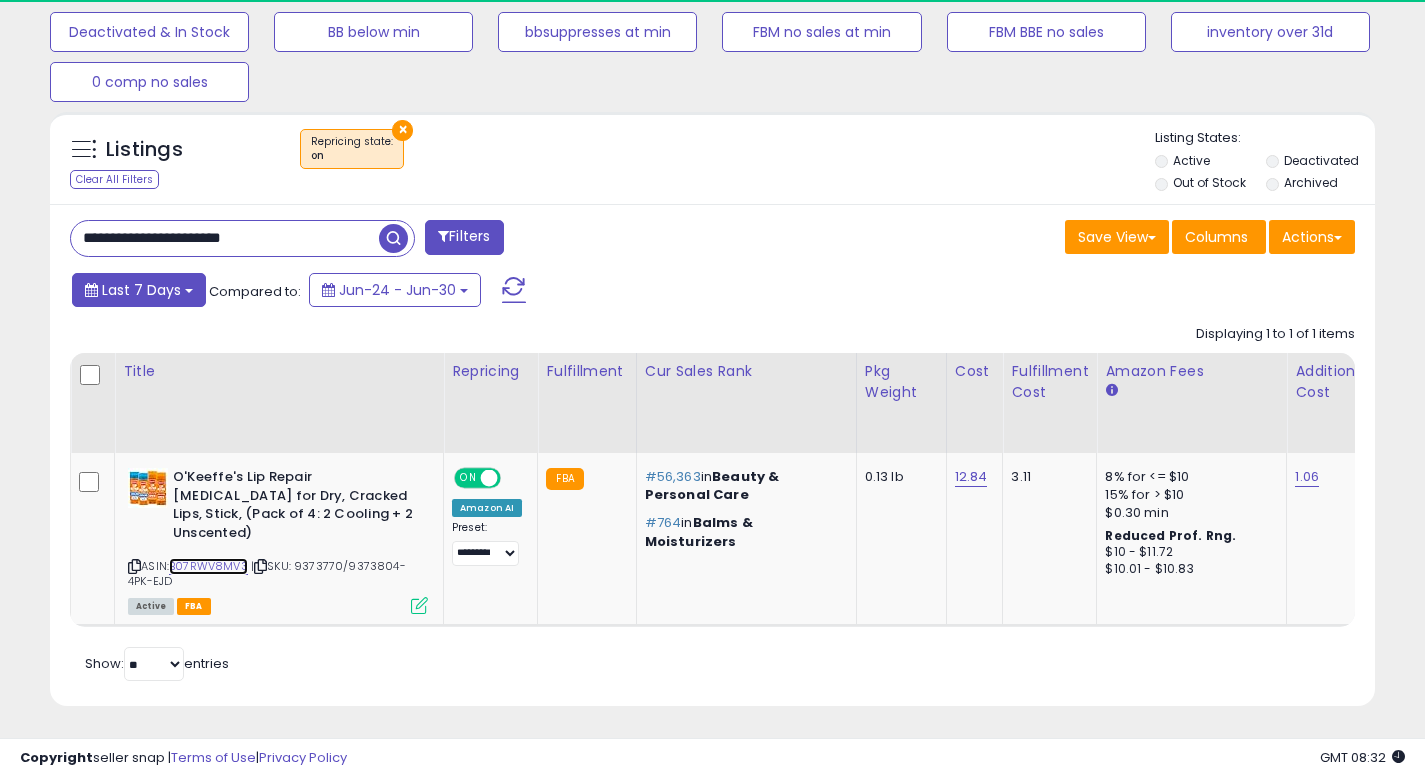 scroll, scrollTop: 999590, scrollLeft: 999233, axis: both 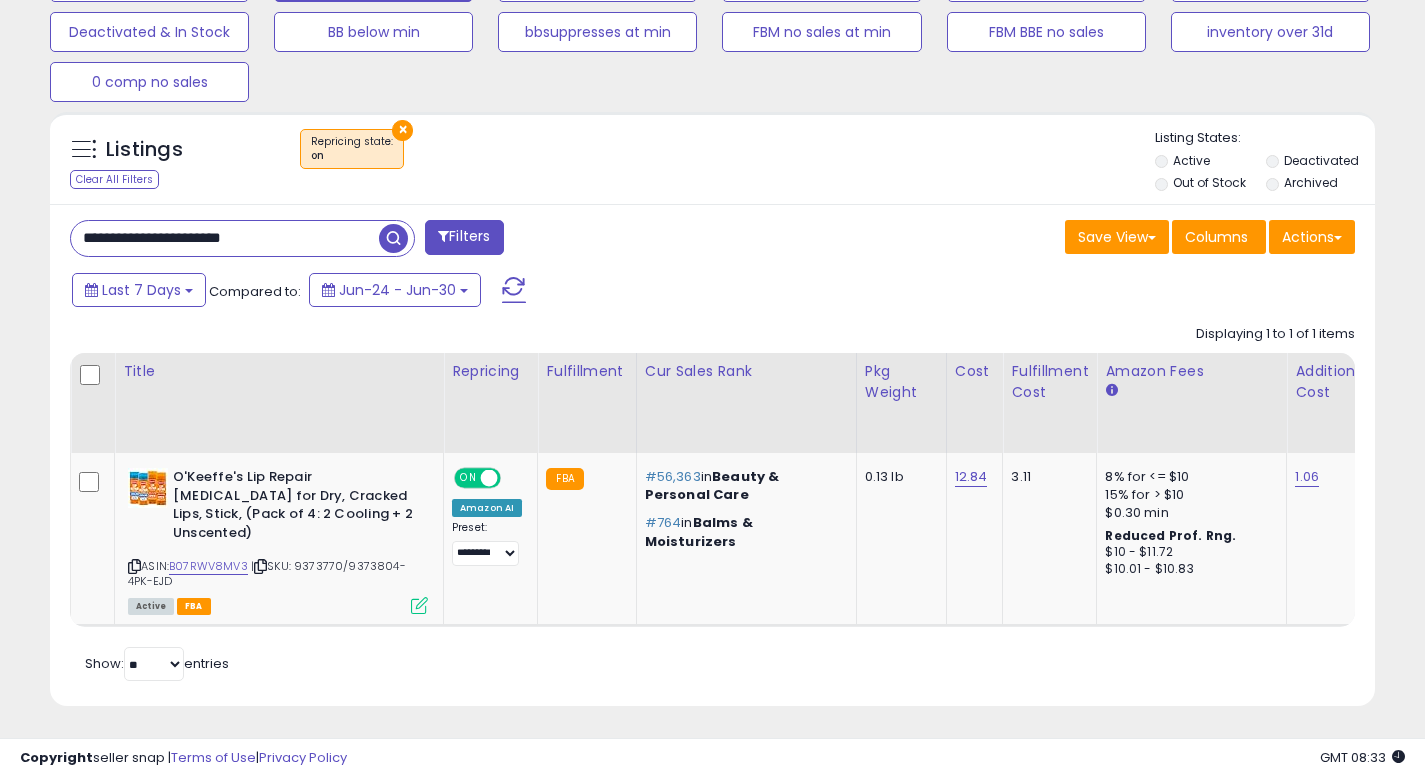 click on "**********" at bounding box center (225, 238) 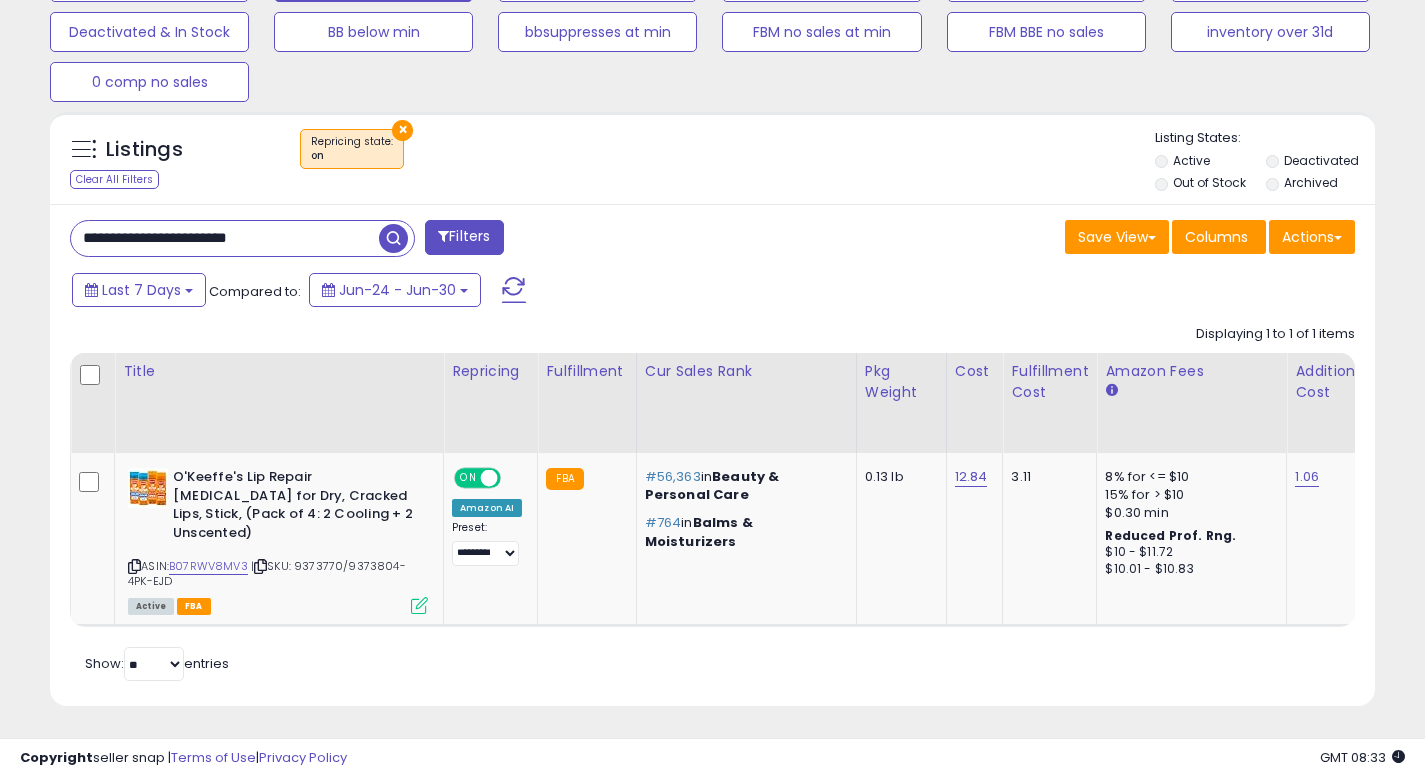 click at bounding box center (393, 238) 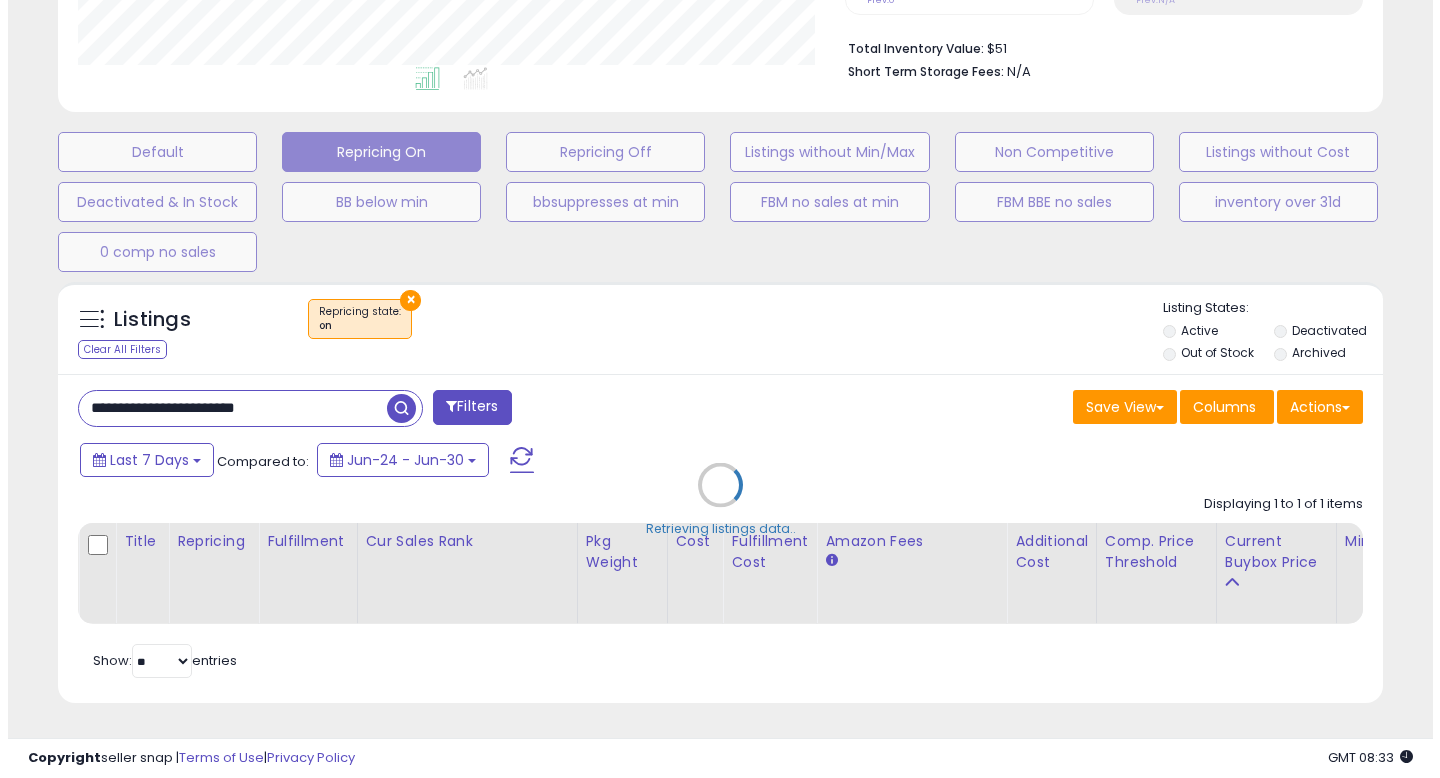 scroll, scrollTop: 513, scrollLeft: 0, axis: vertical 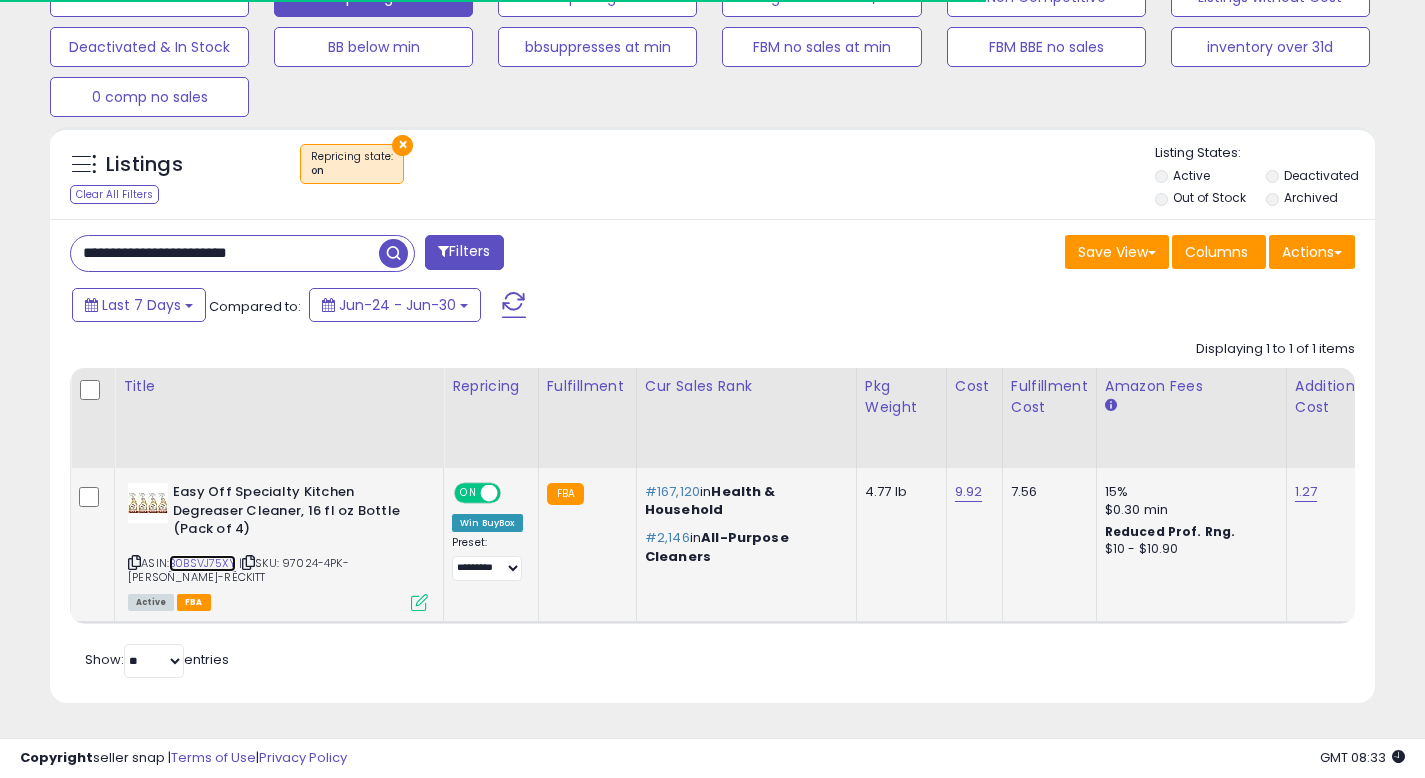 click on "B0BSVJ75XY" at bounding box center [202, 563] 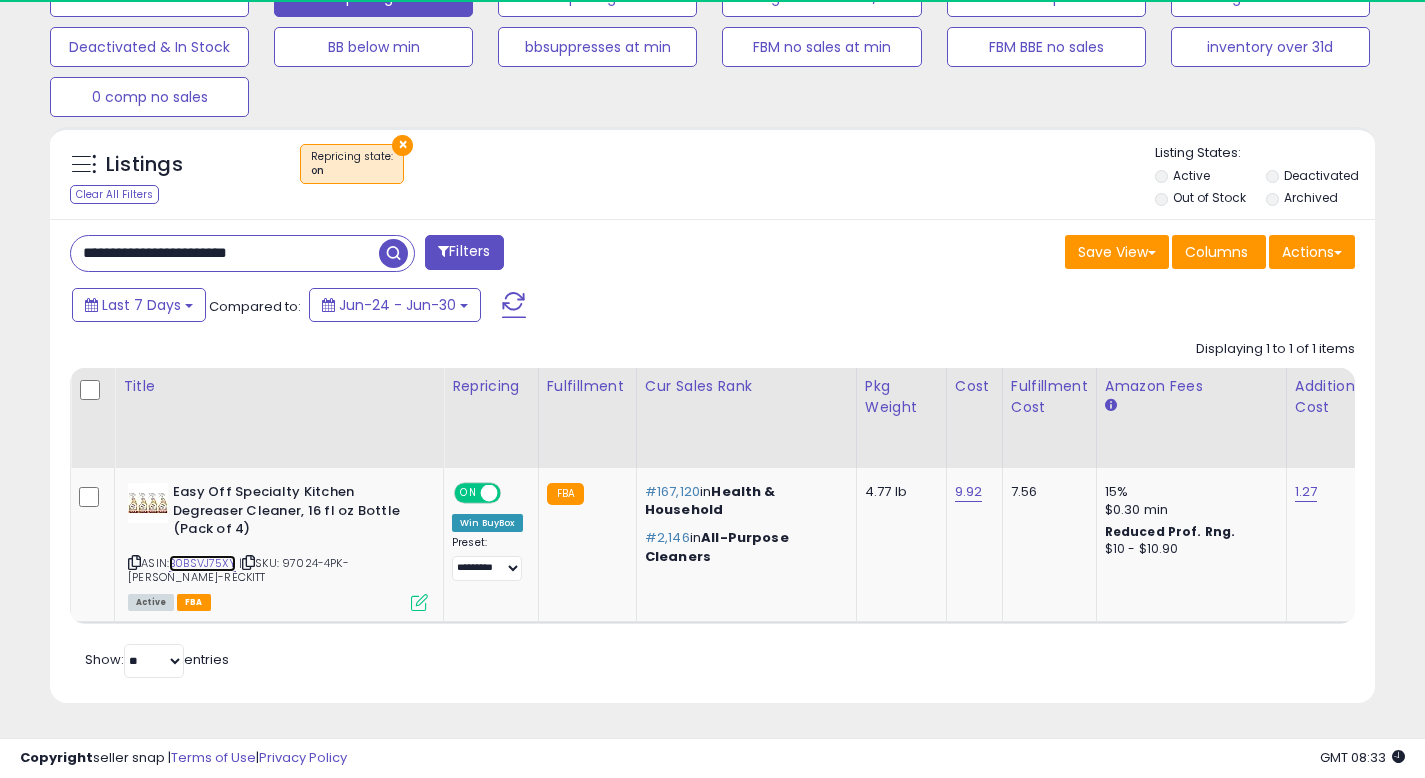 scroll, scrollTop: 999590, scrollLeft: 999233, axis: both 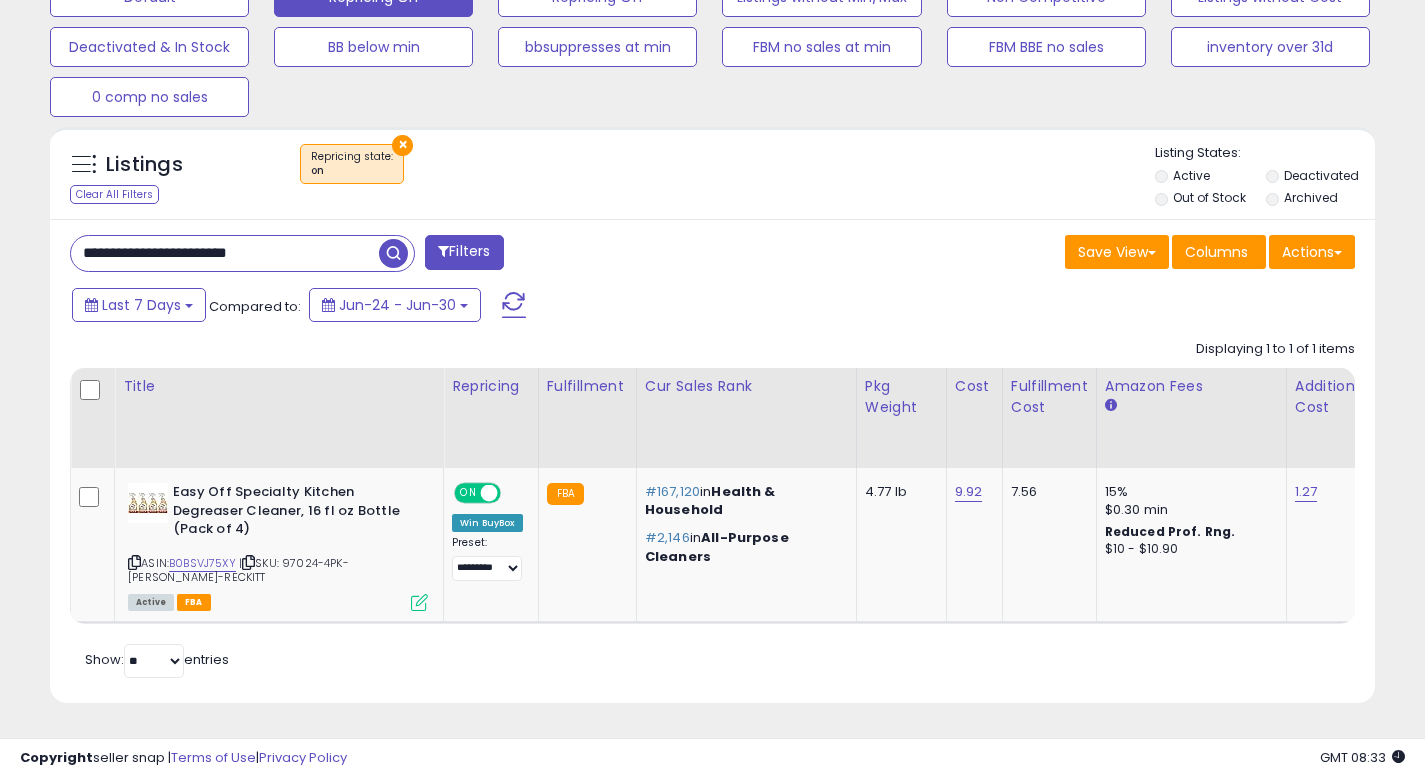 click on "**********" at bounding box center [225, 253] 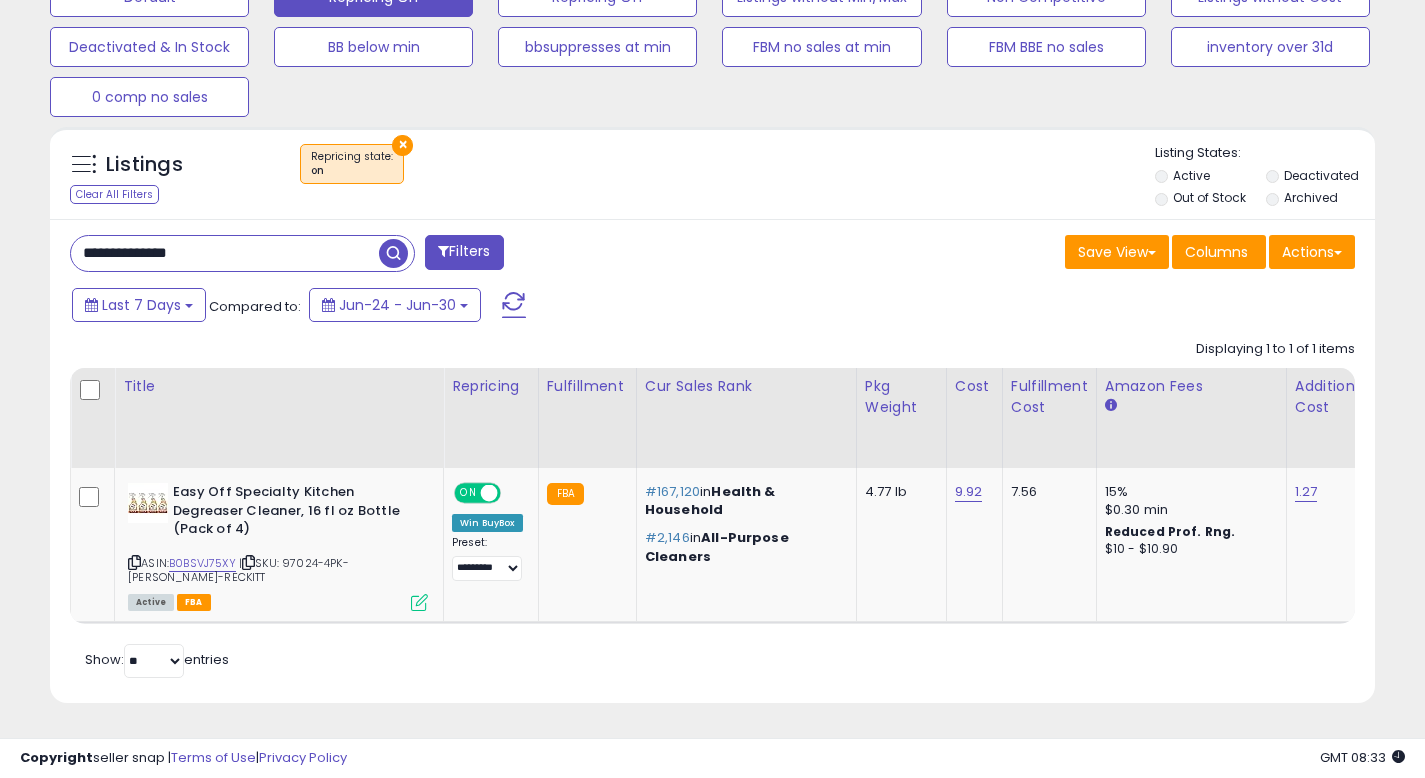 click at bounding box center (393, 253) 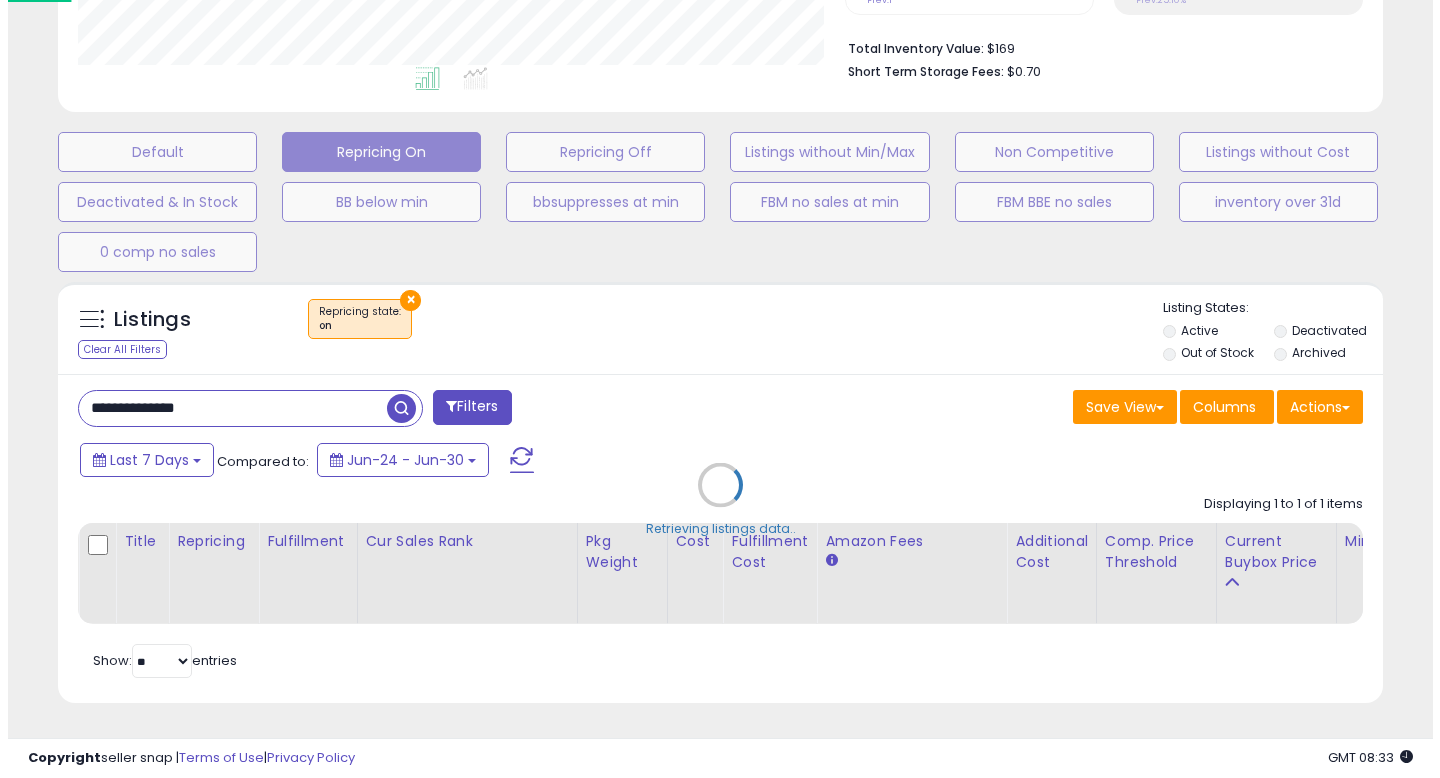 scroll, scrollTop: 513, scrollLeft: 0, axis: vertical 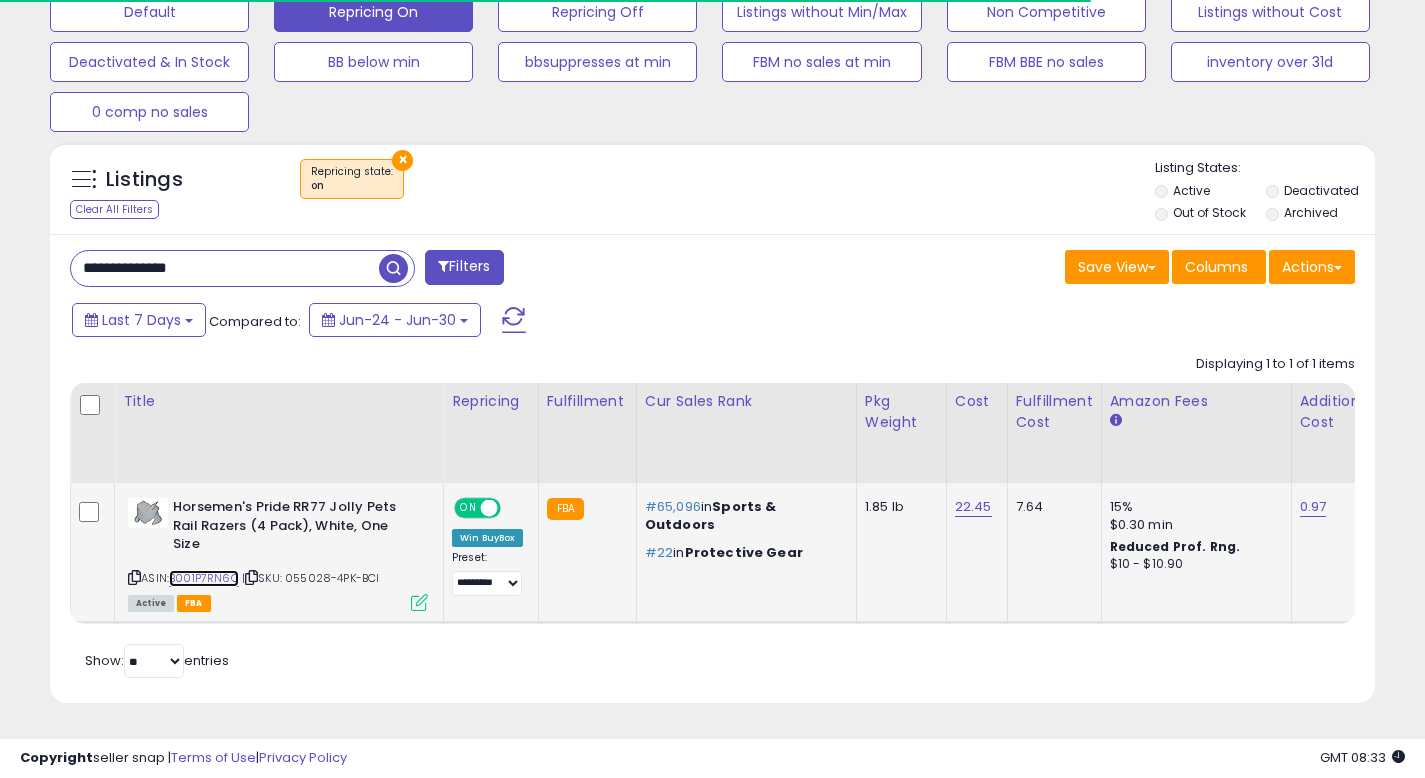 click on "B001P7RN6Q" at bounding box center (204, 578) 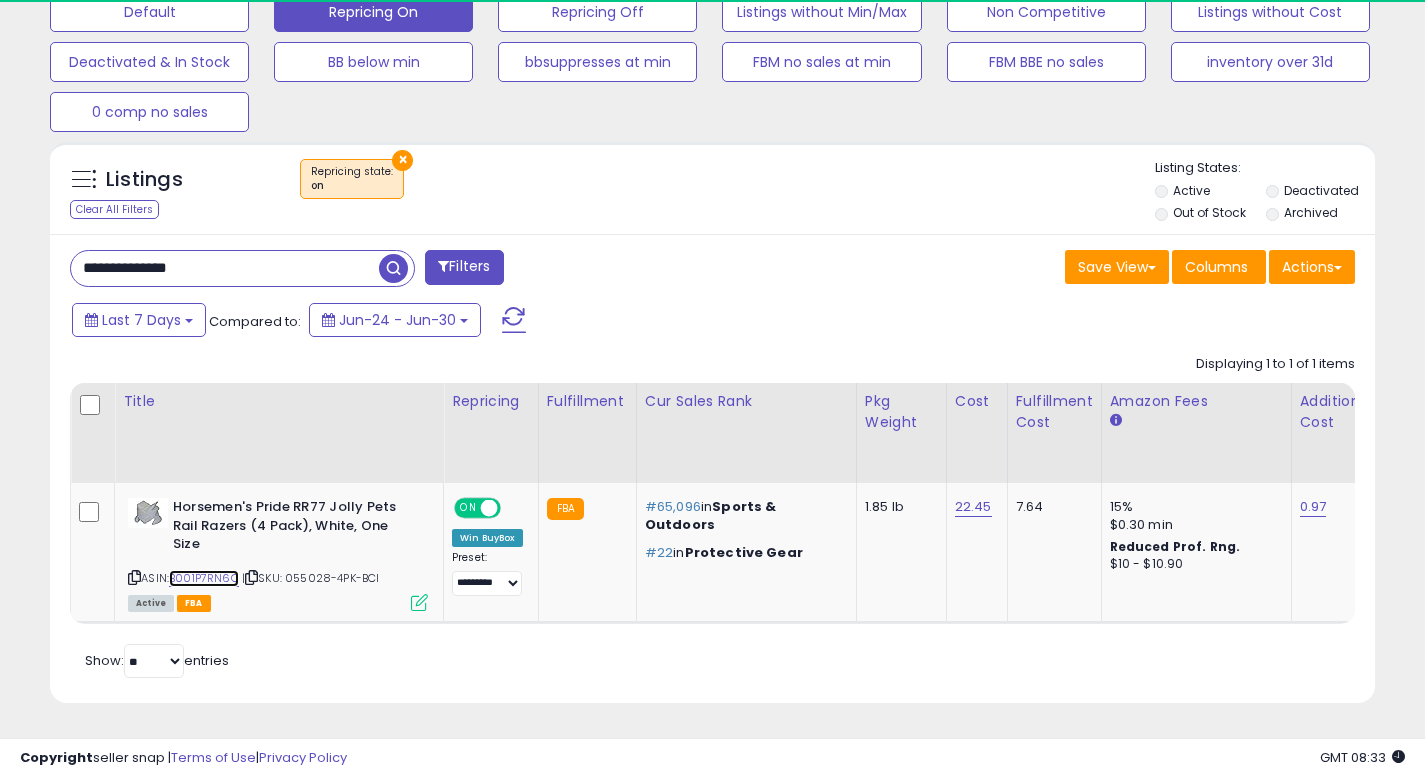 scroll, scrollTop: 999590, scrollLeft: 999233, axis: both 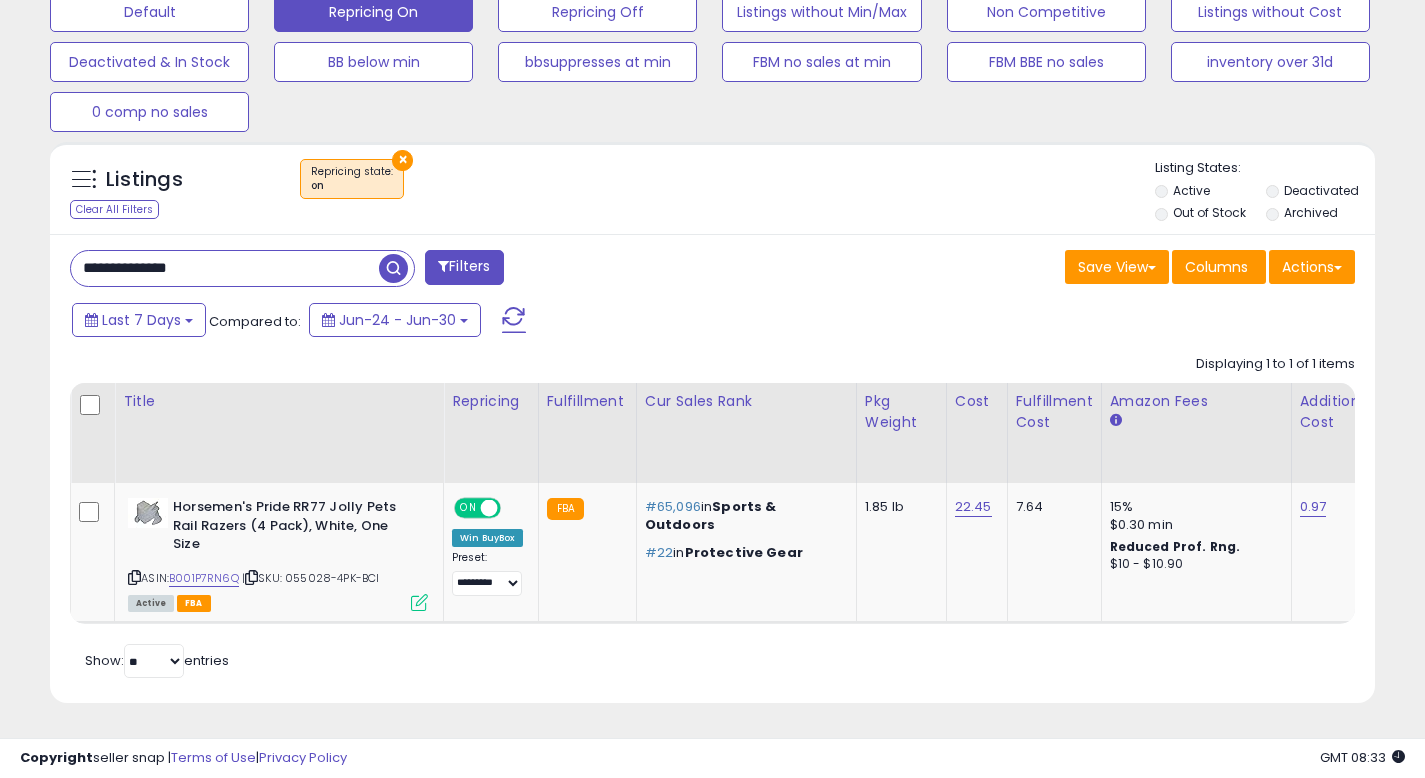 click on "**********" at bounding box center (225, 268) 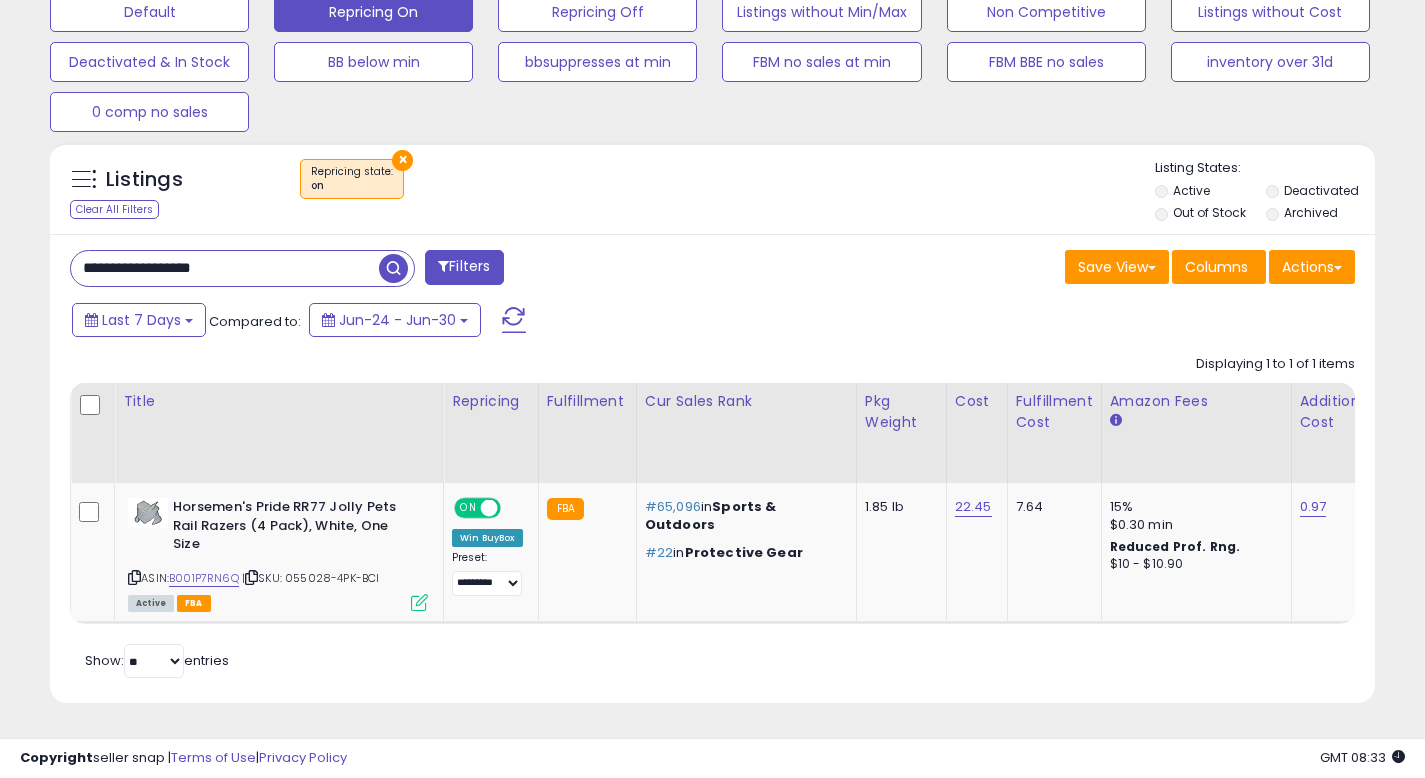 click at bounding box center (393, 268) 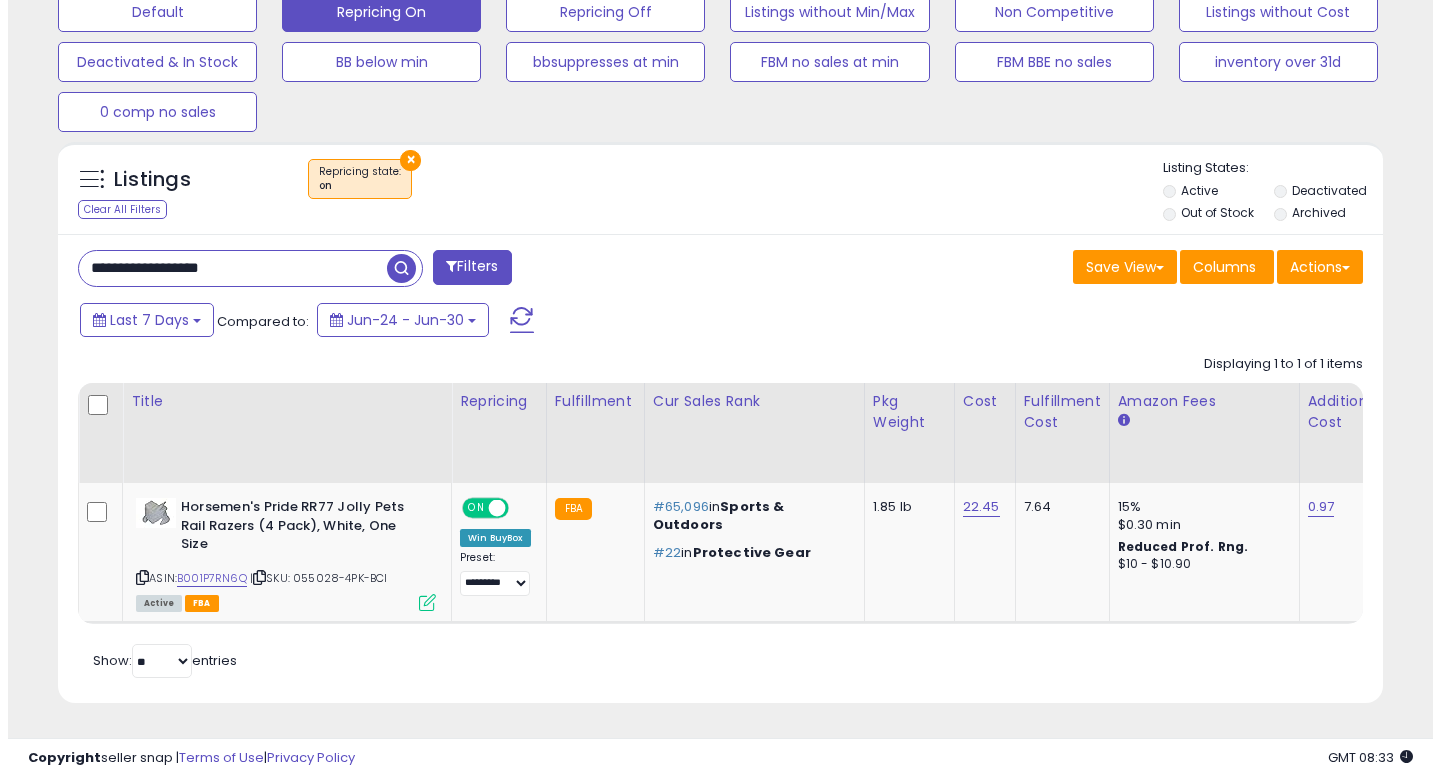 scroll, scrollTop: 513, scrollLeft: 0, axis: vertical 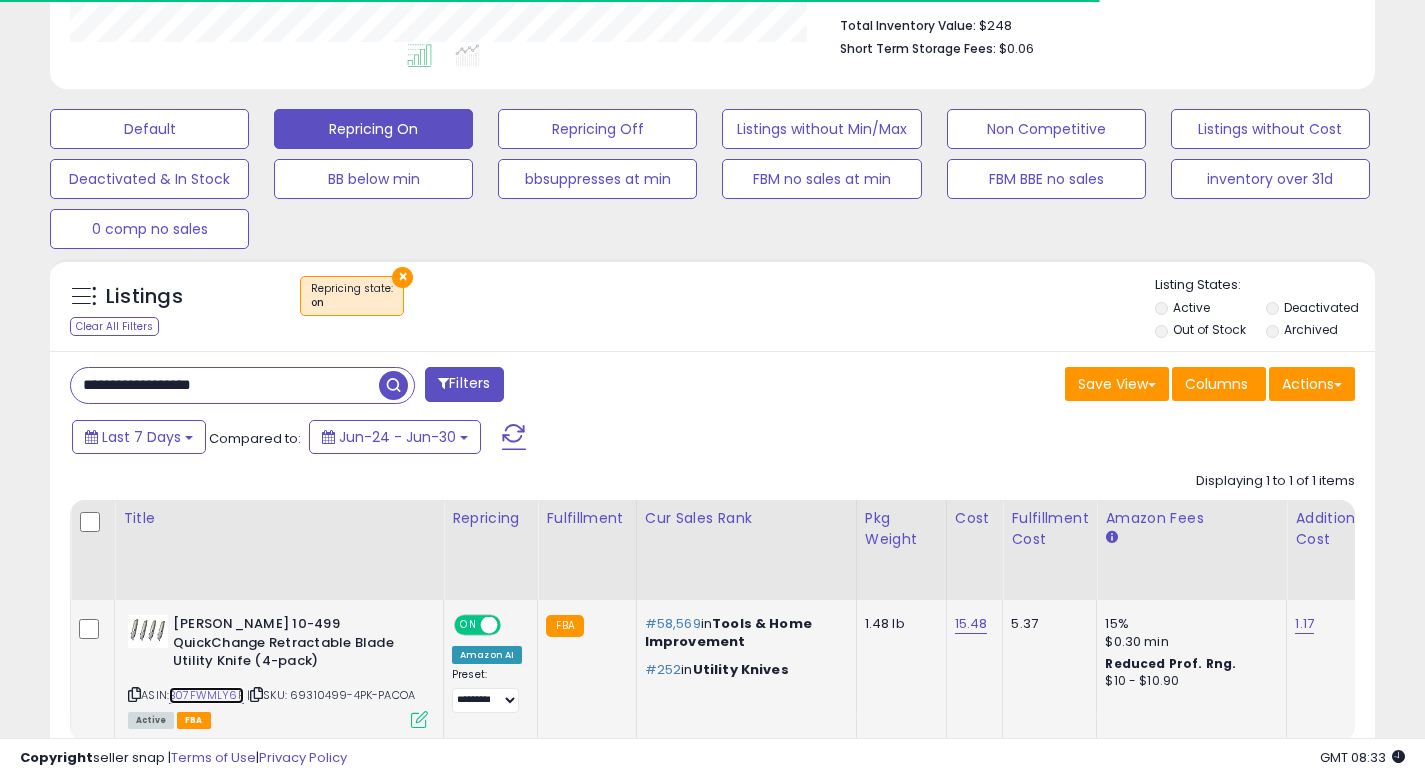 click on "B07FWMLY6F" at bounding box center [206, 695] 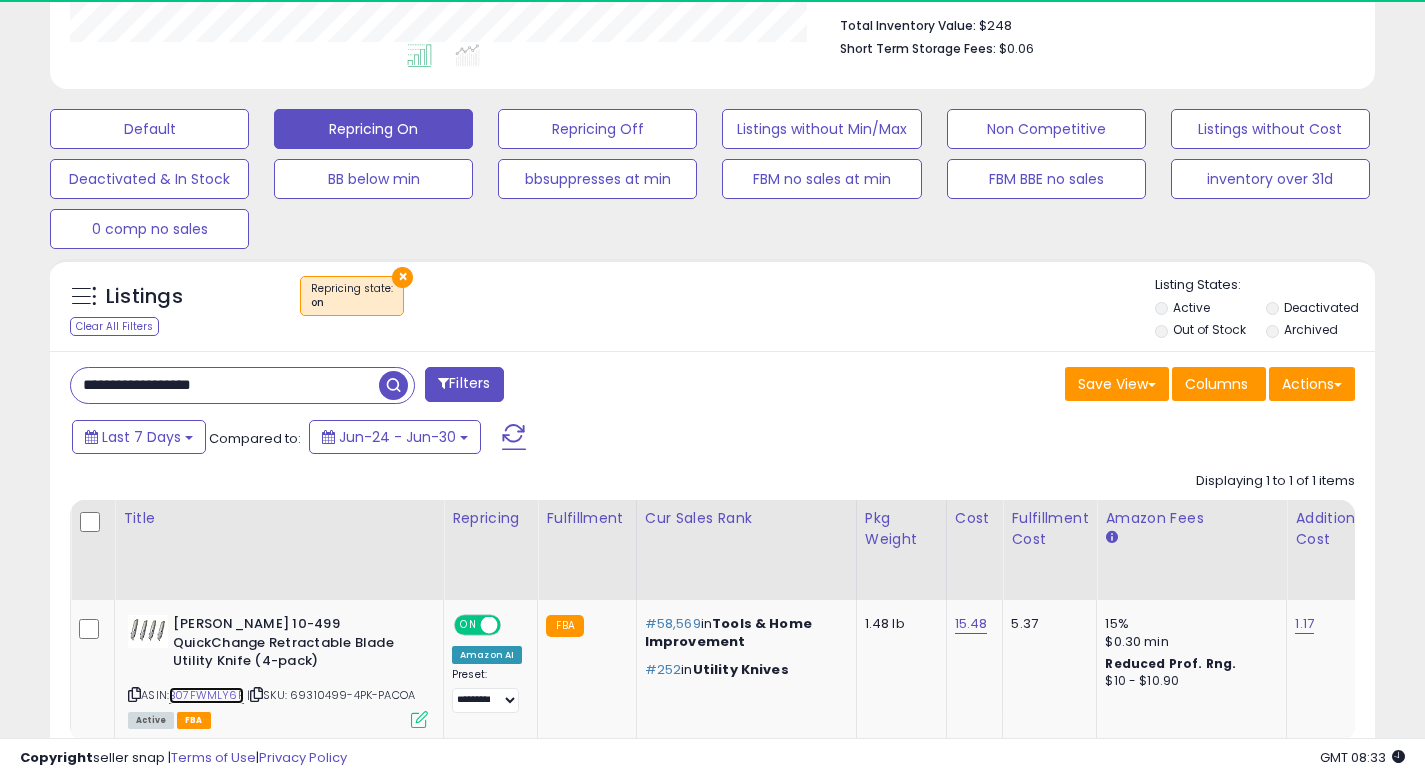 scroll, scrollTop: 999590, scrollLeft: 999233, axis: both 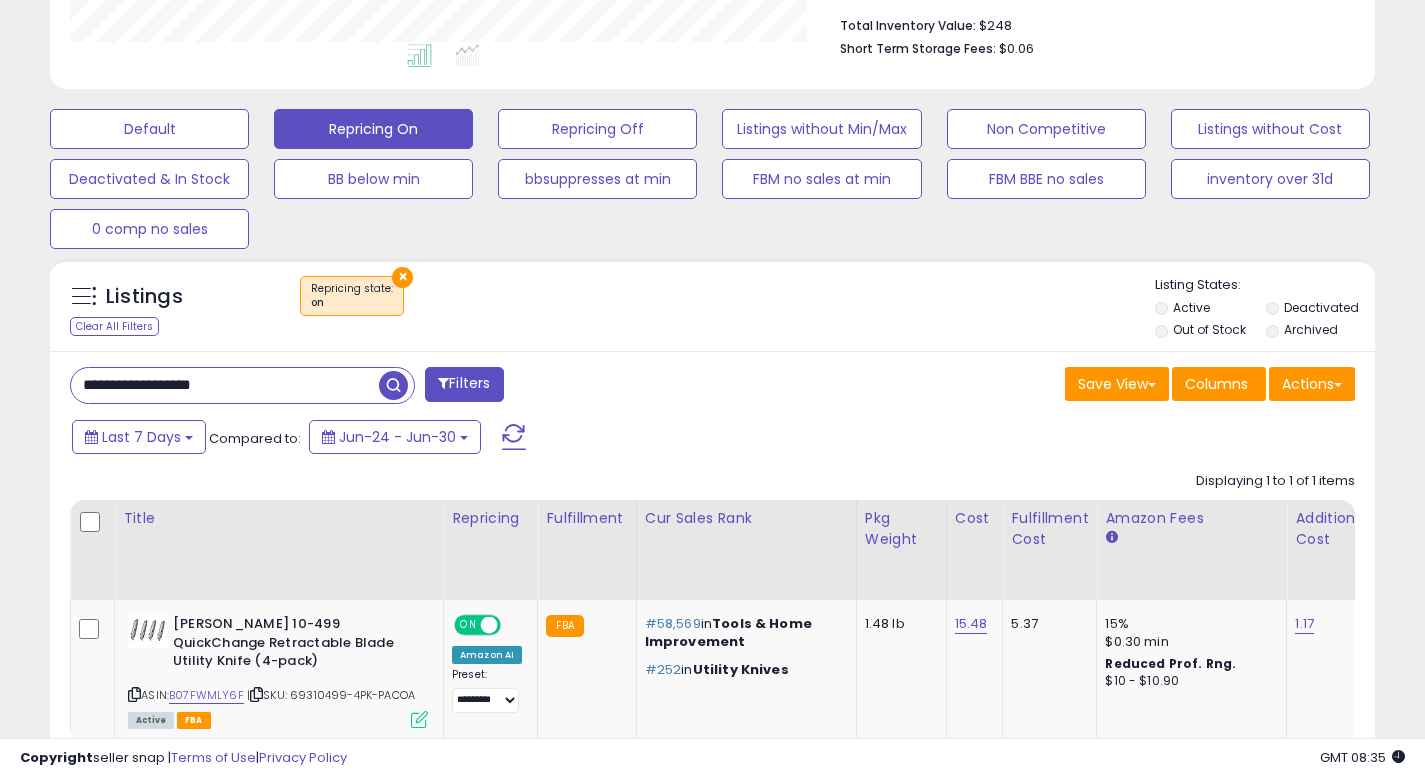 click on "**********" at bounding box center [225, 385] 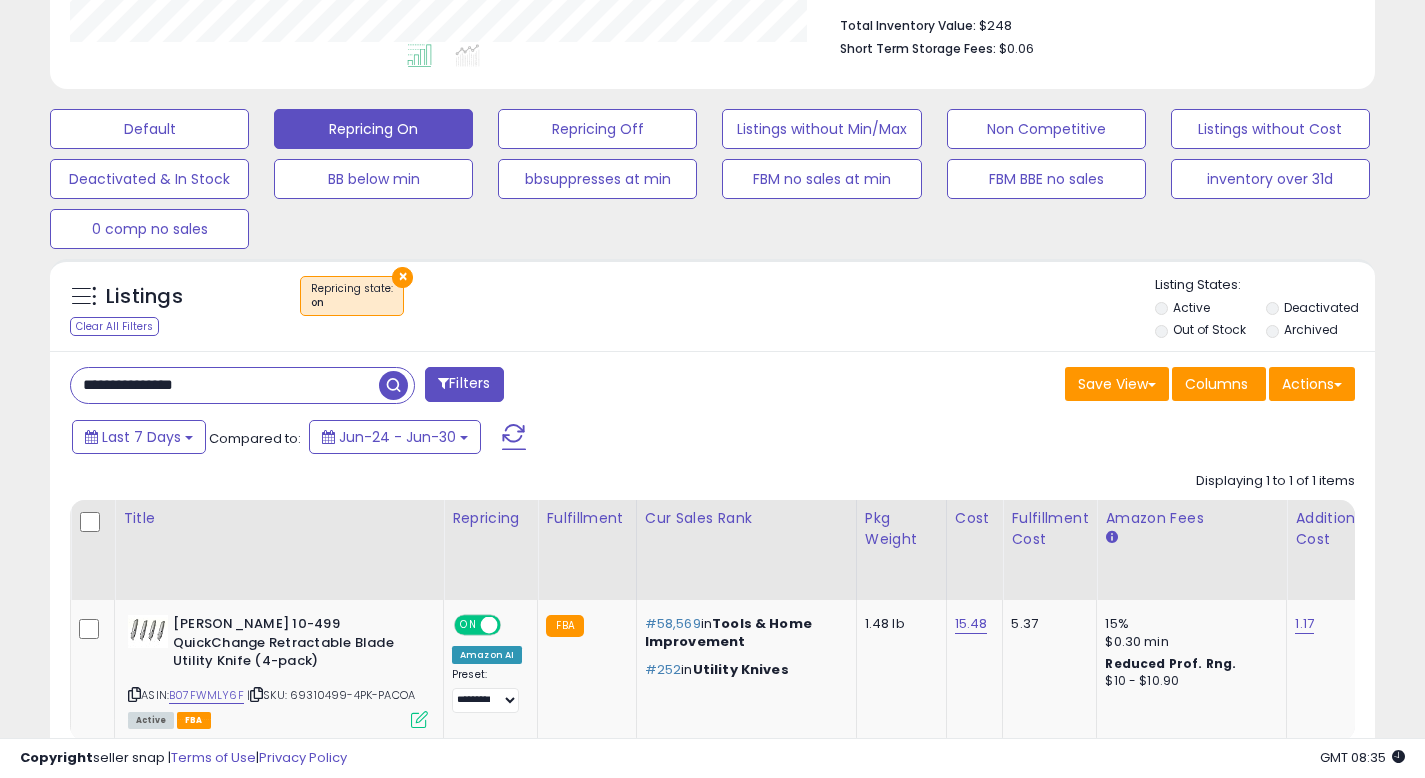 click at bounding box center (393, 385) 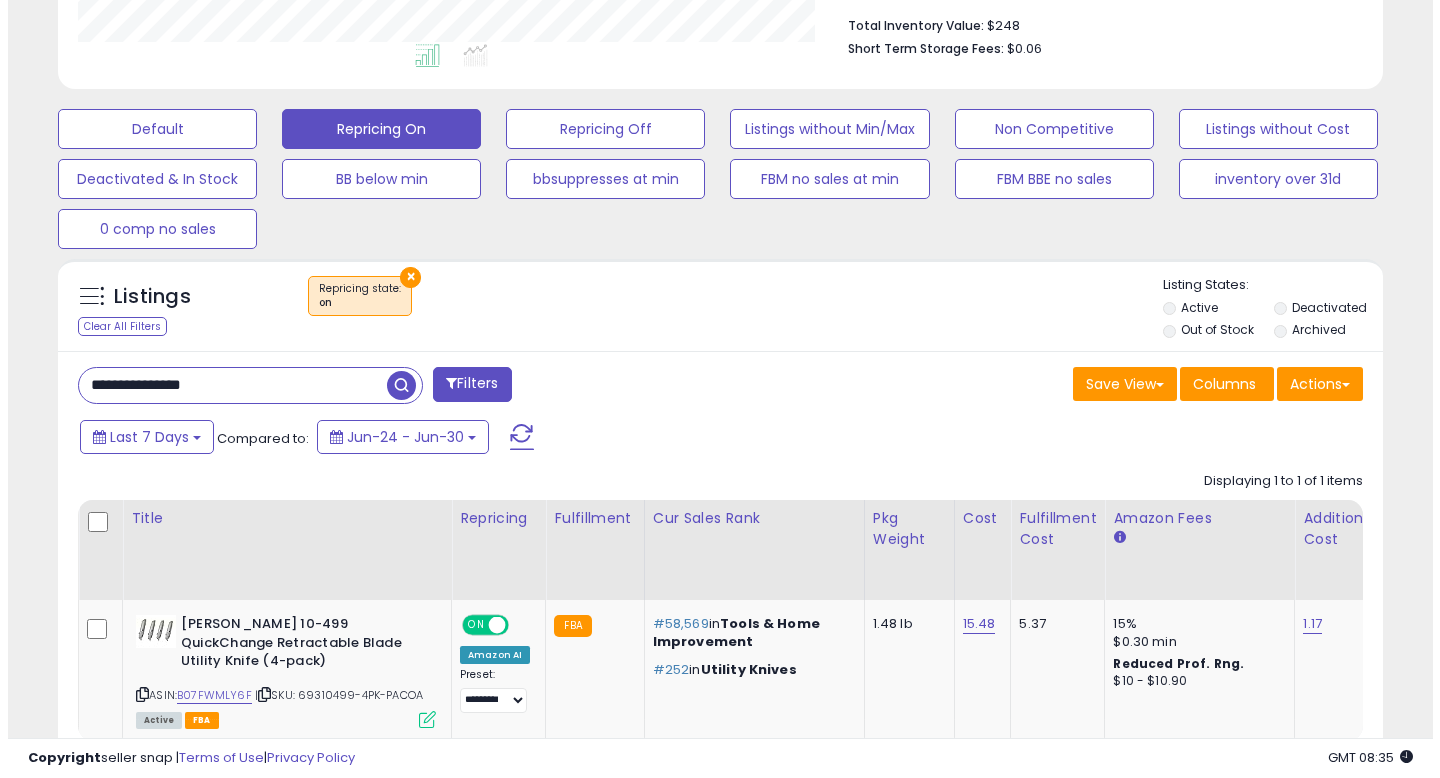 scroll, scrollTop: 513, scrollLeft: 0, axis: vertical 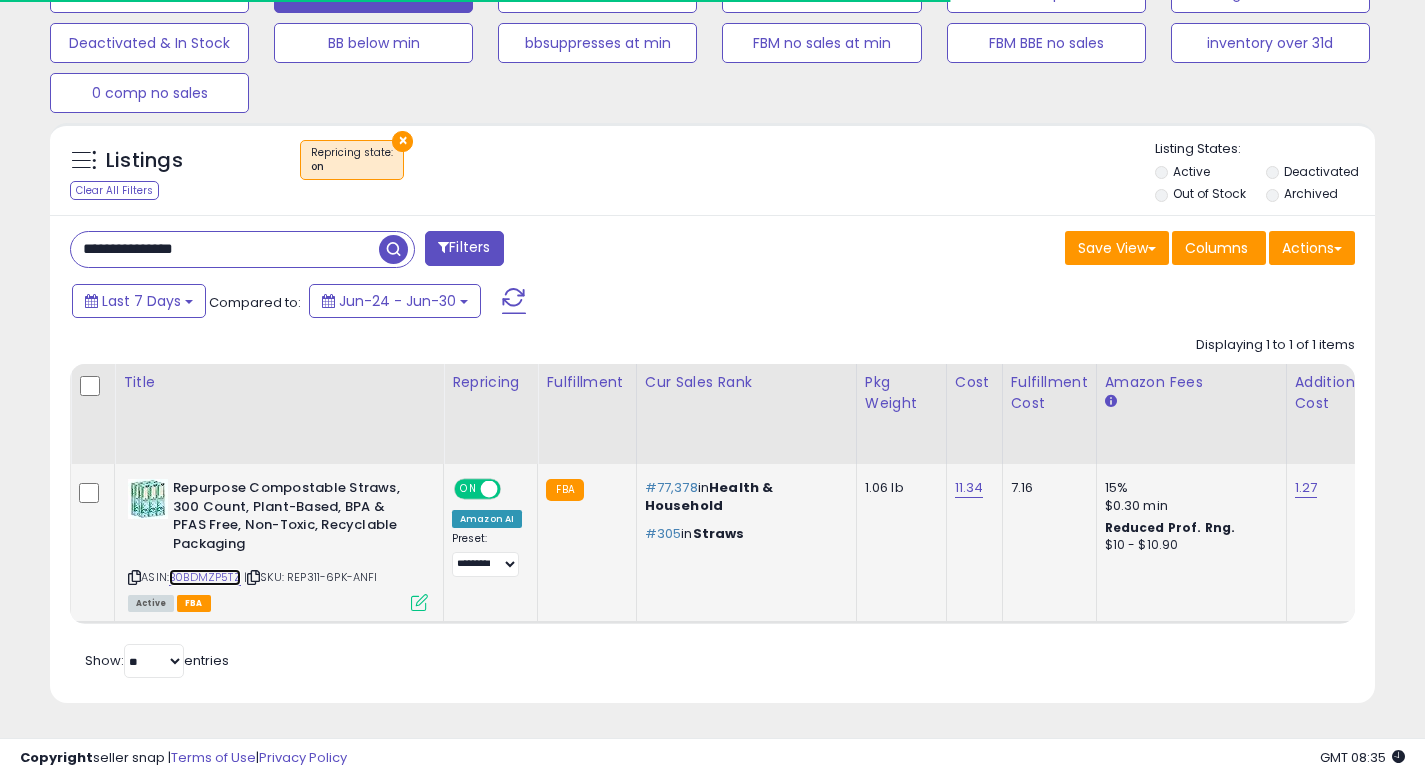 click on "B0BDMZP5TZ" at bounding box center (205, 577) 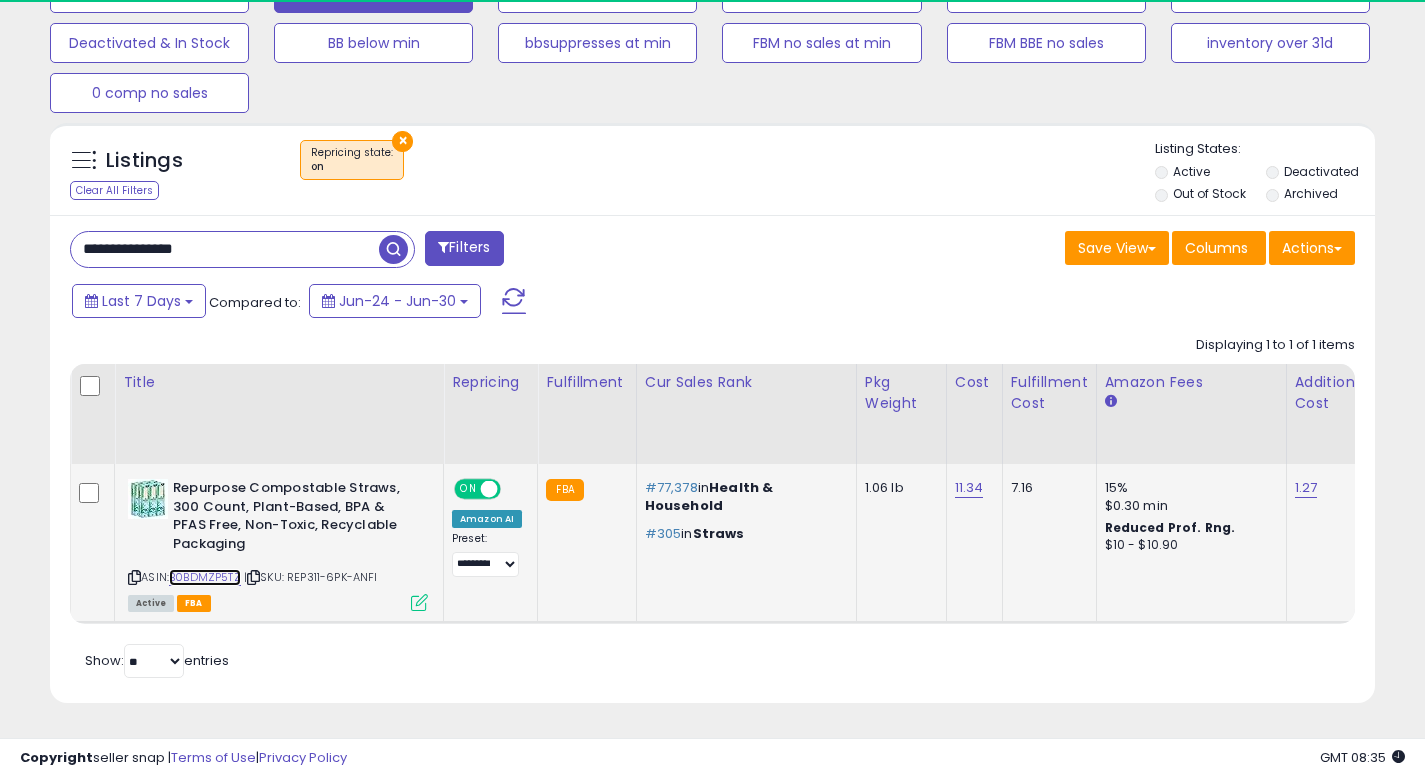 scroll, scrollTop: 999590, scrollLeft: 999233, axis: both 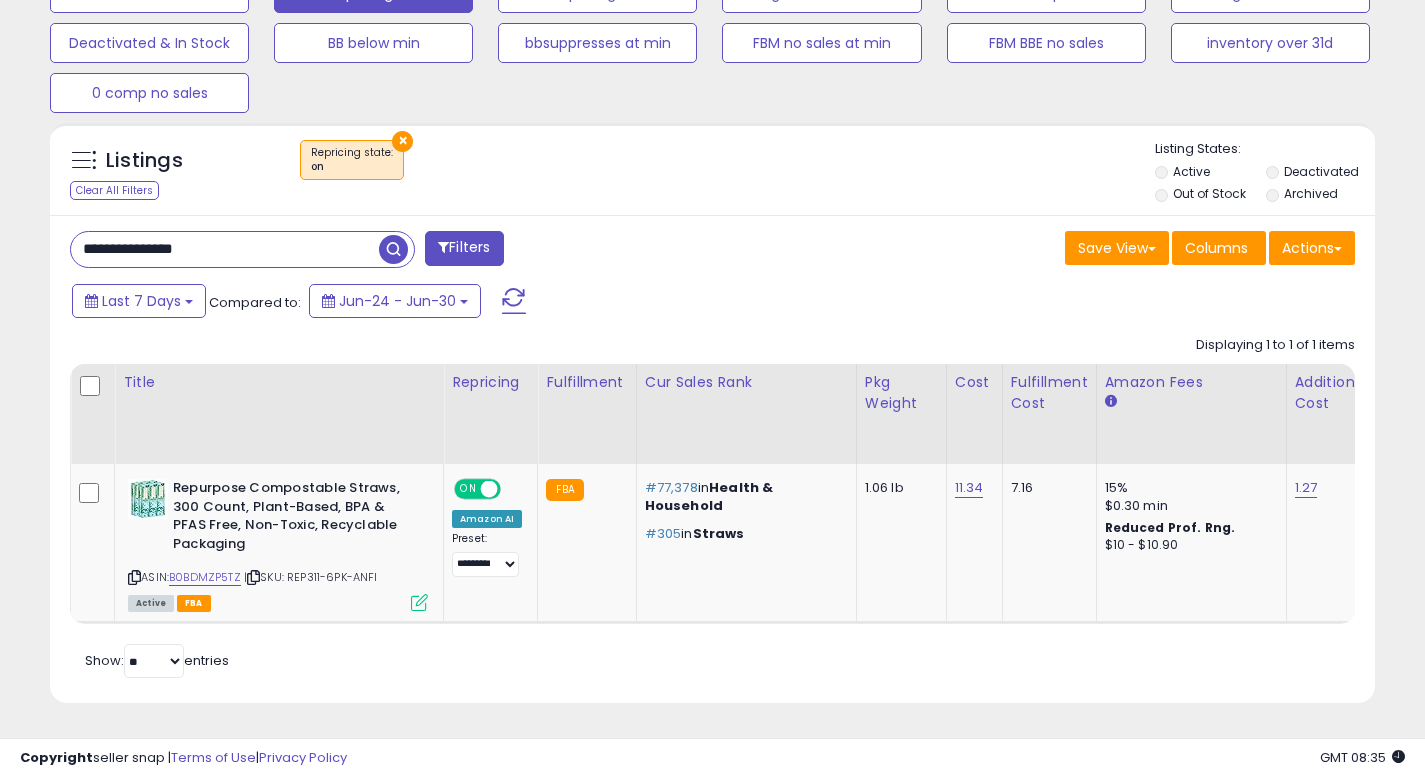 click on "**********" at bounding box center (225, 249) 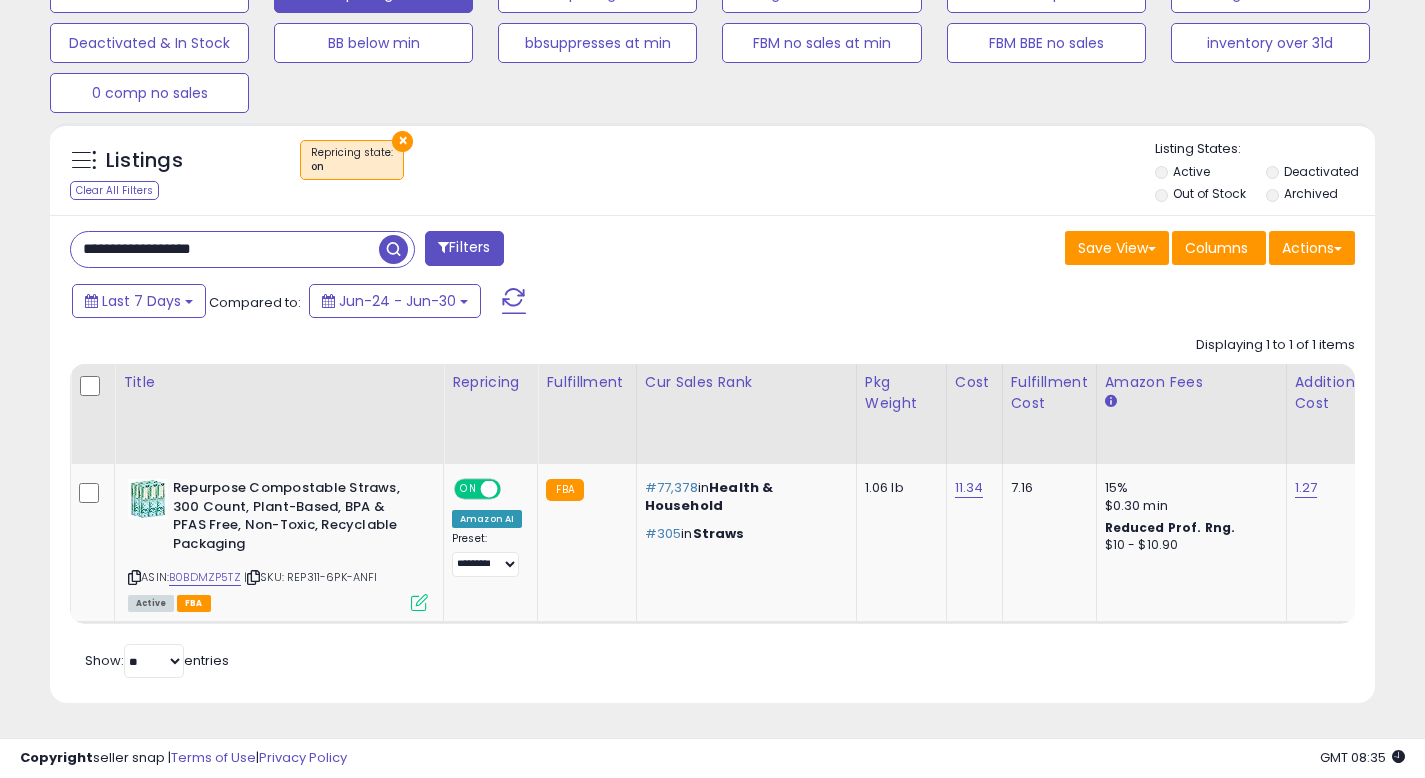 click at bounding box center [393, 249] 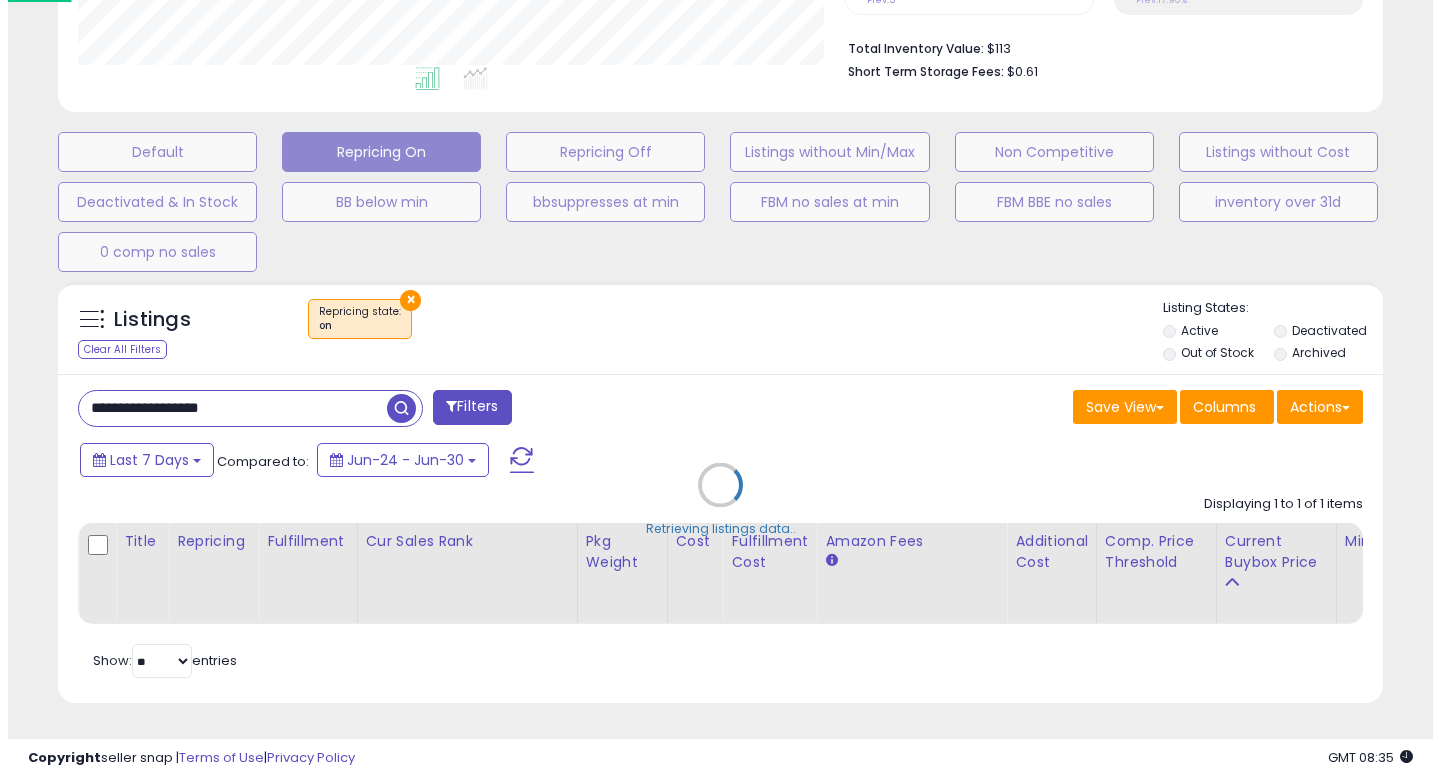 scroll, scrollTop: 513, scrollLeft: 0, axis: vertical 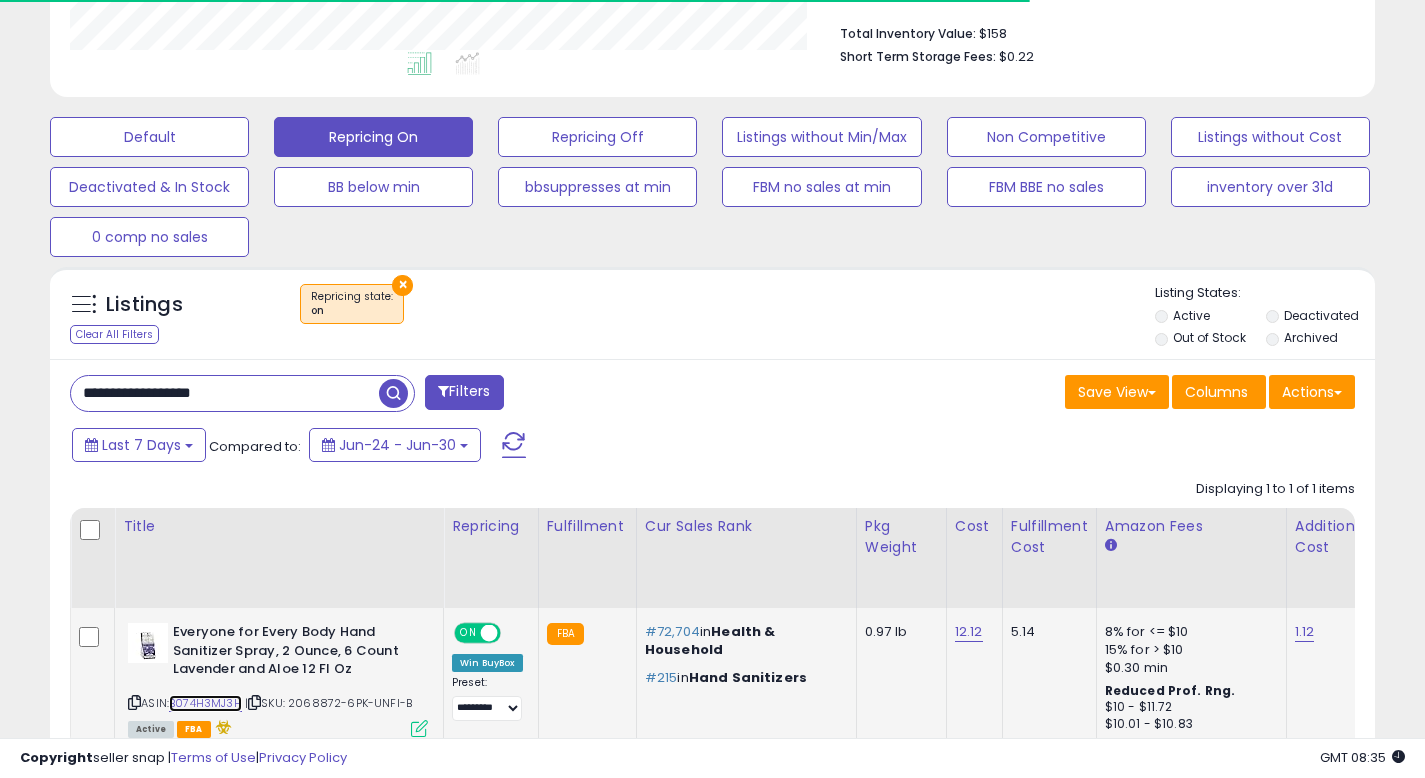 click on "B074H3MJ3H" at bounding box center [205, 703] 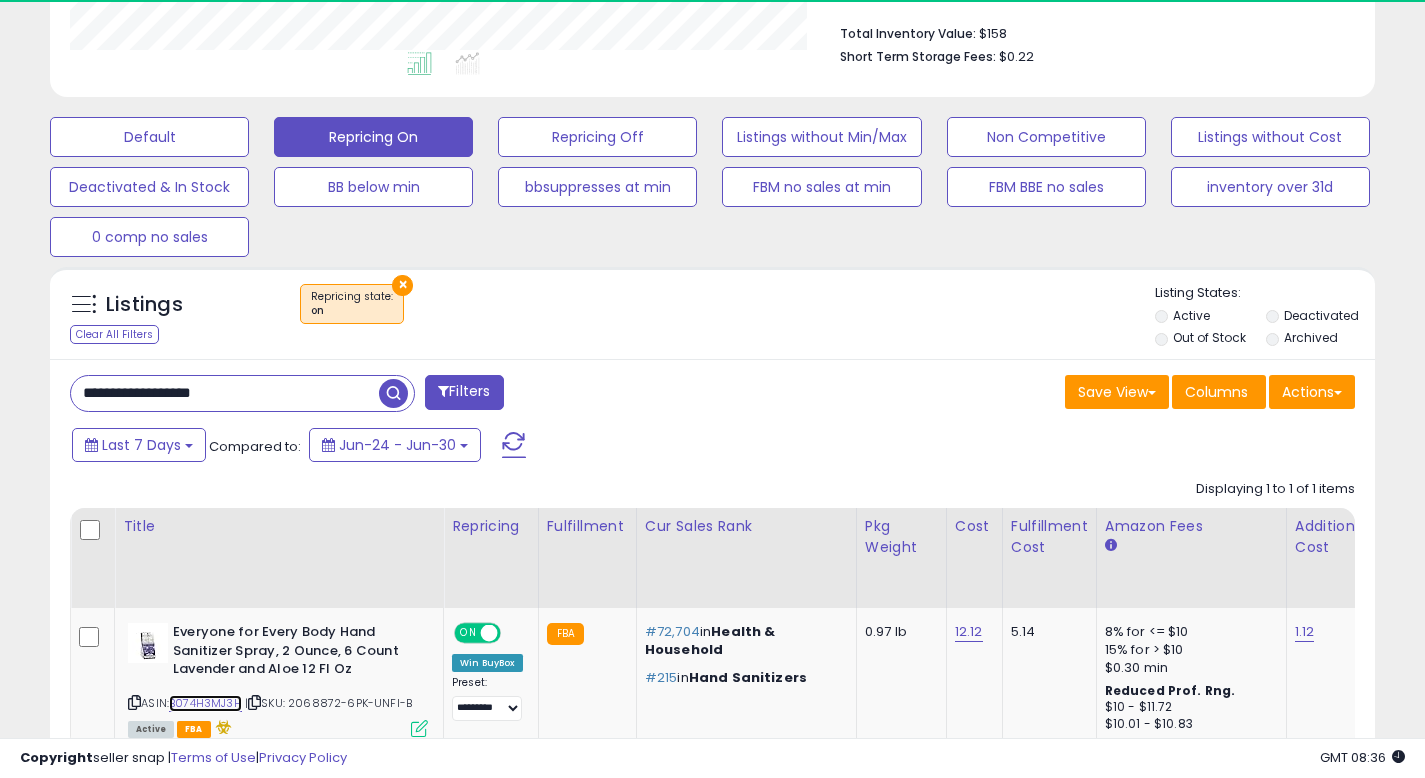 scroll, scrollTop: 999590, scrollLeft: 999233, axis: both 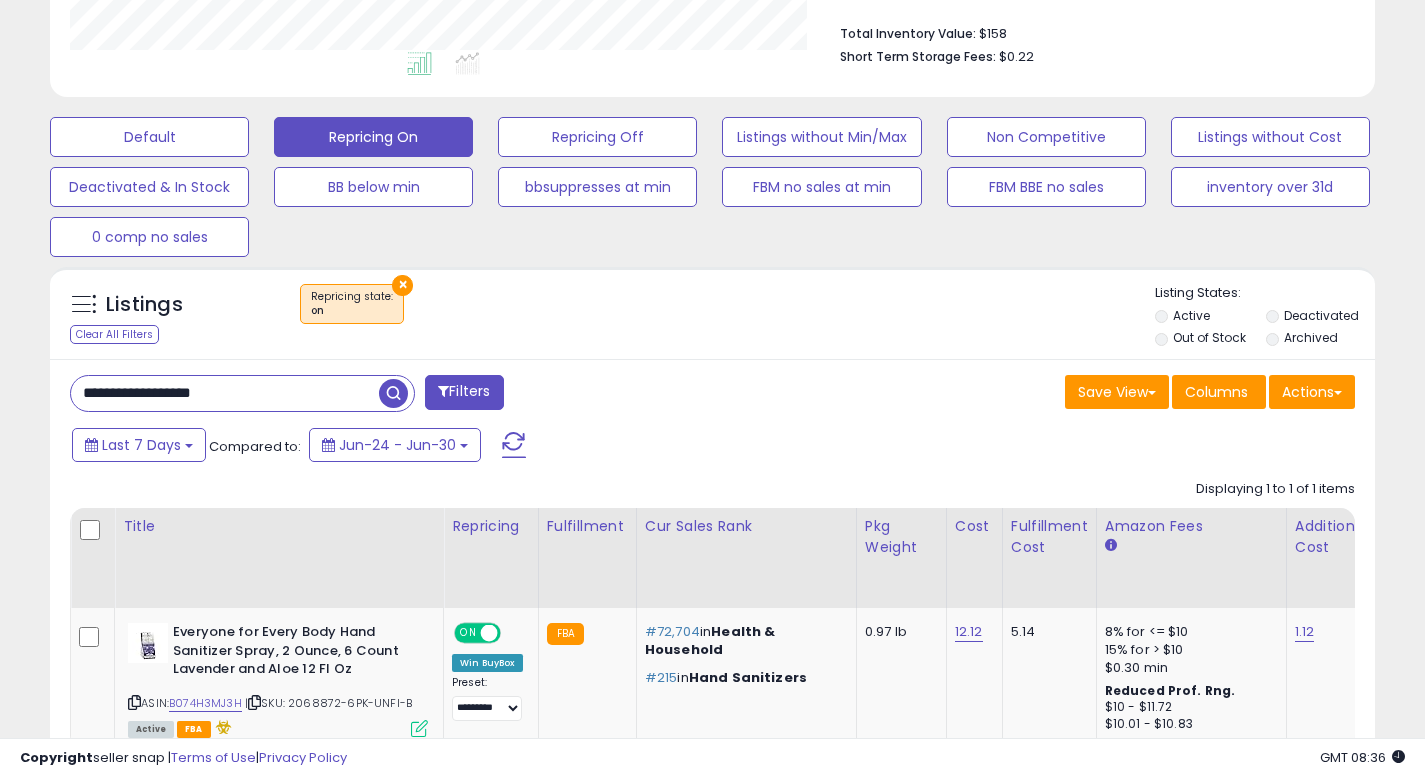 click on "**********" at bounding box center (225, 393) 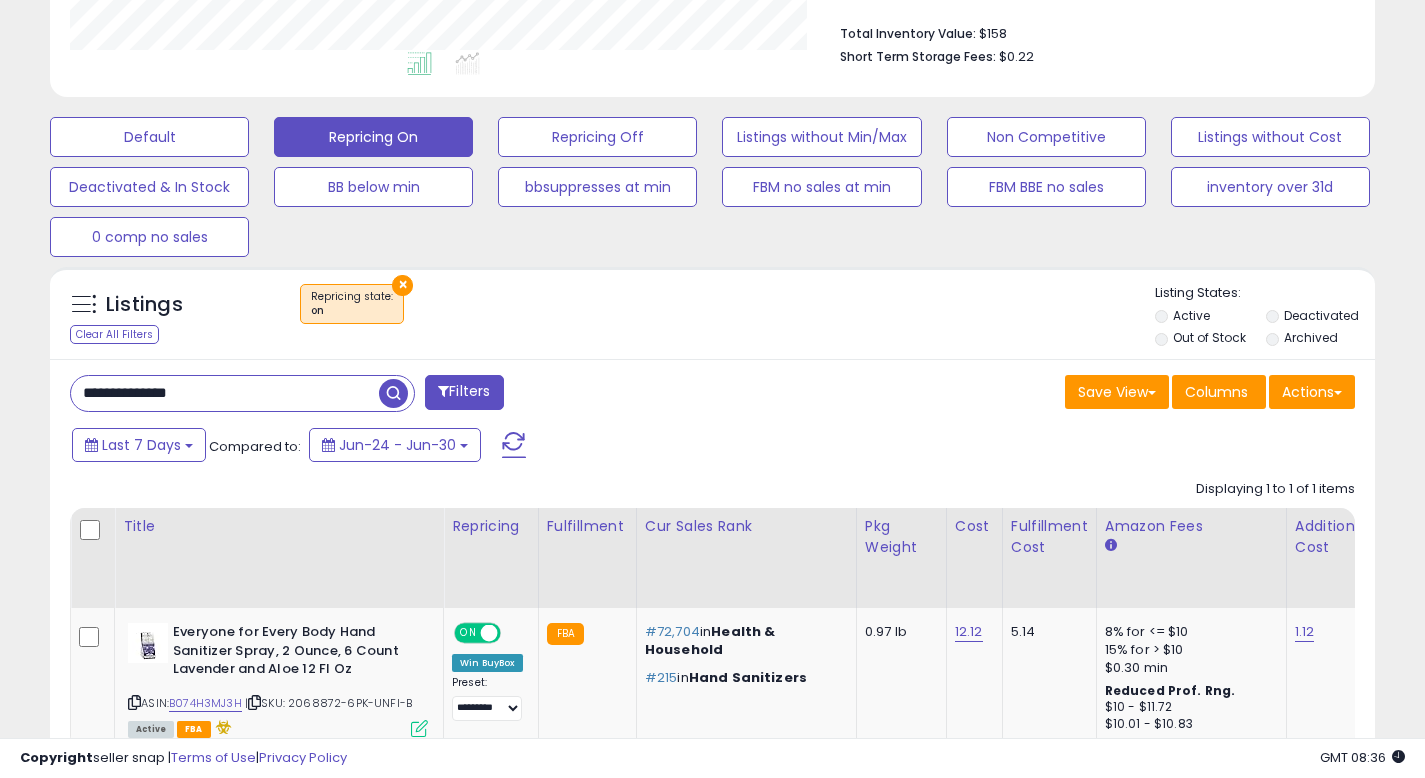 click at bounding box center (393, 393) 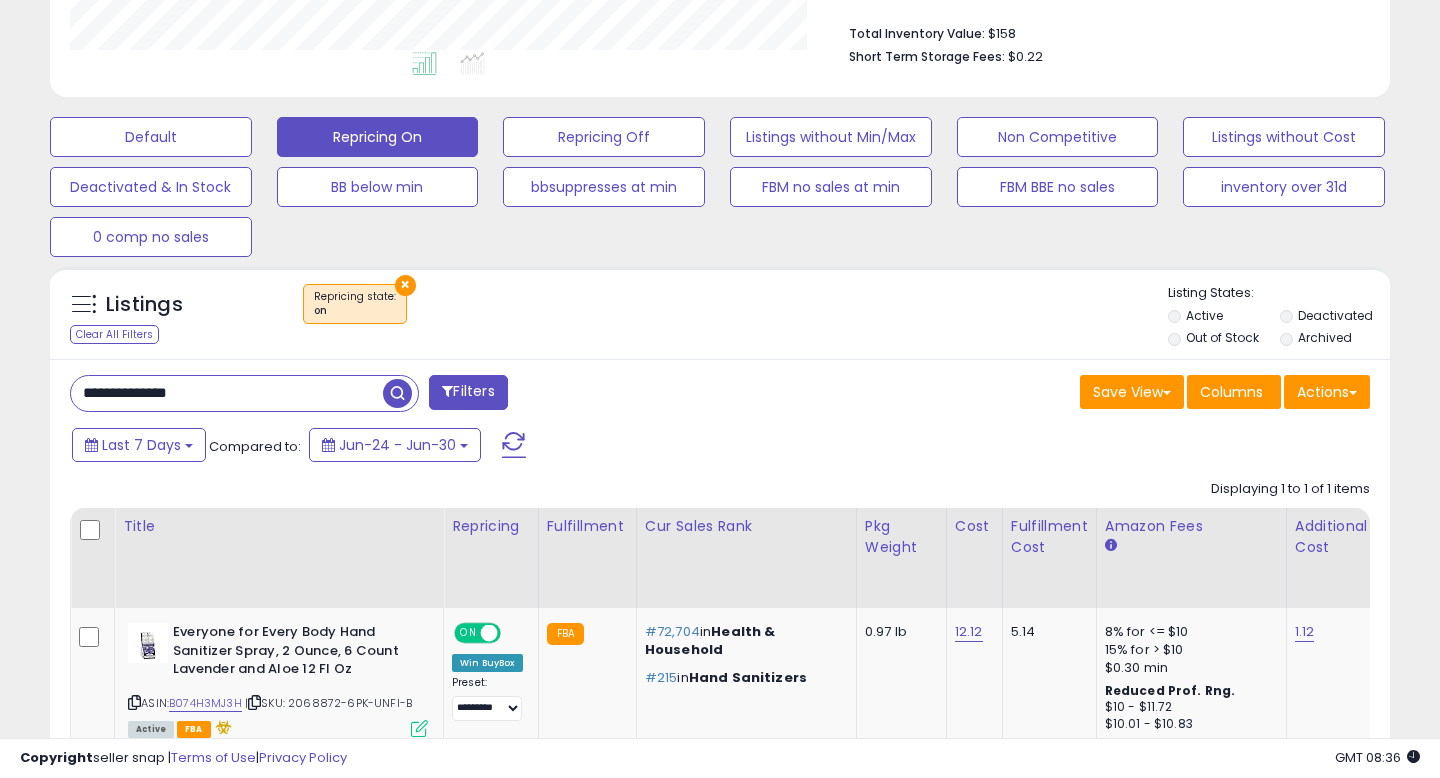 scroll, scrollTop: 999590, scrollLeft: 999224, axis: both 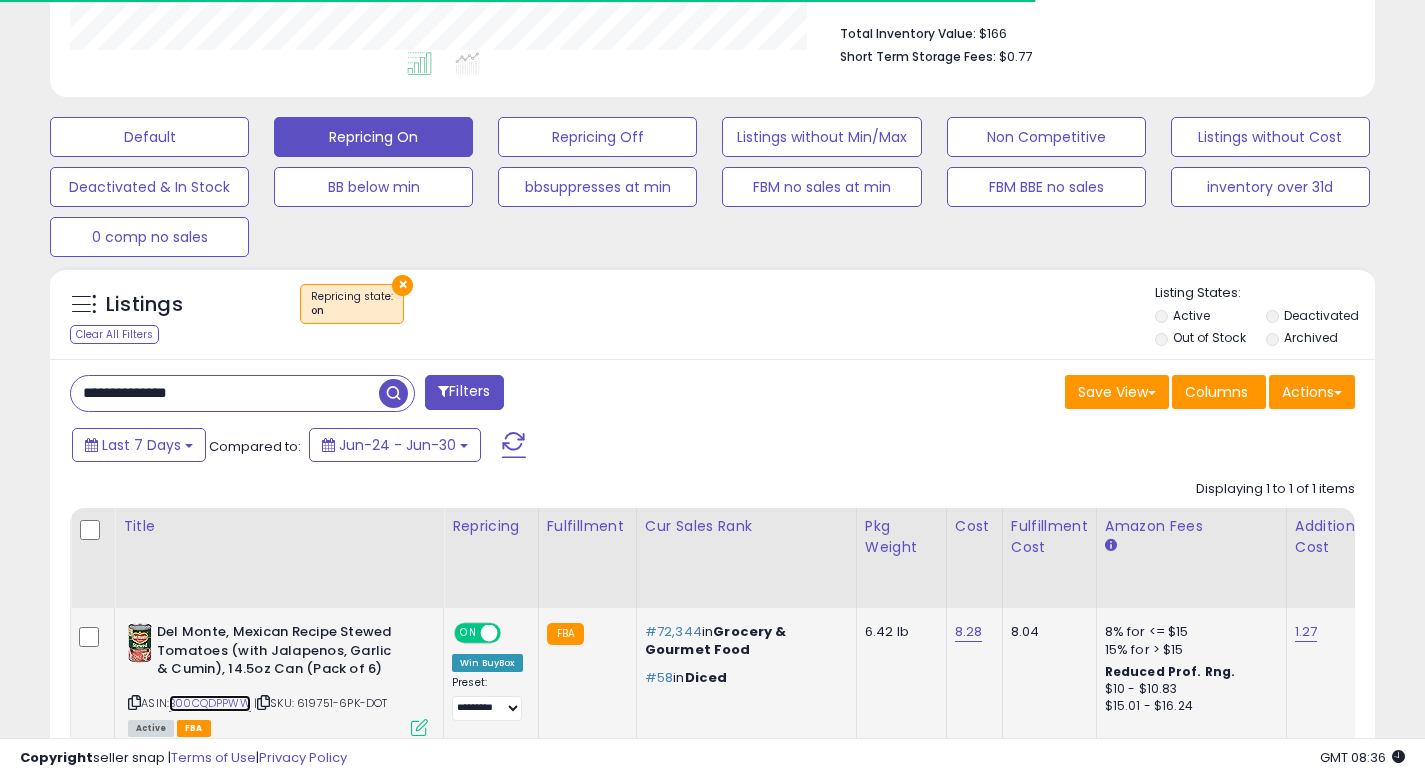 click on "B00CQDPPWW" at bounding box center (210, 703) 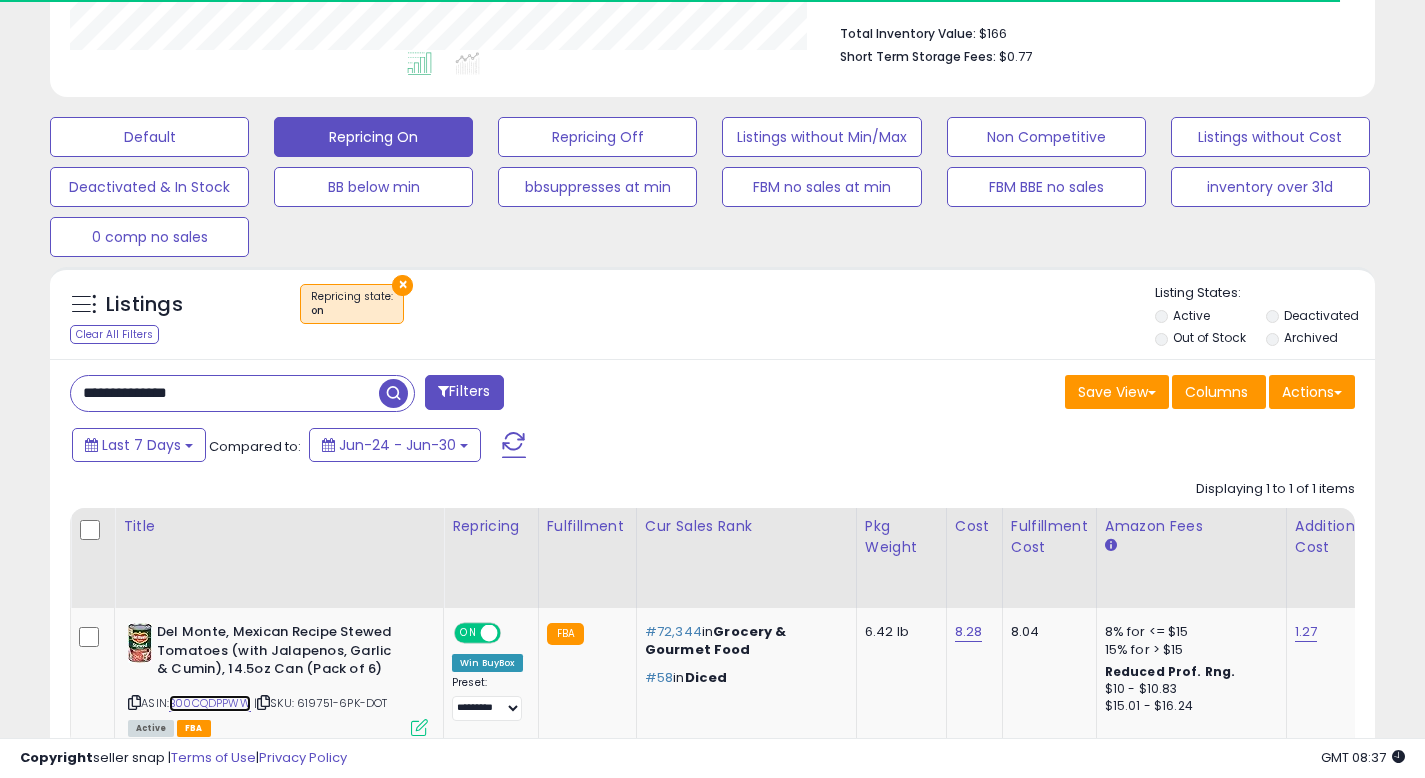 scroll, scrollTop: 999590, scrollLeft: 999233, axis: both 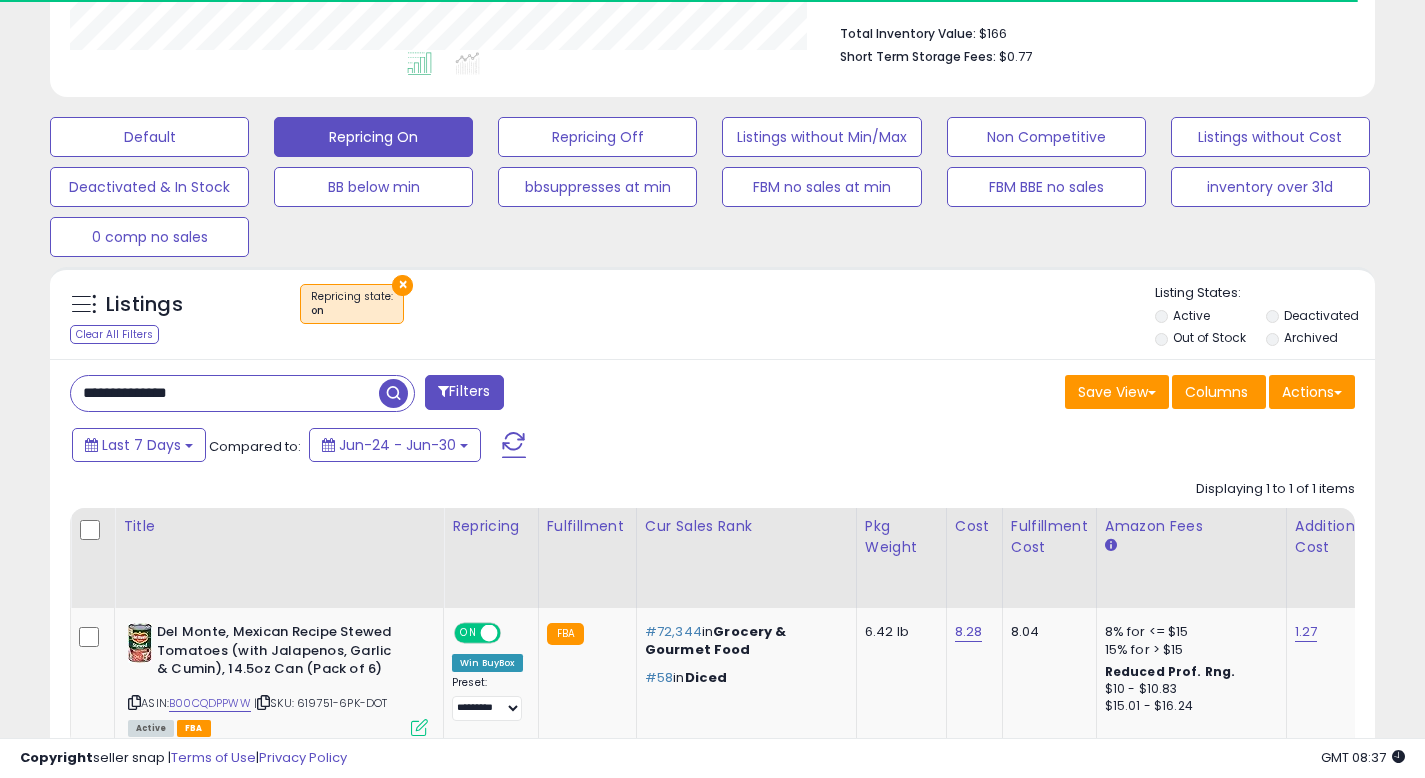 click on "**********" at bounding box center (225, 393) 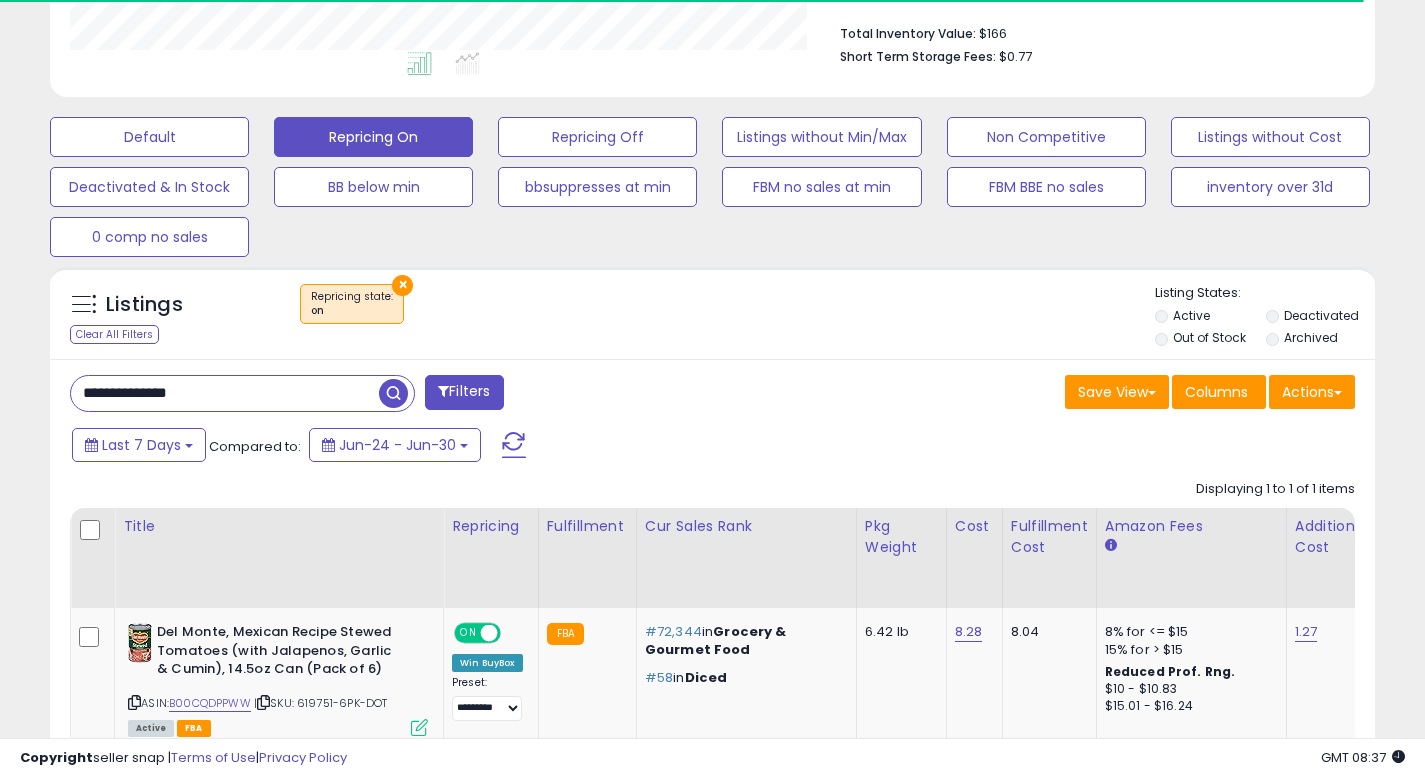 click on "**********" at bounding box center [225, 393] 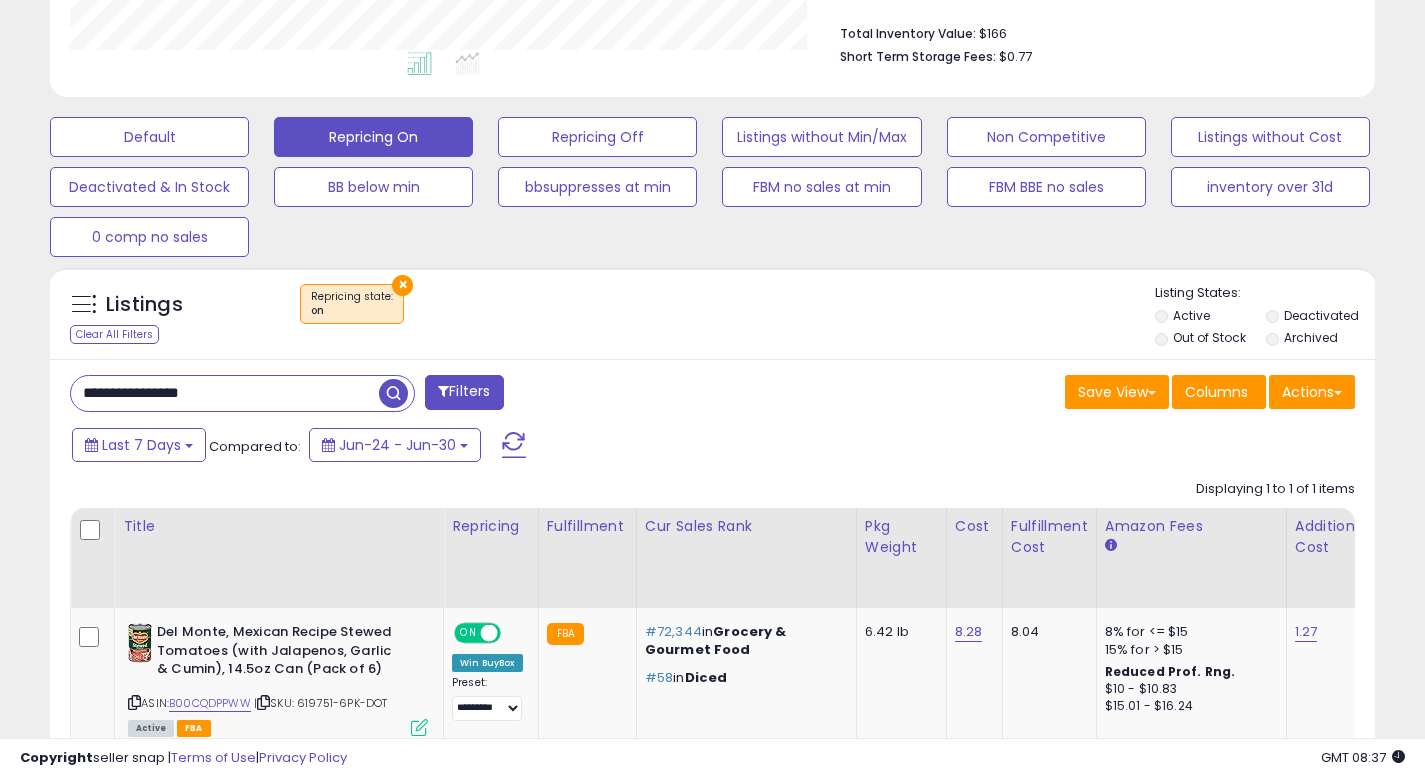 click at bounding box center [393, 393] 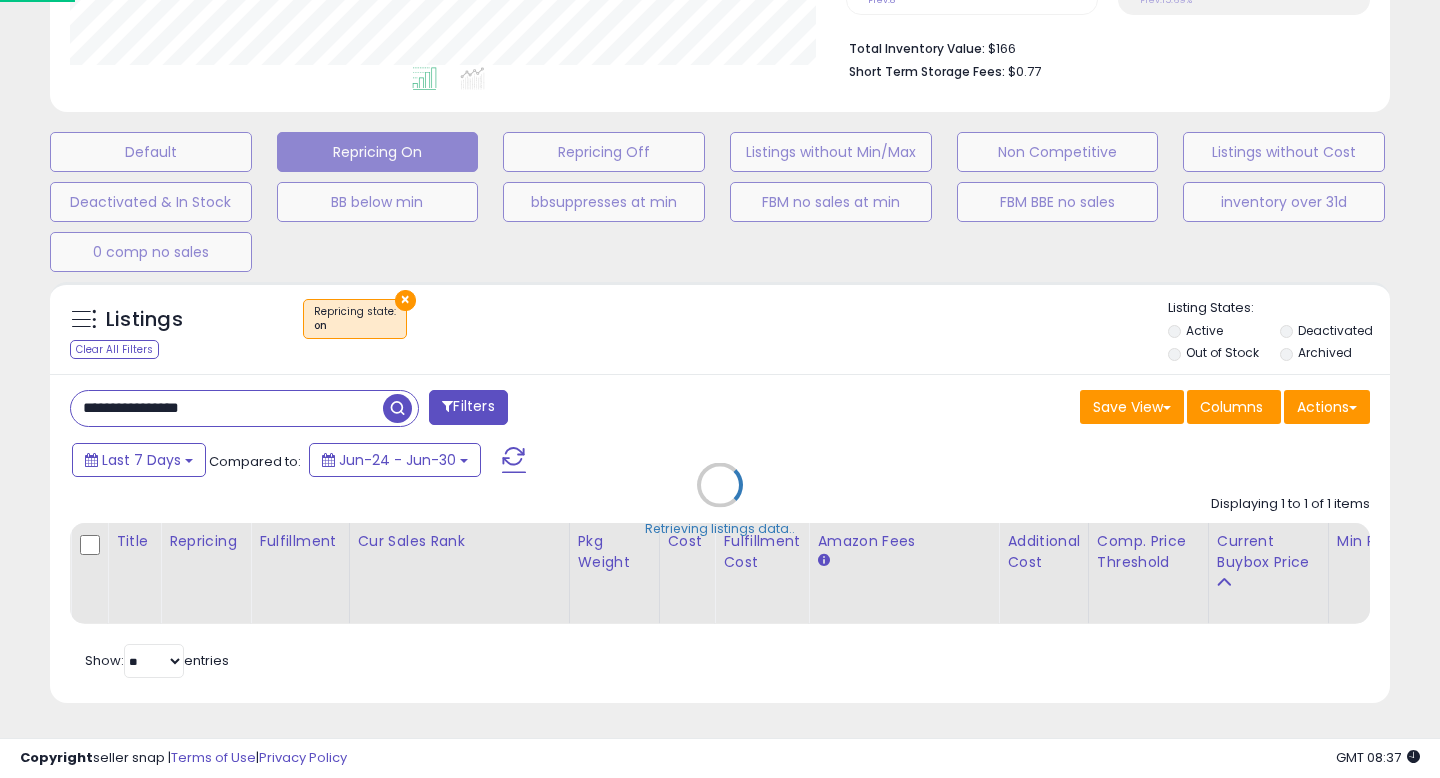 scroll, scrollTop: 999590, scrollLeft: 999224, axis: both 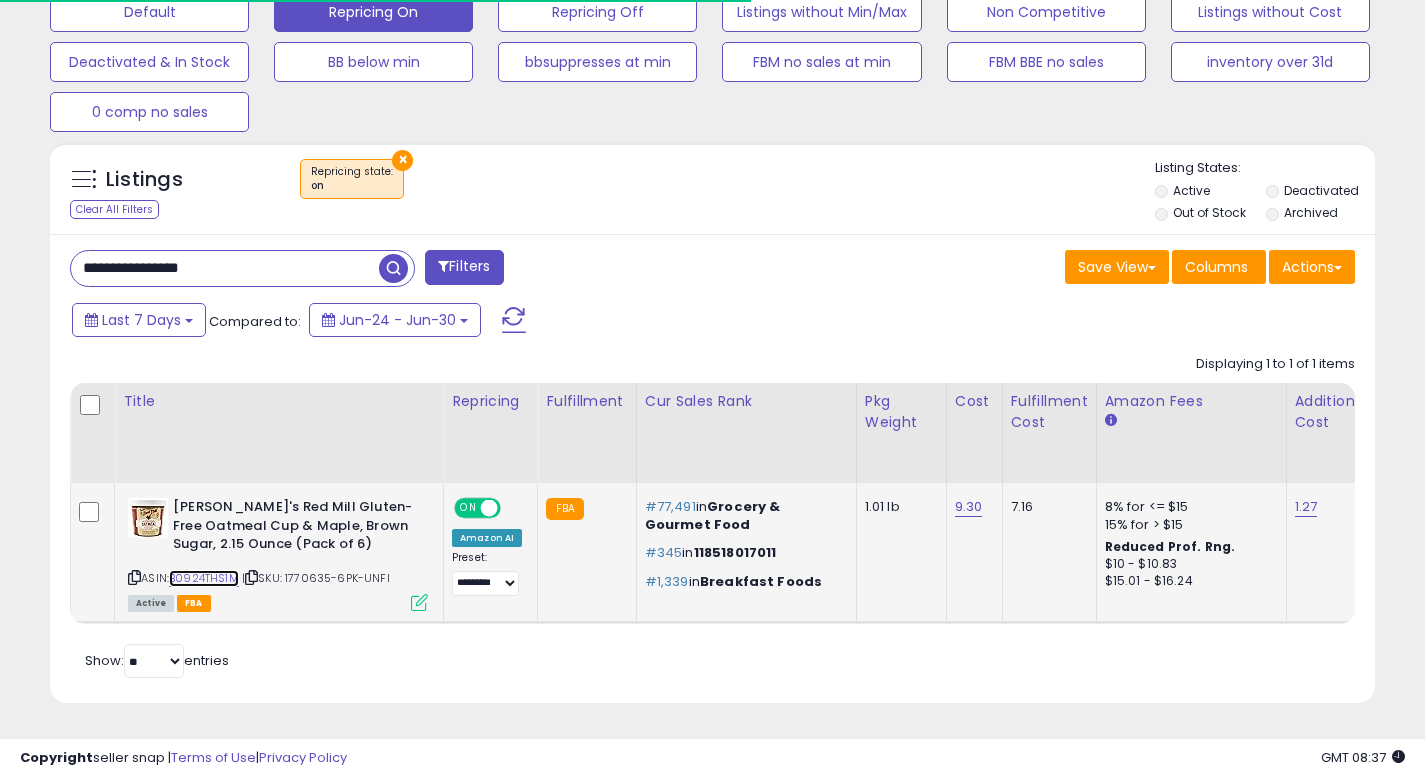 click on "B0924THS1M" at bounding box center (204, 578) 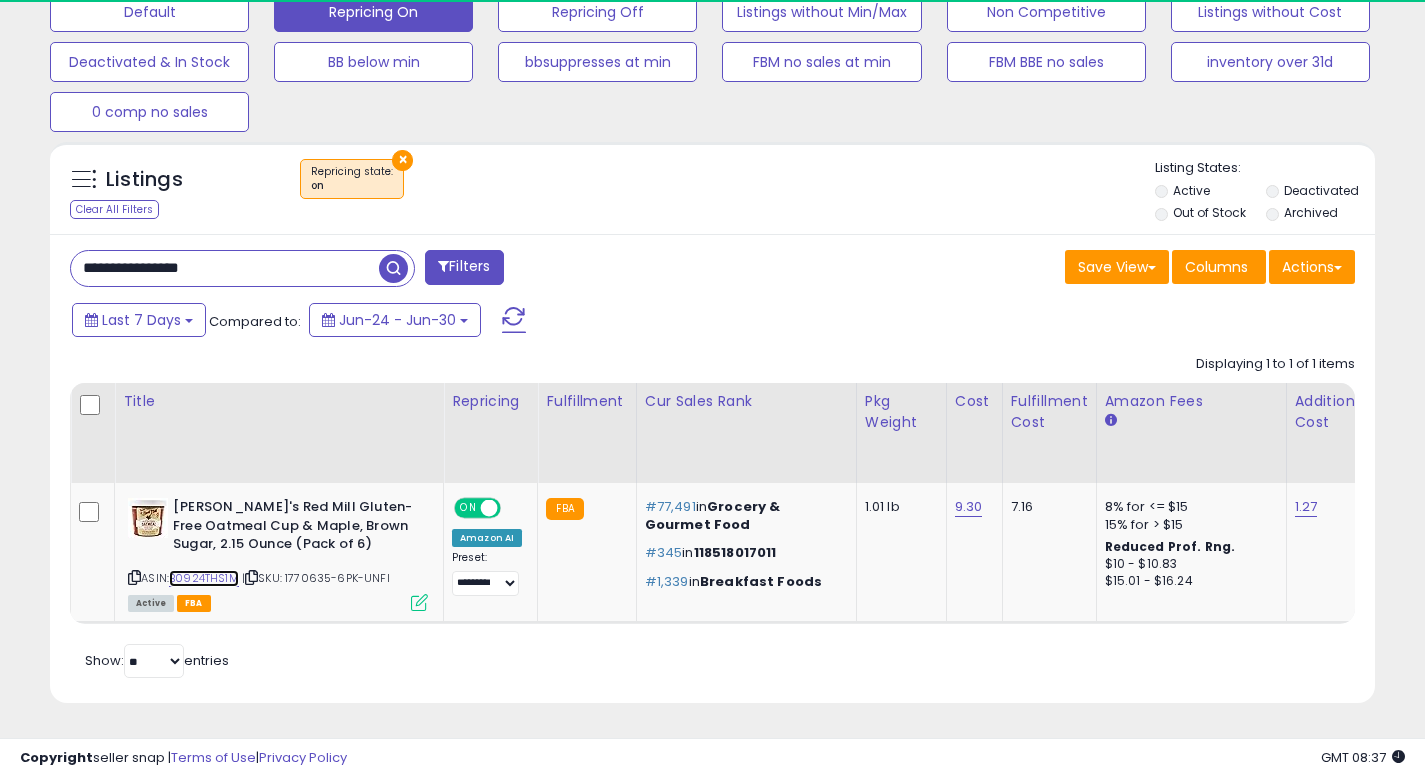 scroll, scrollTop: 999590, scrollLeft: 999233, axis: both 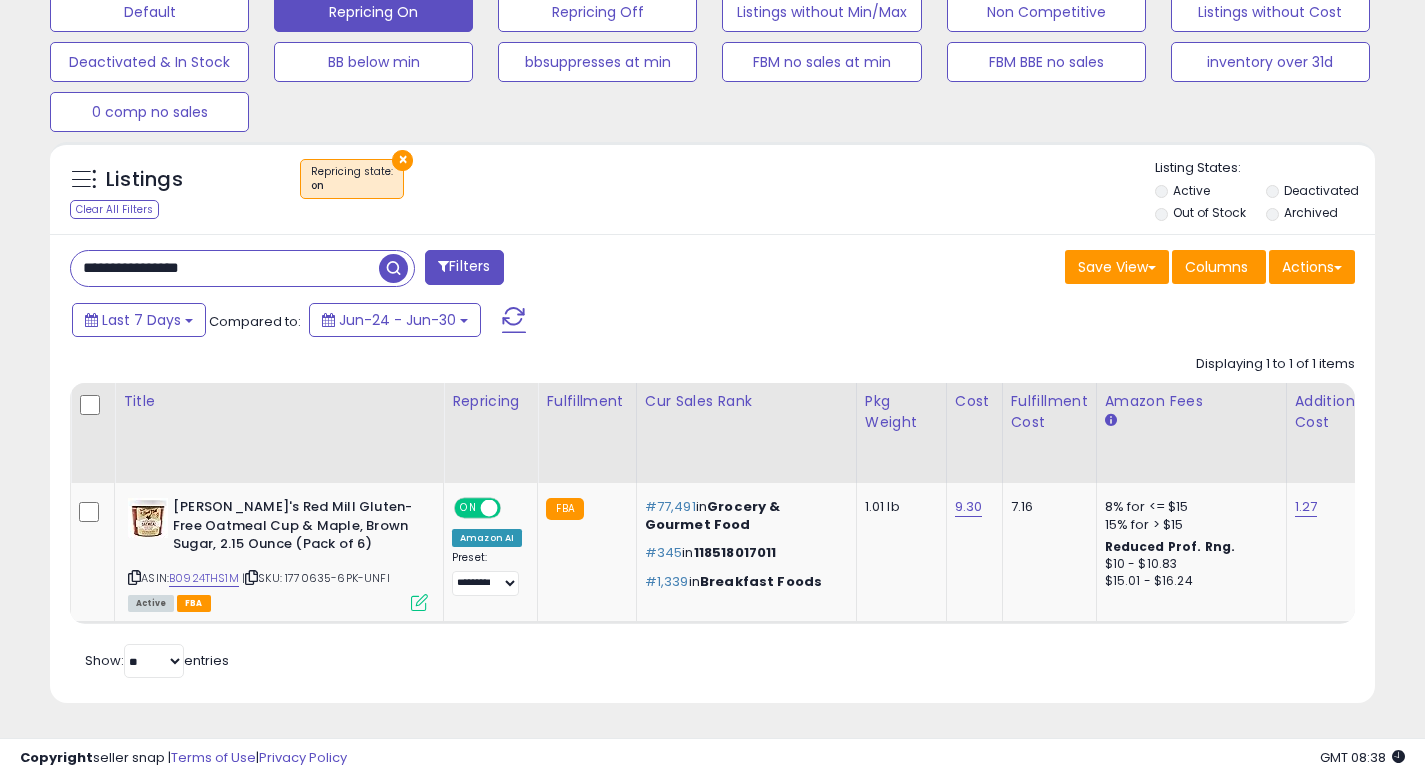 click on "**********" at bounding box center [225, 268] 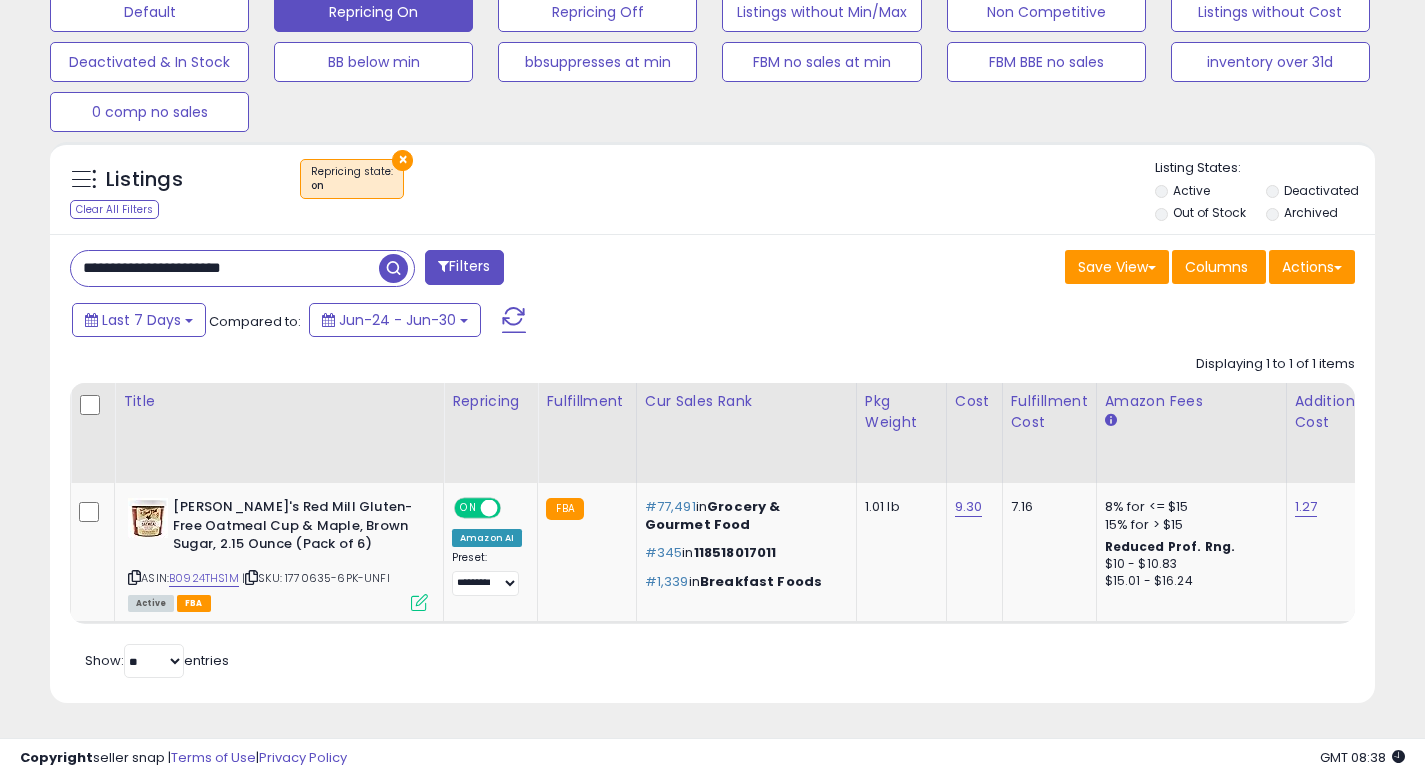 type on "**********" 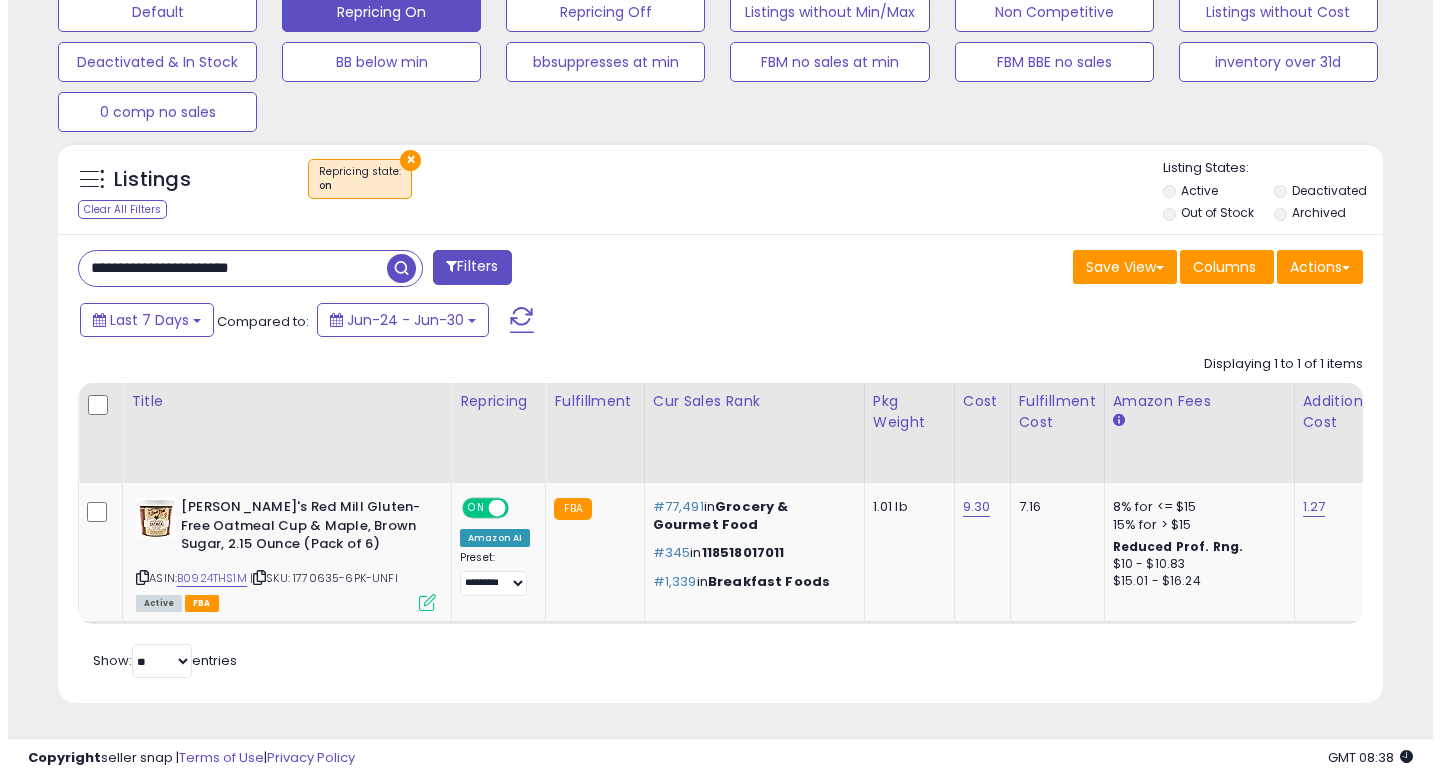 scroll, scrollTop: 513, scrollLeft: 0, axis: vertical 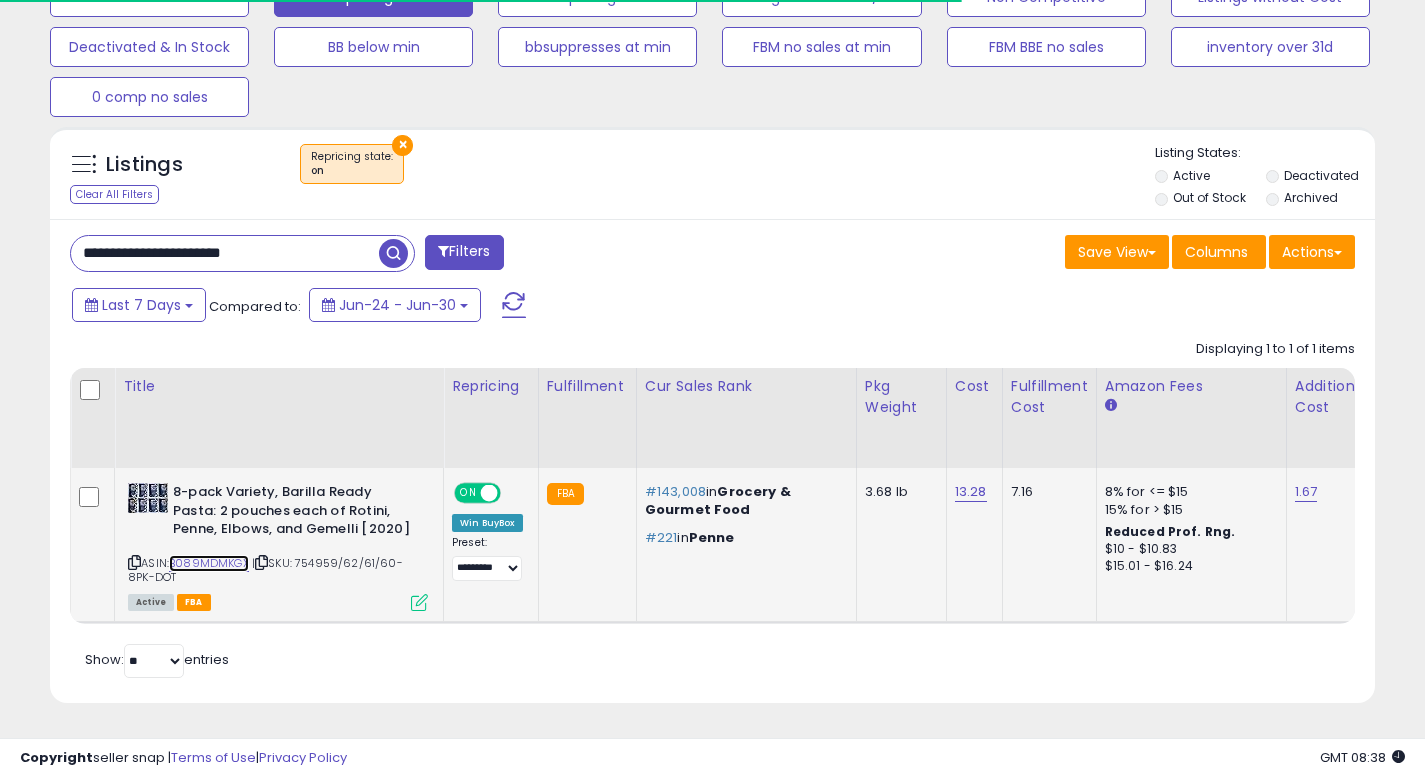 click on "B089MDMKGX" at bounding box center [209, 563] 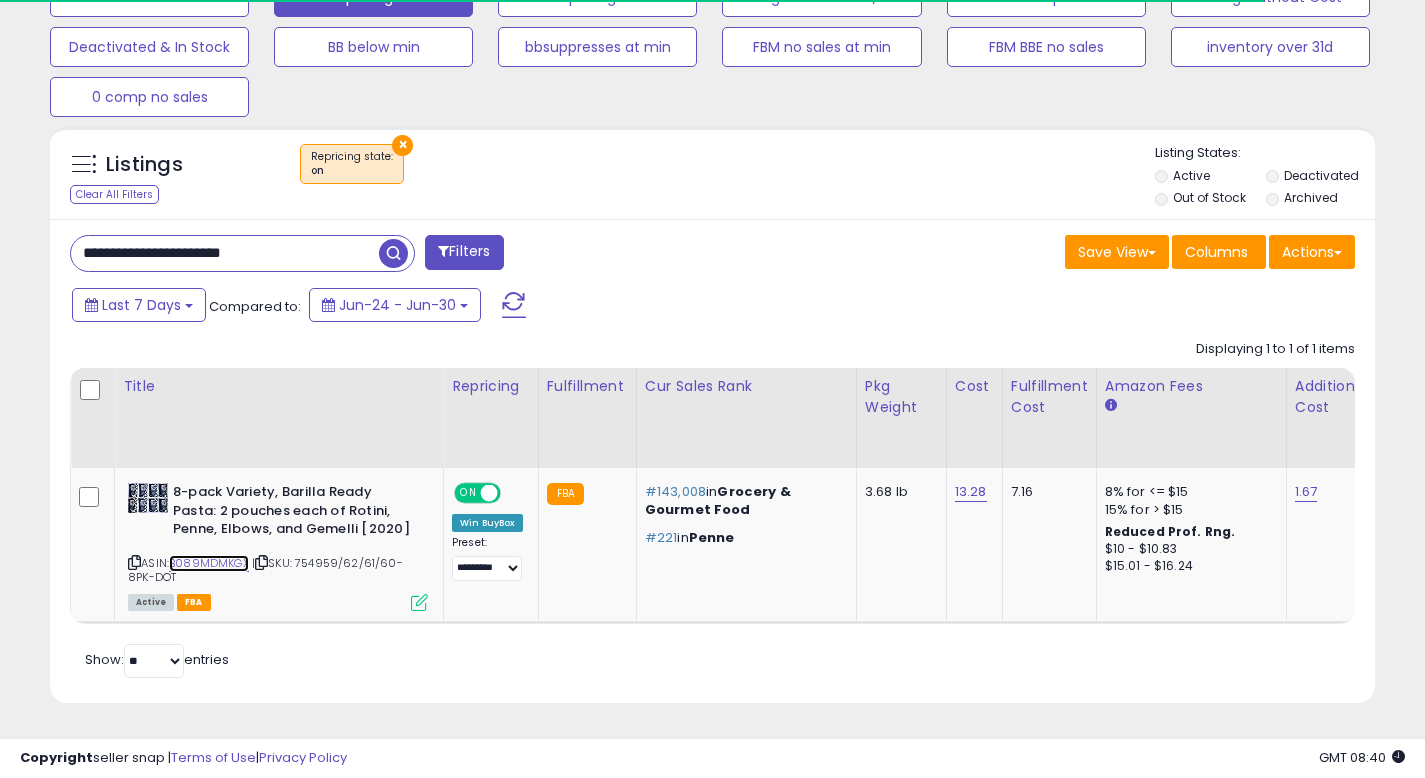 scroll, scrollTop: 999590, scrollLeft: 999233, axis: both 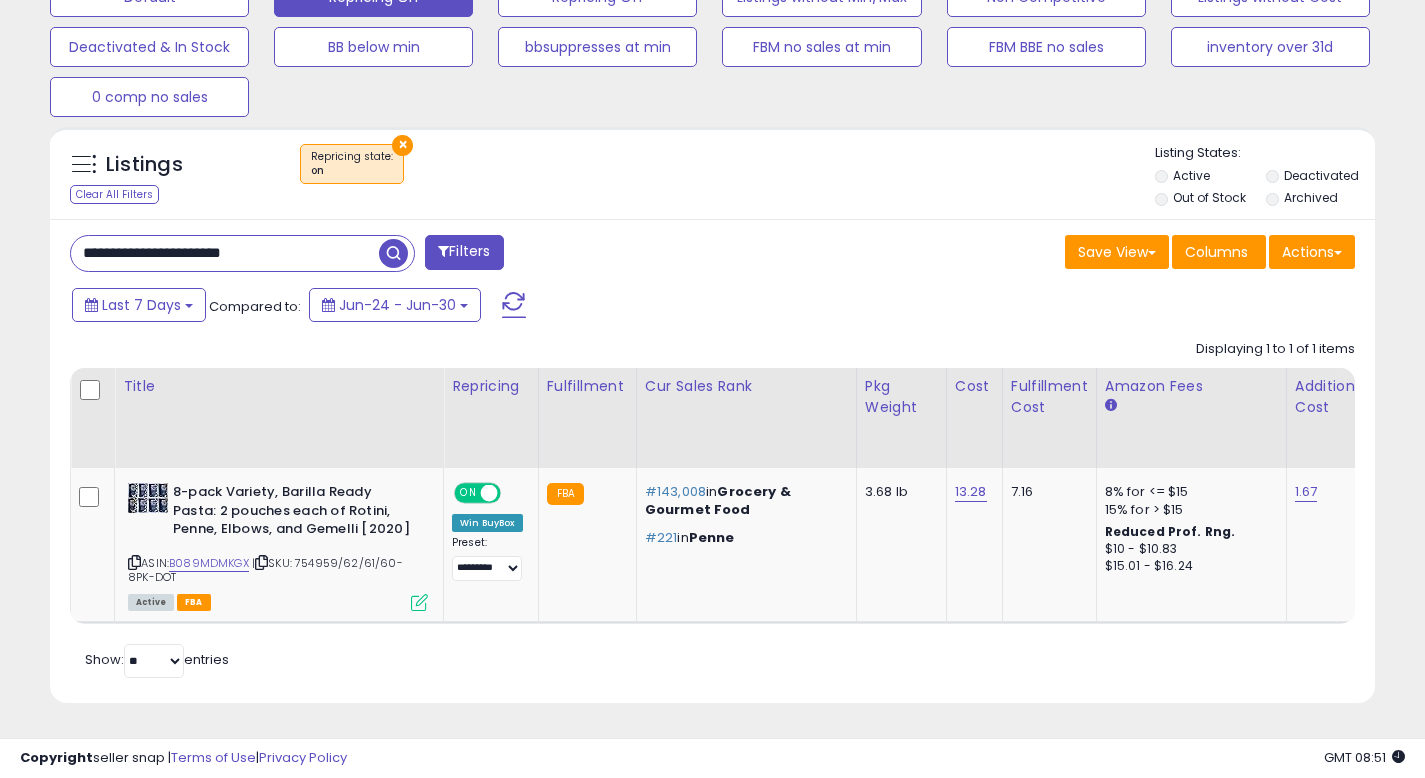click on "Last 7 Days
Compared to:
Jun-24 - Jun-30" at bounding box center [549, 307] 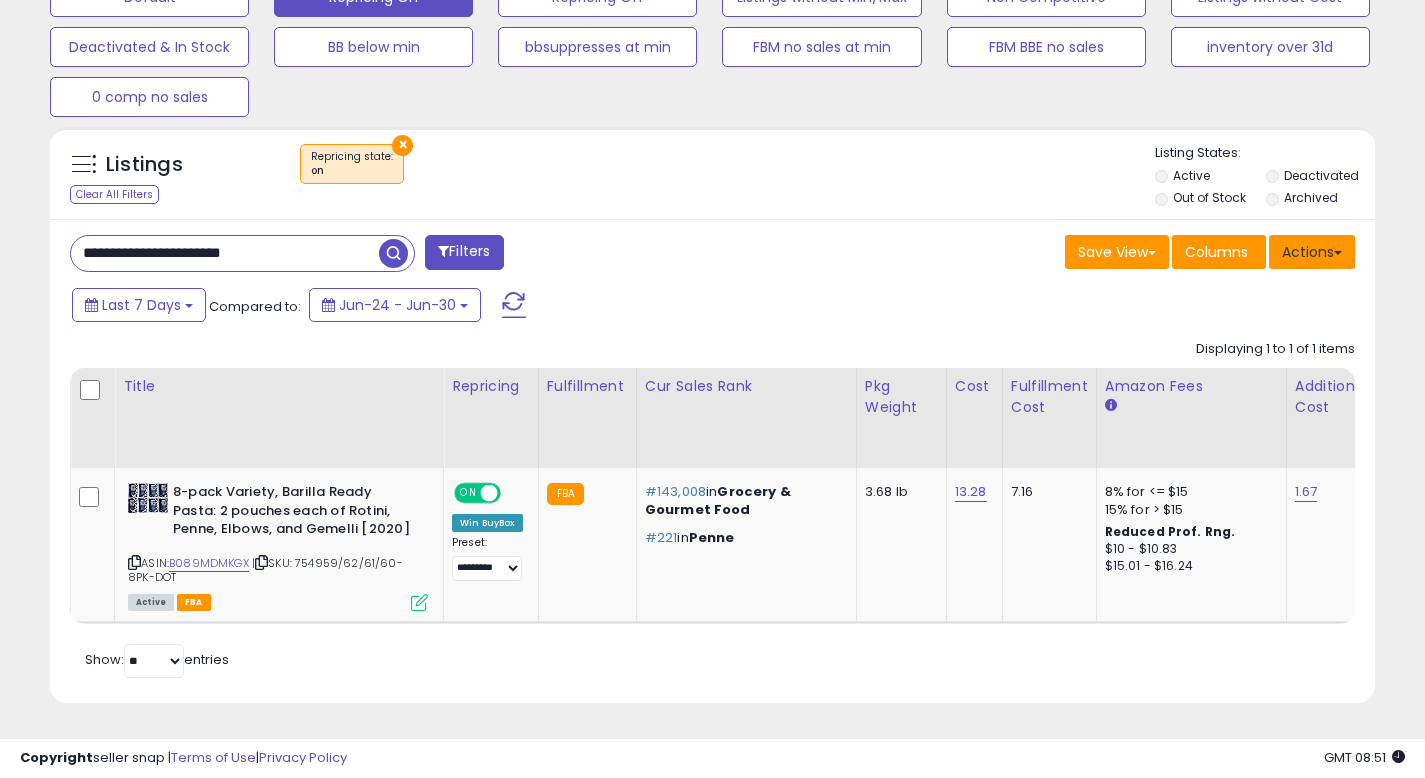 click on "Actions" at bounding box center [1312, 252] 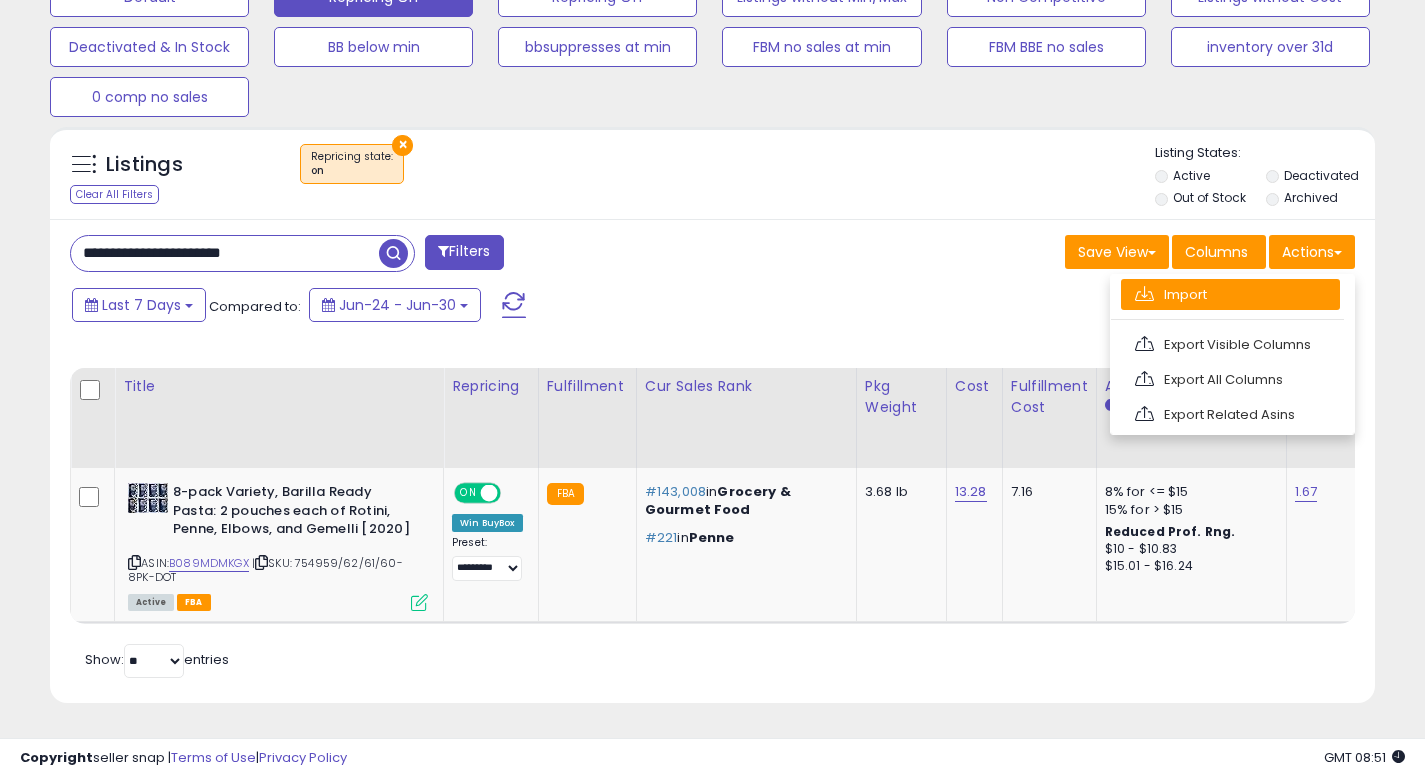 click on "Import" at bounding box center [1230, 294] 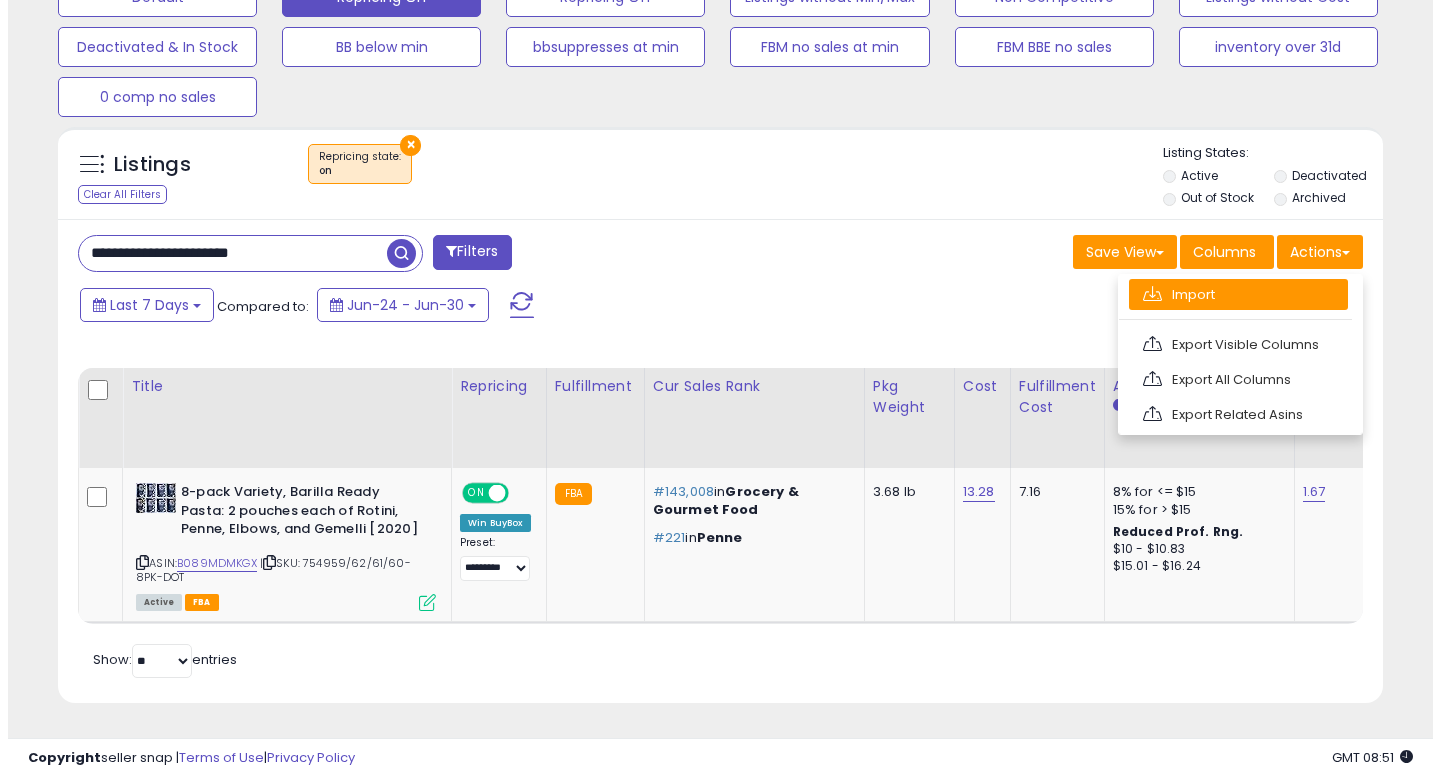 scroll, scrollTop: 999590, scrollLeft: 999224, axis: both 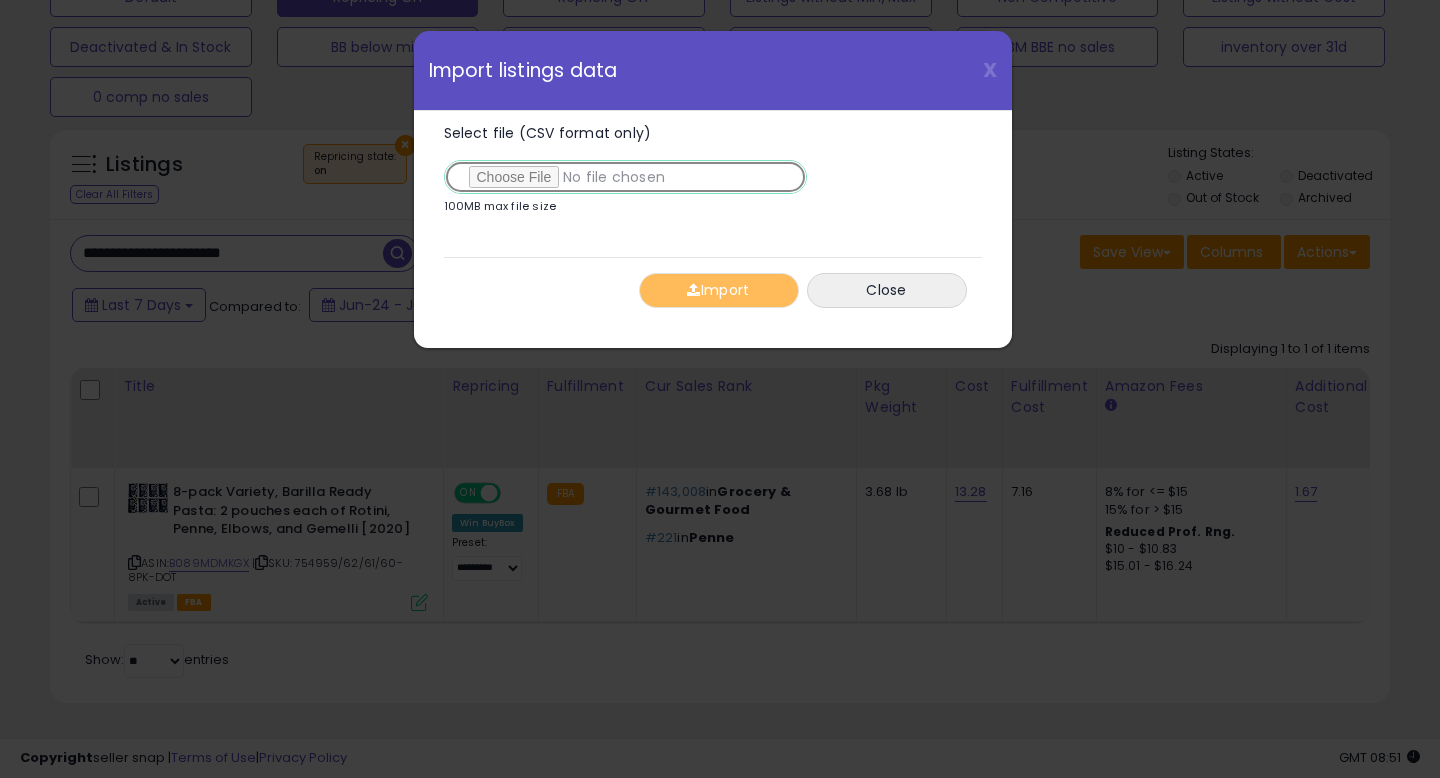 click on "Select file (CSV format only)" at bounding box center [625, 177] 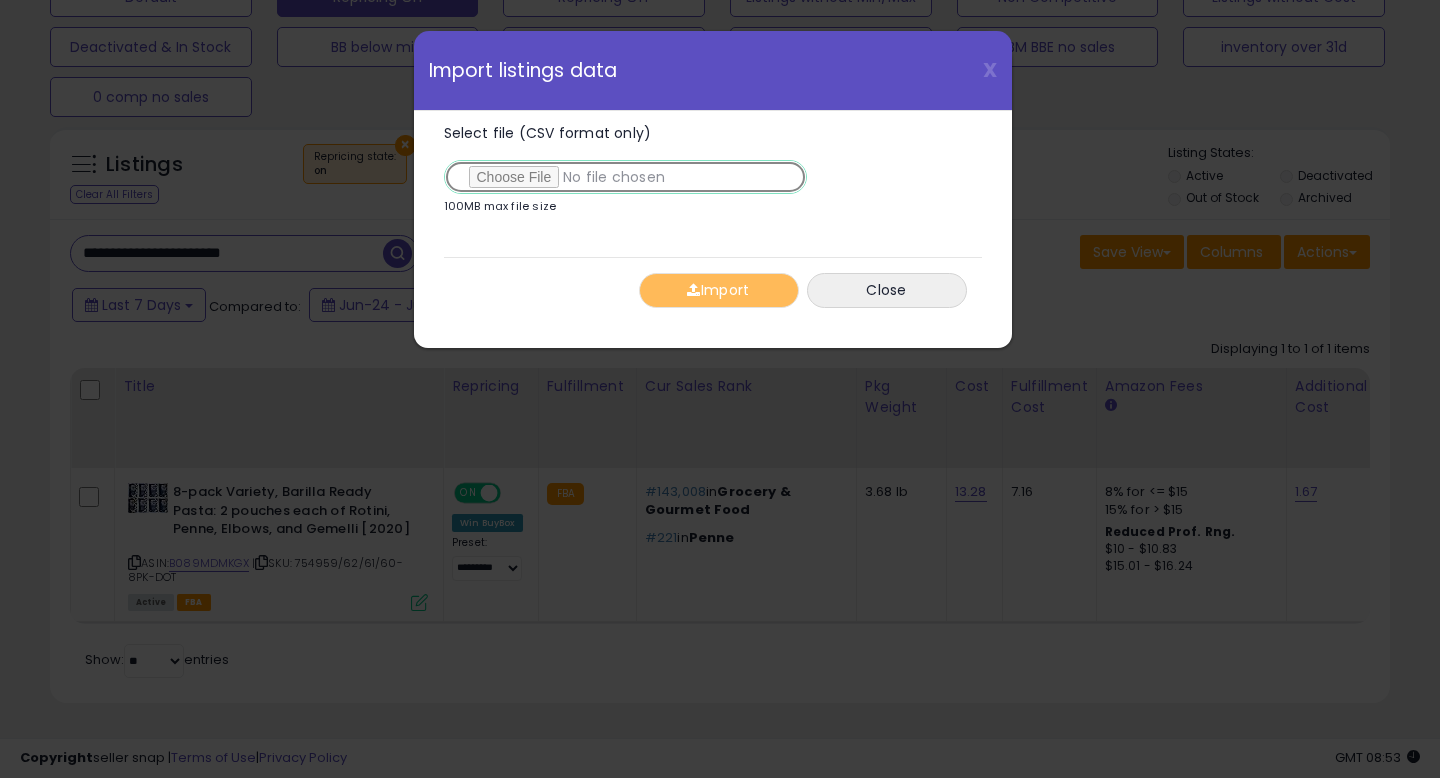 type on "**********" 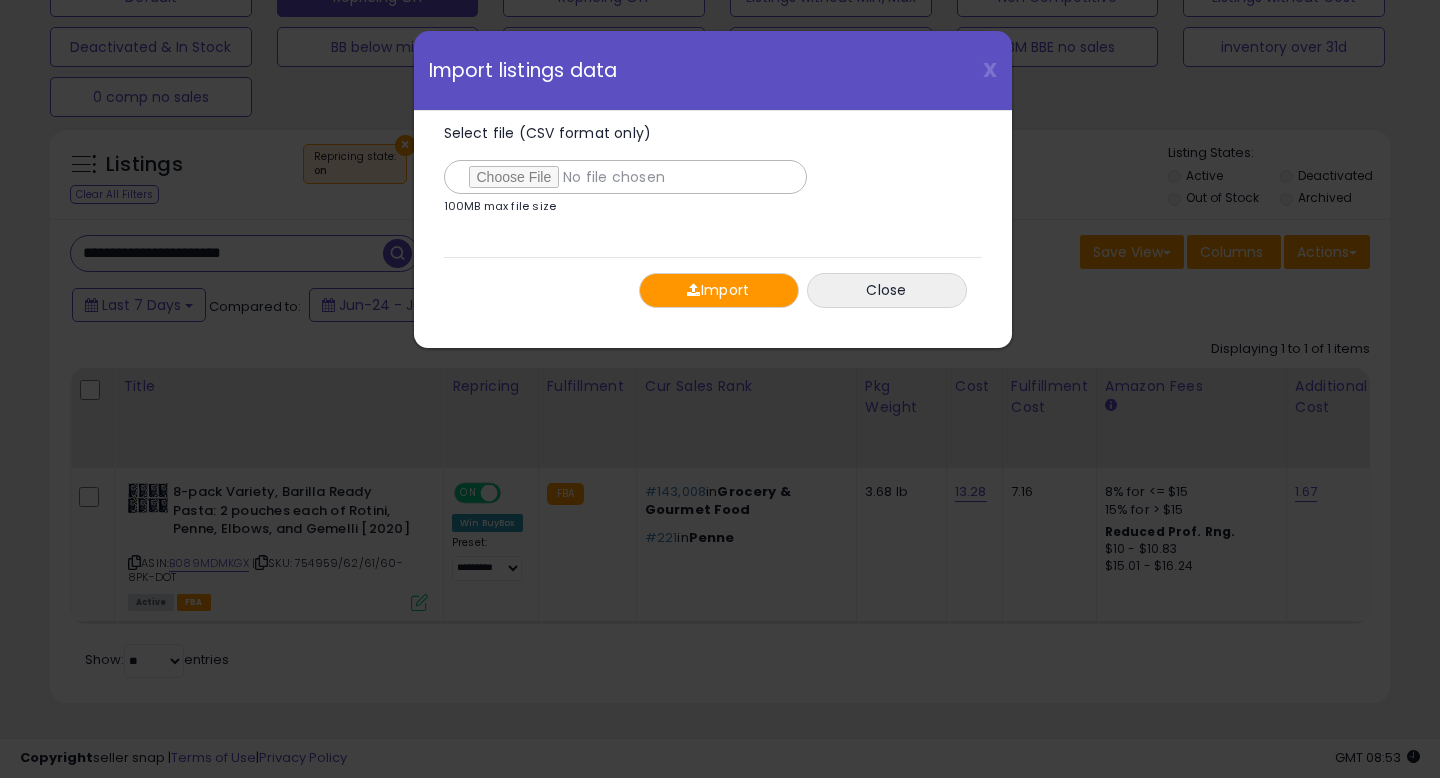 click on "Import" at bounding box center [719, 290] 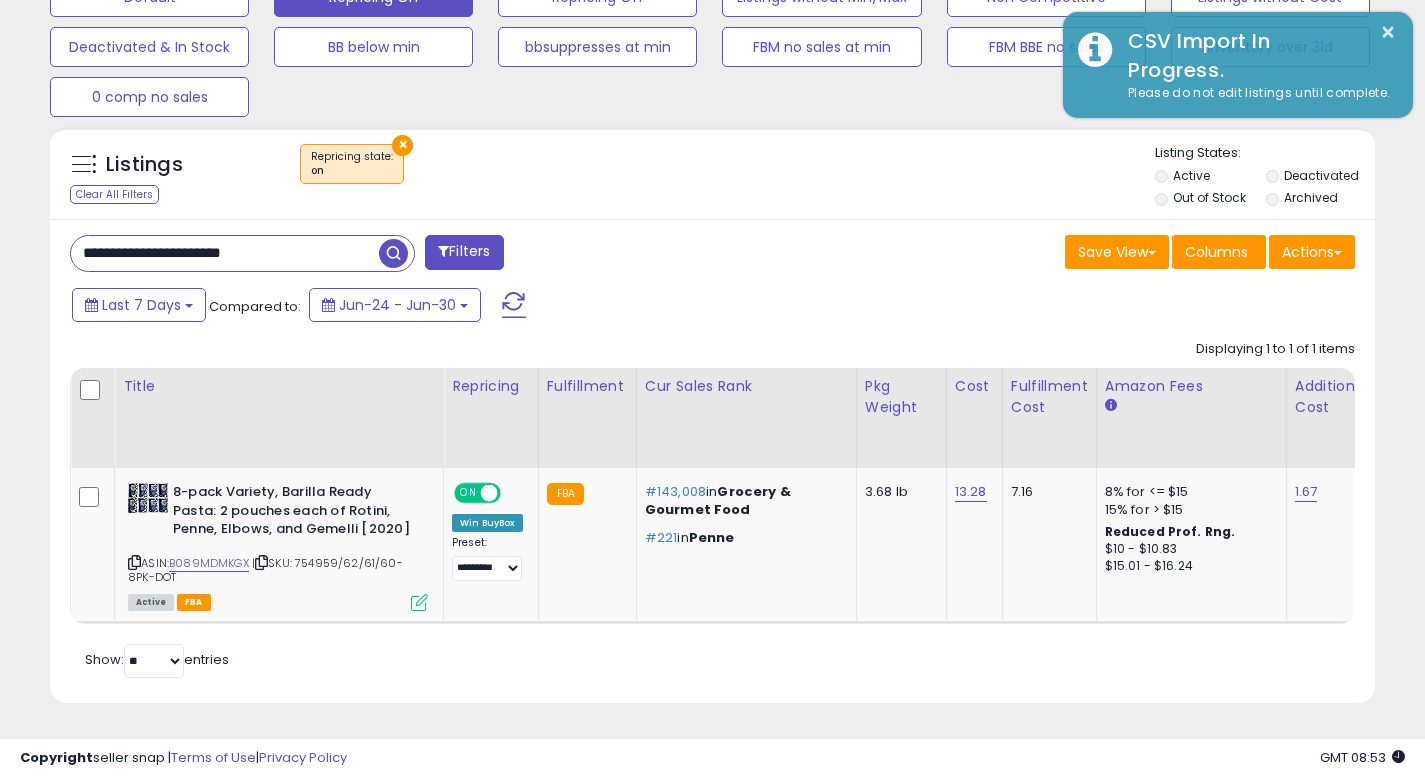 scroll, scrollTop: 410, scrollLeft: 767, axis: both 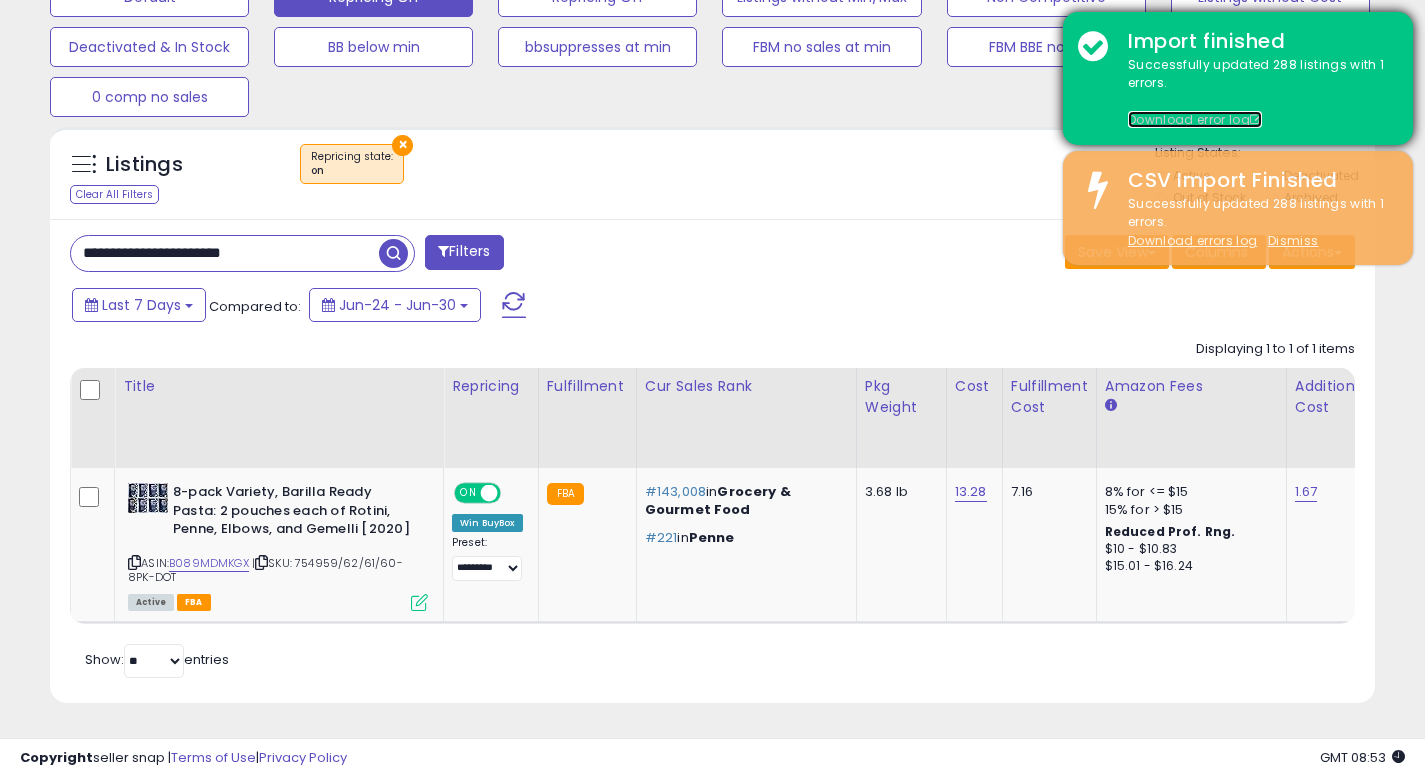 click on "Download error log" at bounding box center (1195, 119) 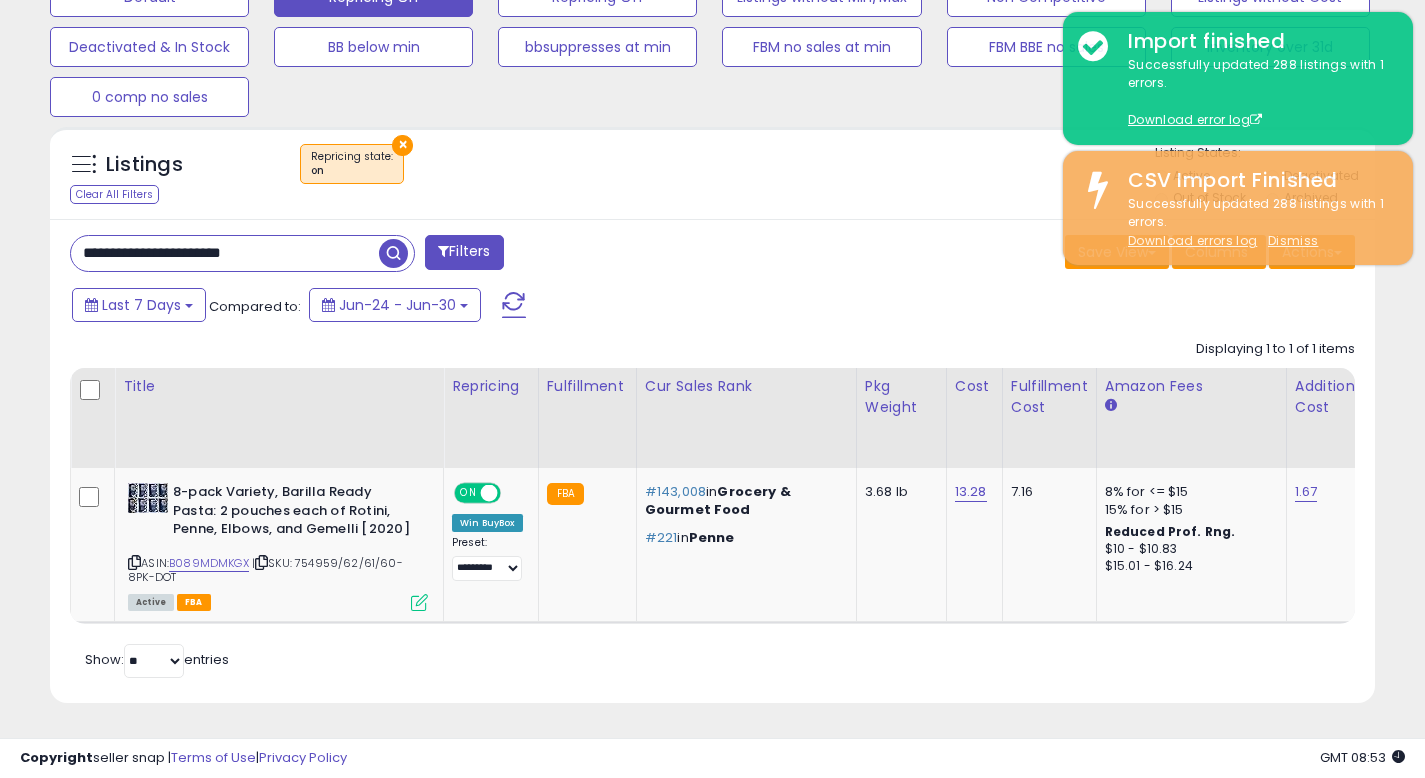 click on "**********" at bounding box center [225, 253] 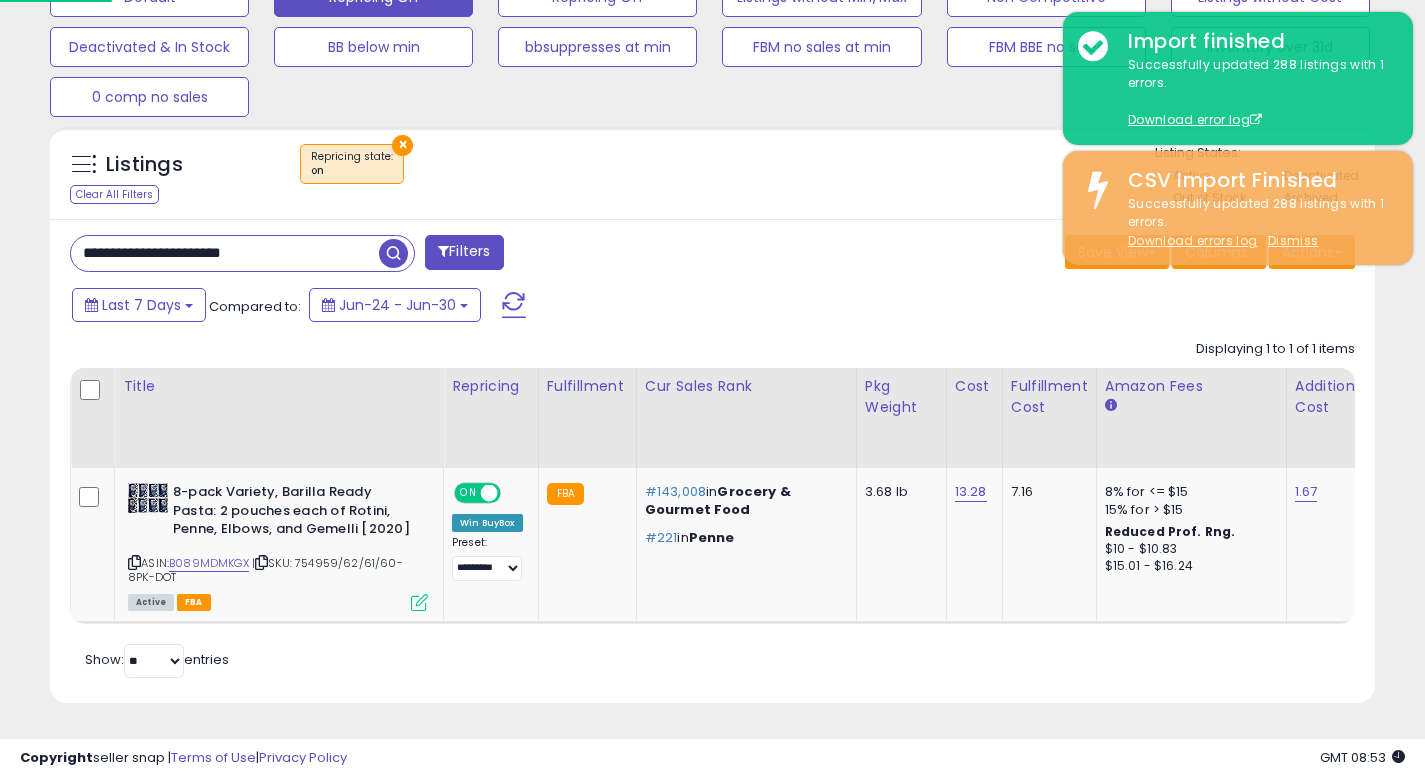 paste 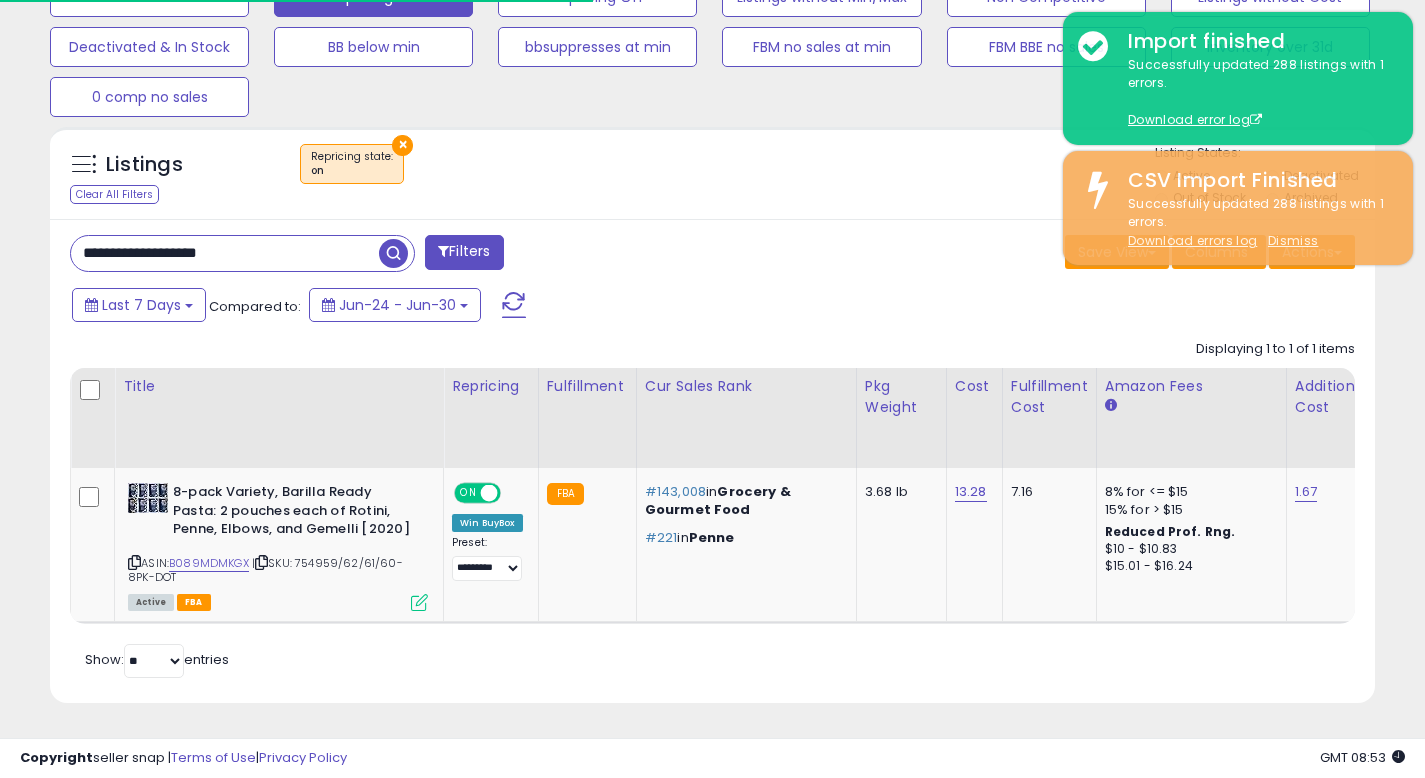 type on "**********" 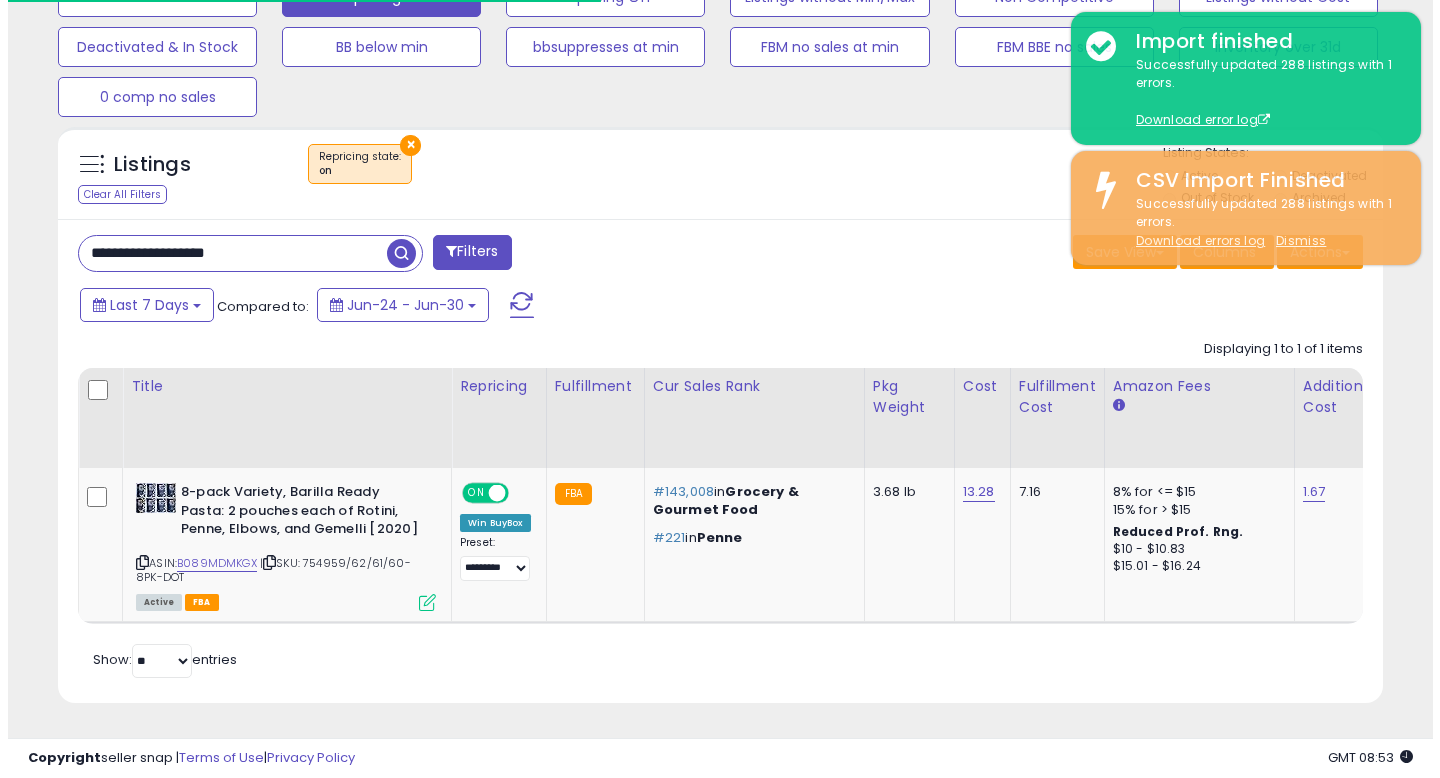scroll, scrollTop: 513, scrollLeft: 0, axis: vertical 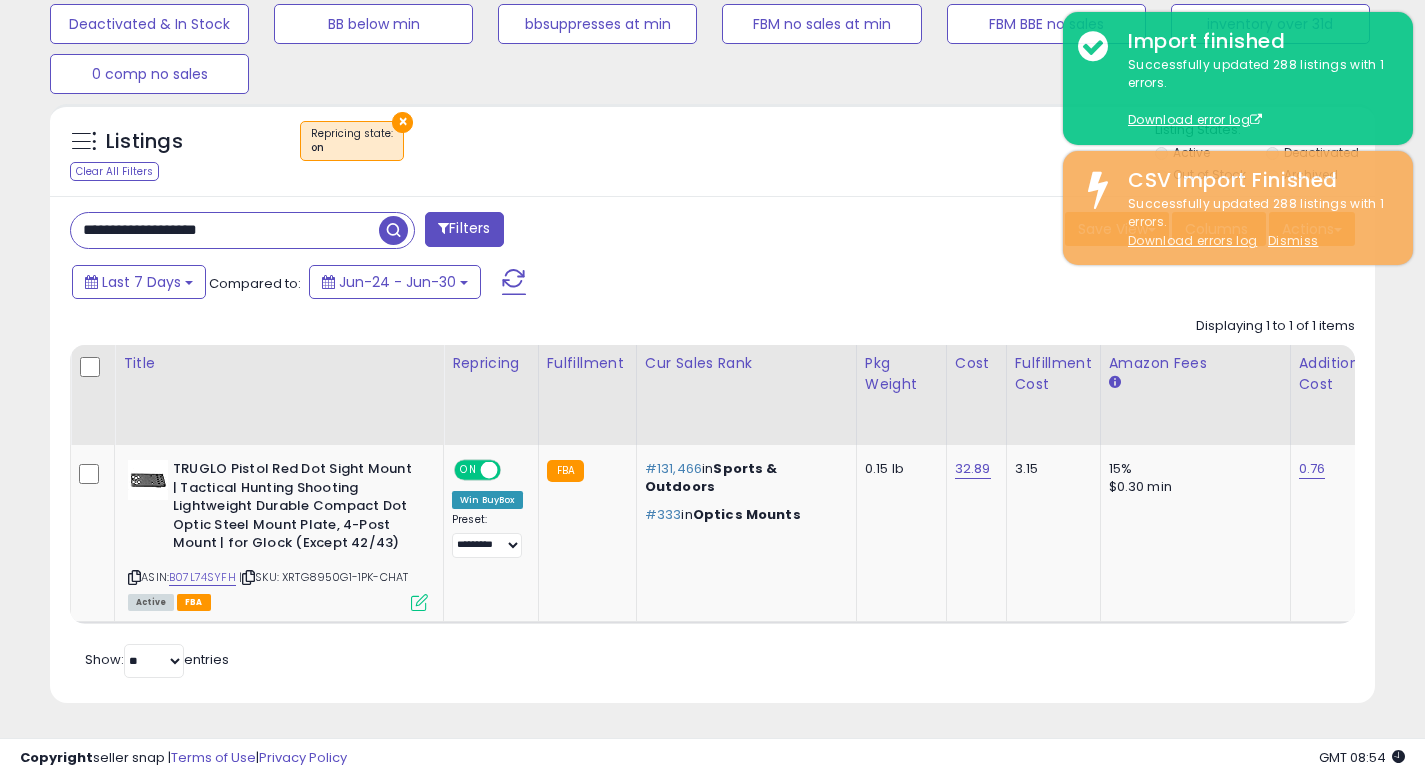 click on "×
Repricing state :
on" at bounding box center [715, 149] 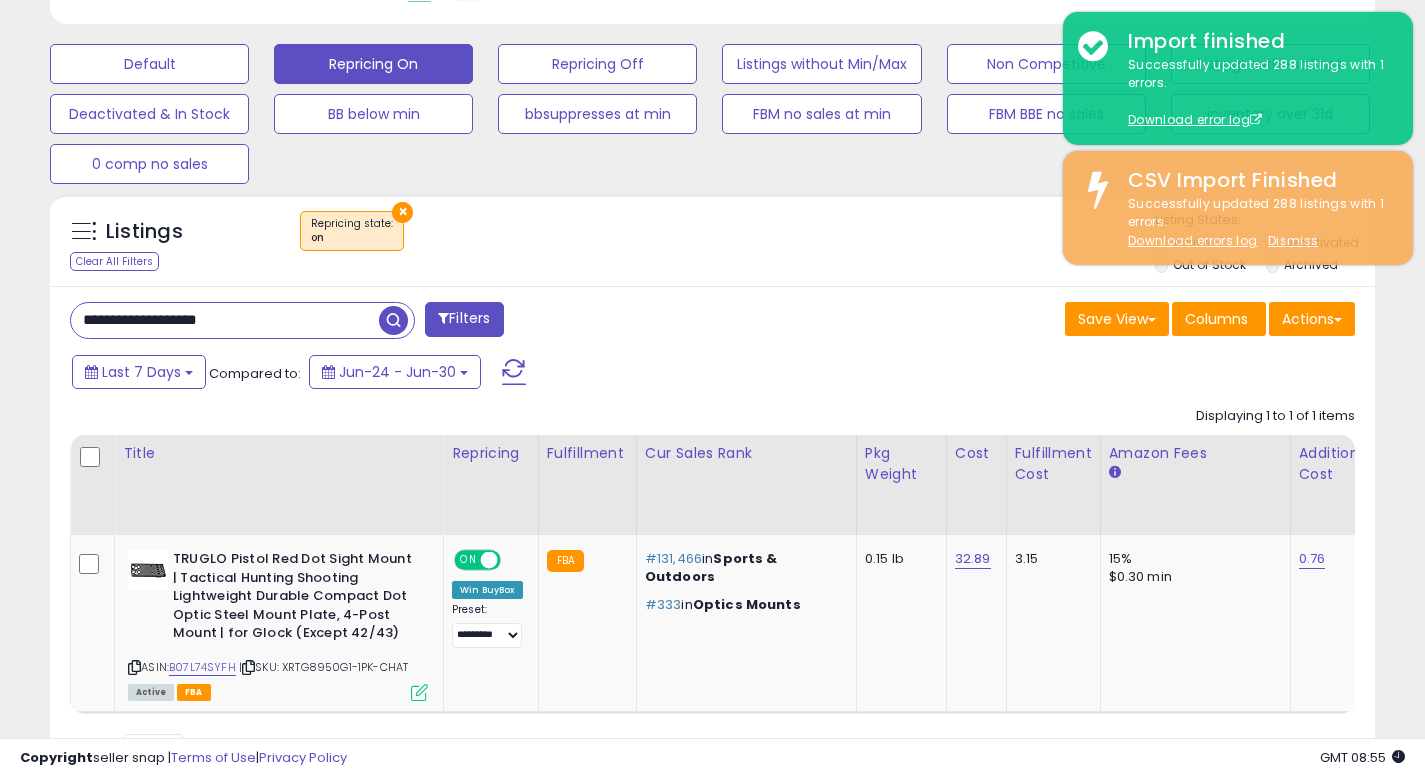 scroll, scrollTop: 584, scrollLeft: 0, axis: vertical 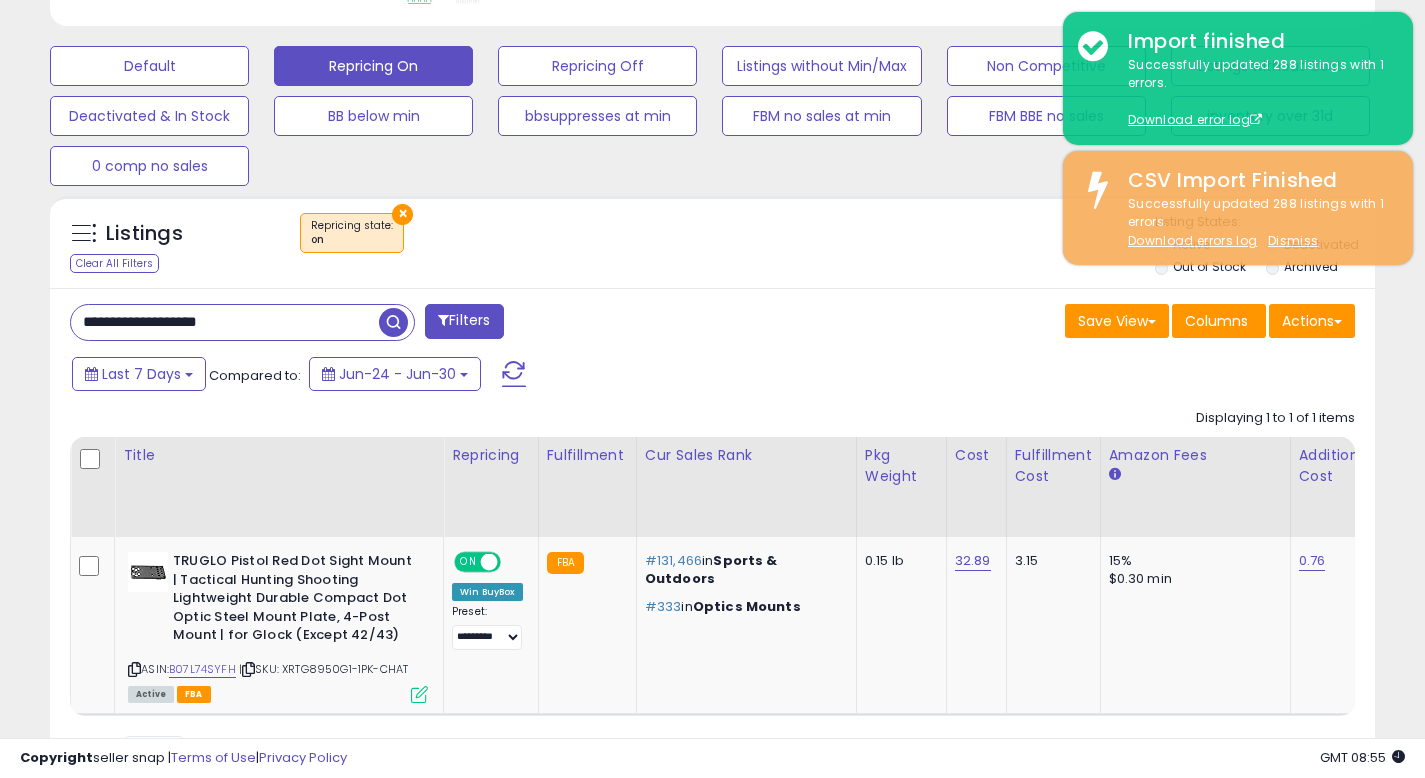 click on "Listings
Clear All Filters
×
Repricing state :
on
Active" at bounding box center (712, 242) 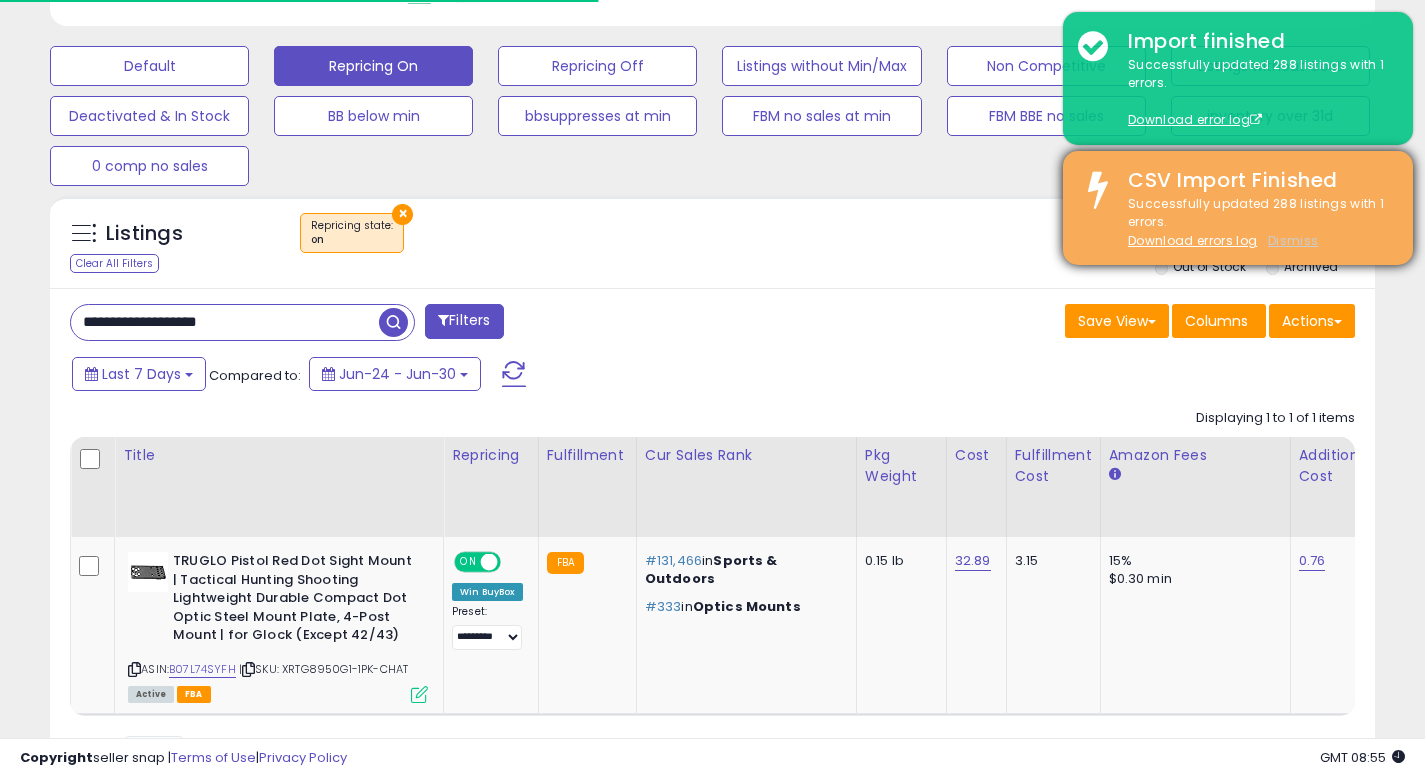 click on "Dismiss" at bounding box center (1293, 240) 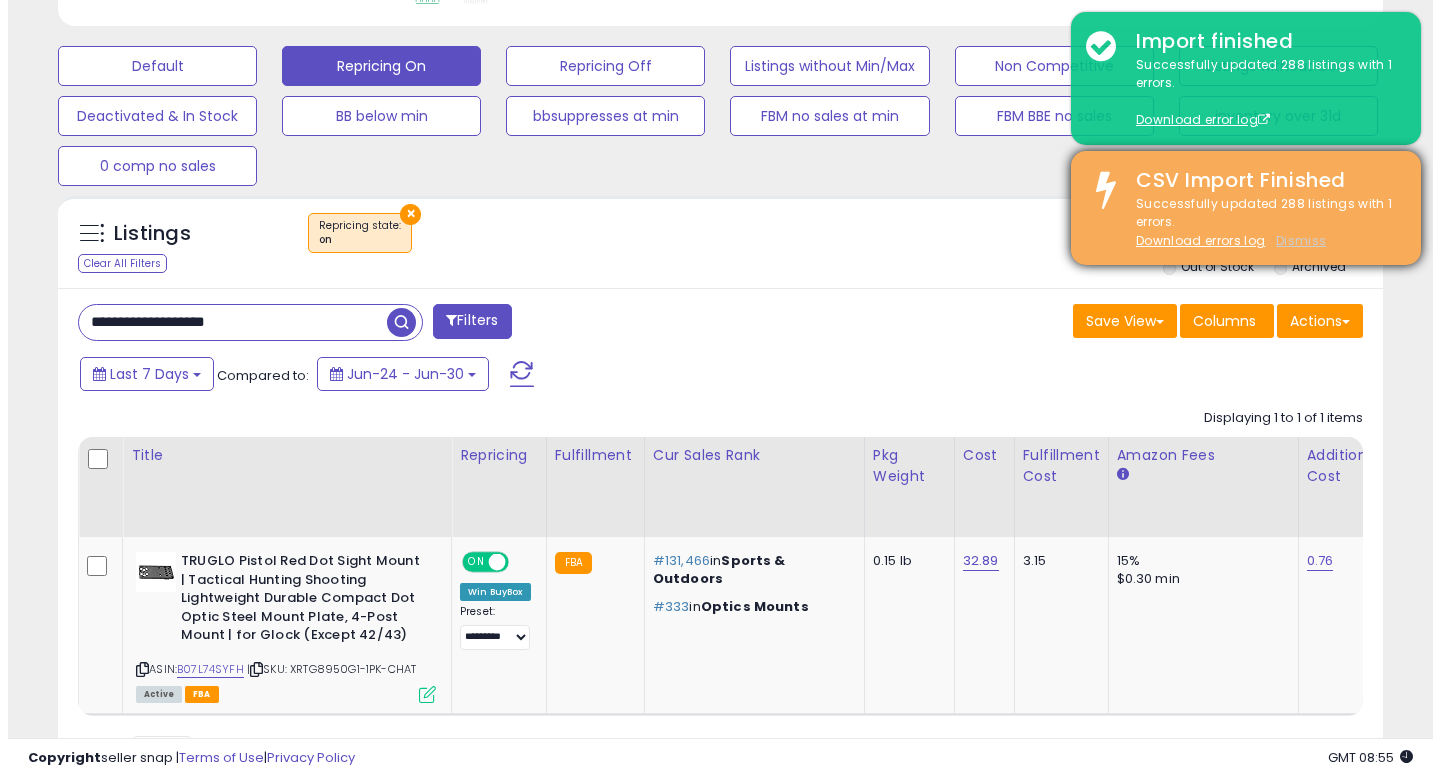 scroll, scrollTop: 513, scrollLeft: 0, axis: vertical 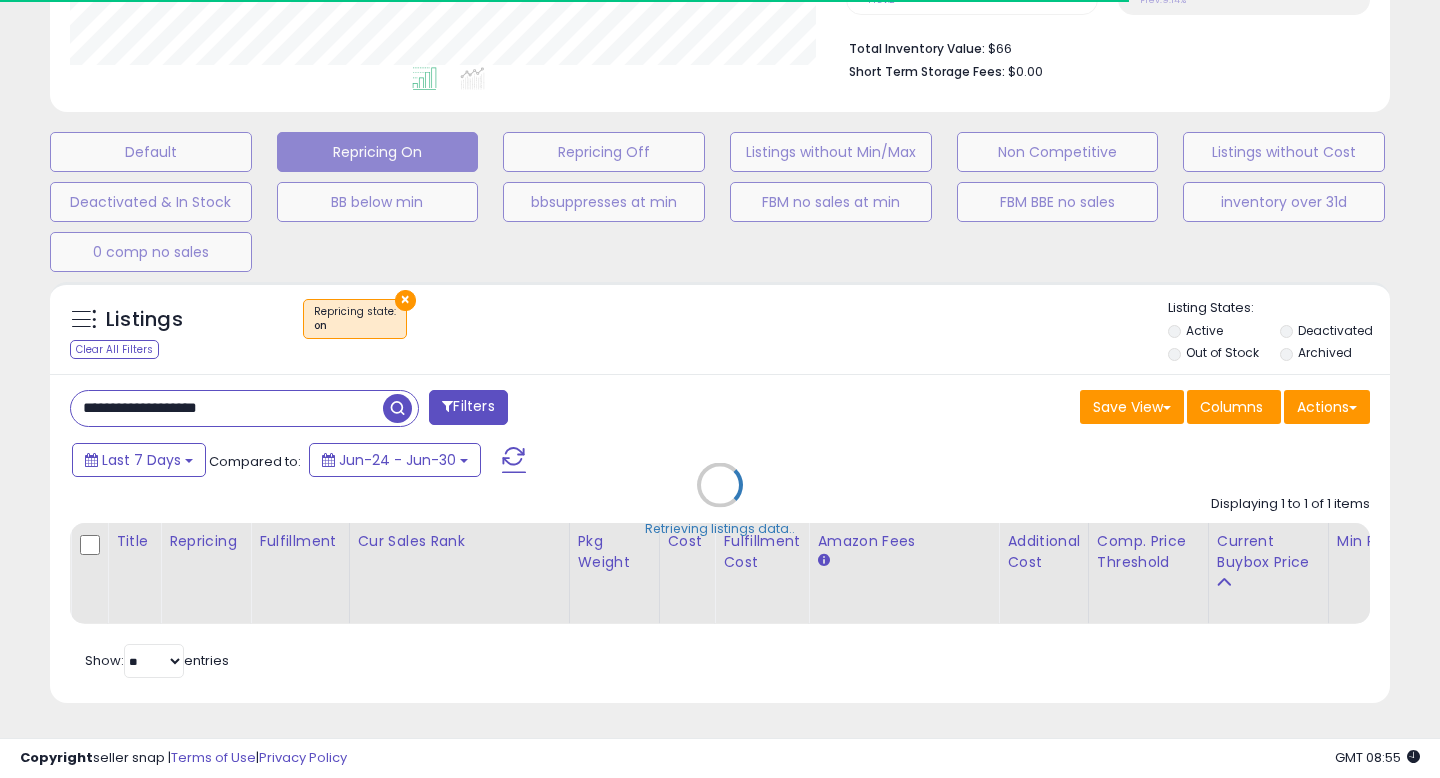drag, startPoint x: 970, startPoint y: 276, endPoint x: 976, endPoint y: 223, distance: 53.338543 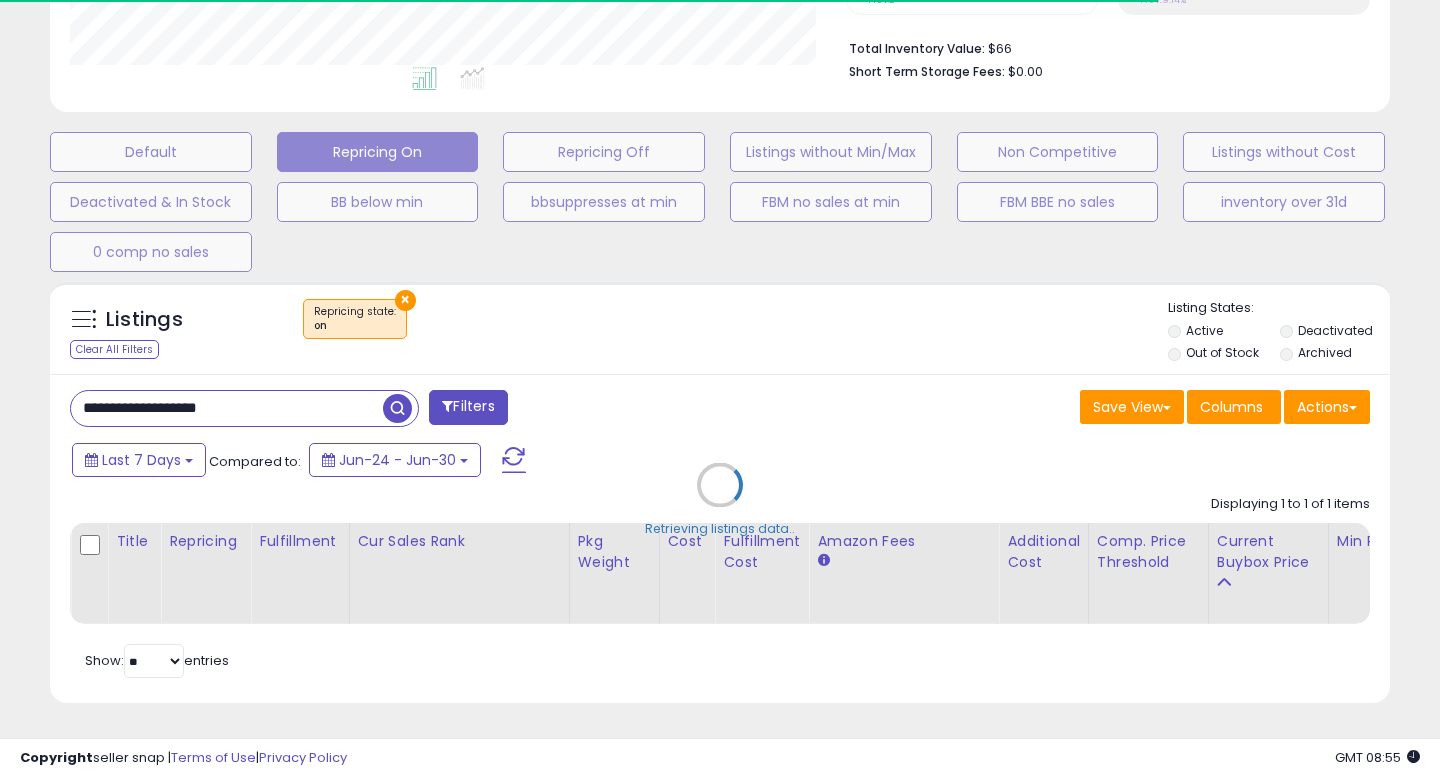 drag, startPoint x: 976, startPoint y: 223, endPoint x: 812, endPoint y: 243, distance: 165.21501 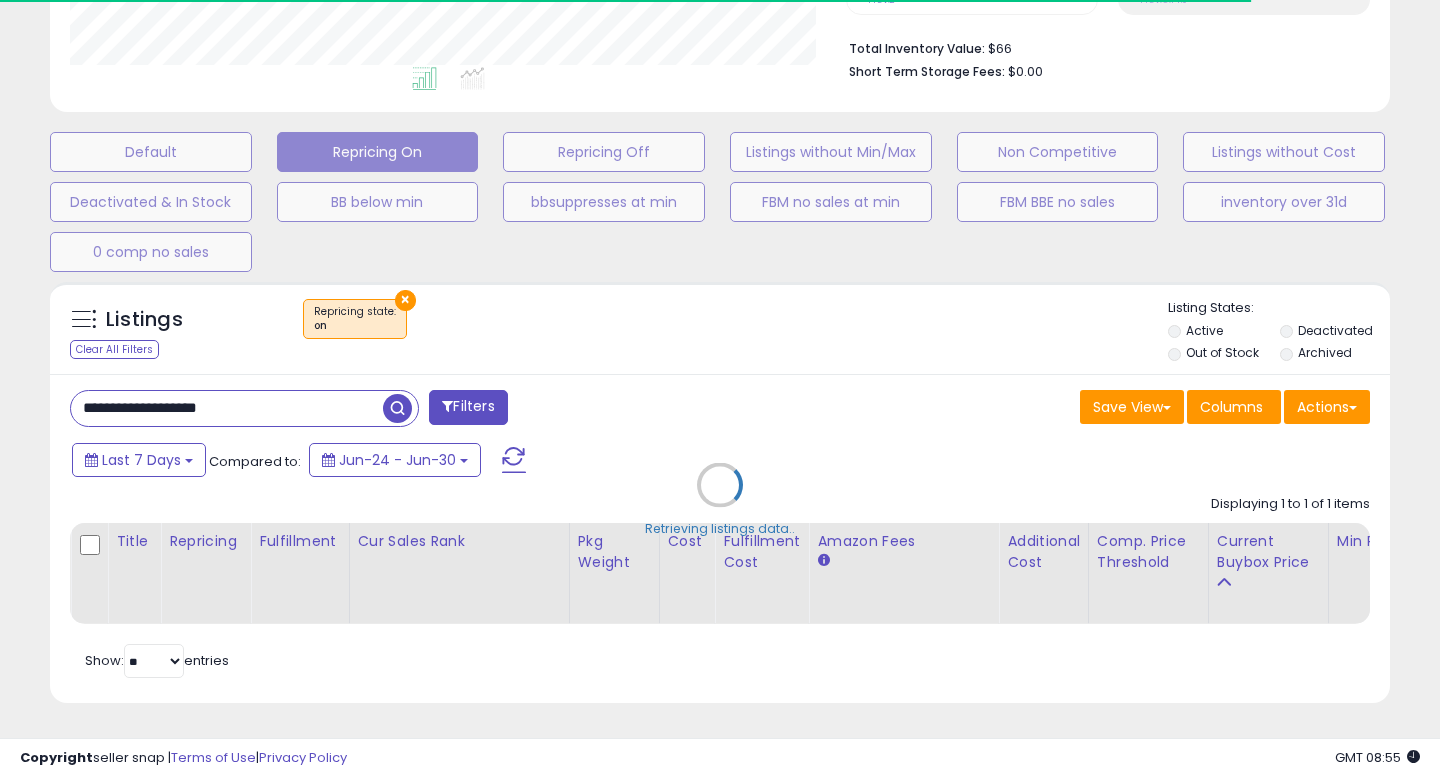 click on "Default
Repricing On
Repricing Off
Listings without Min/Max
Non Competitive
Listings without Cost
Deactivated & In Stock
BB below min
bbsuppresses at min
FBM no sales at min
FBM BBE no sales
inventory over 31d
0 comp no sales" at bounding box center [720, 197] 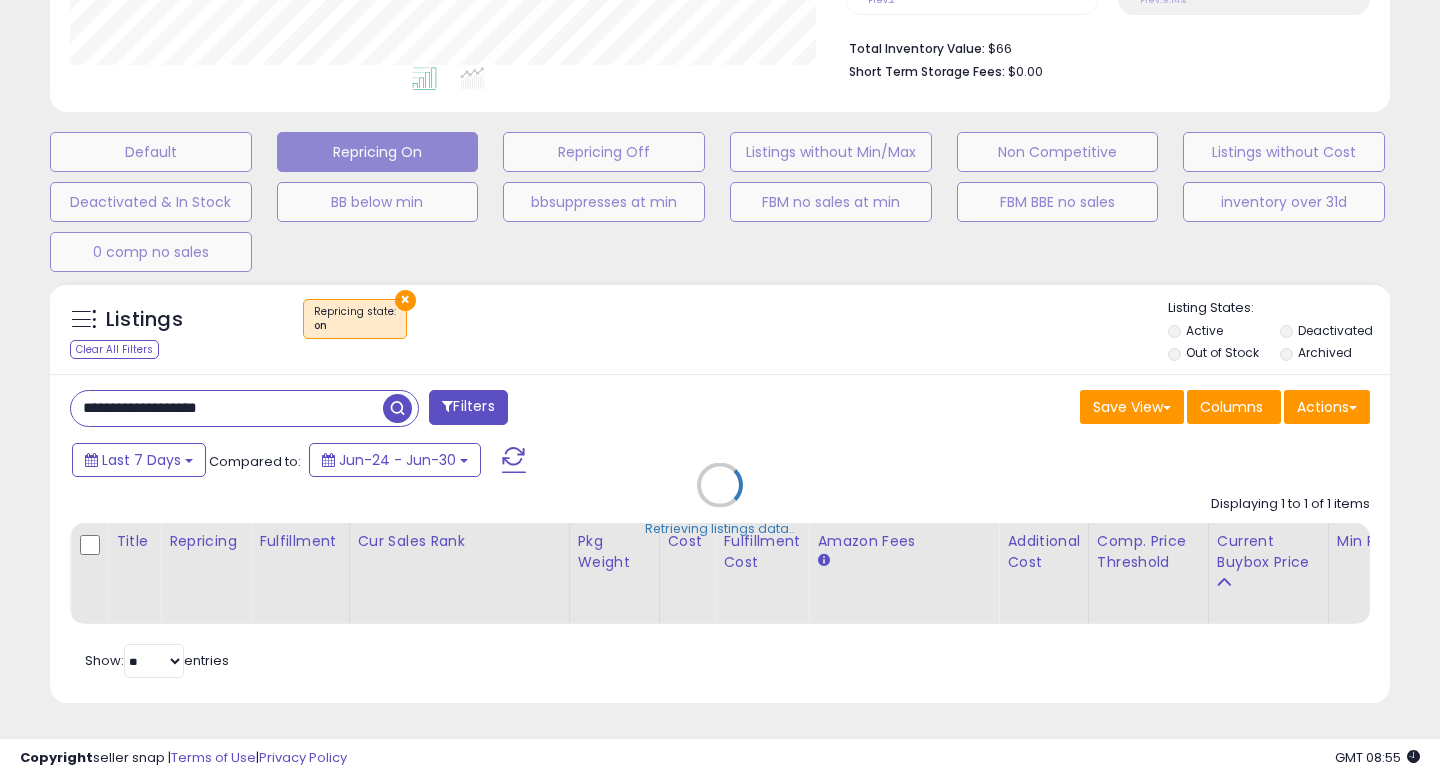 type 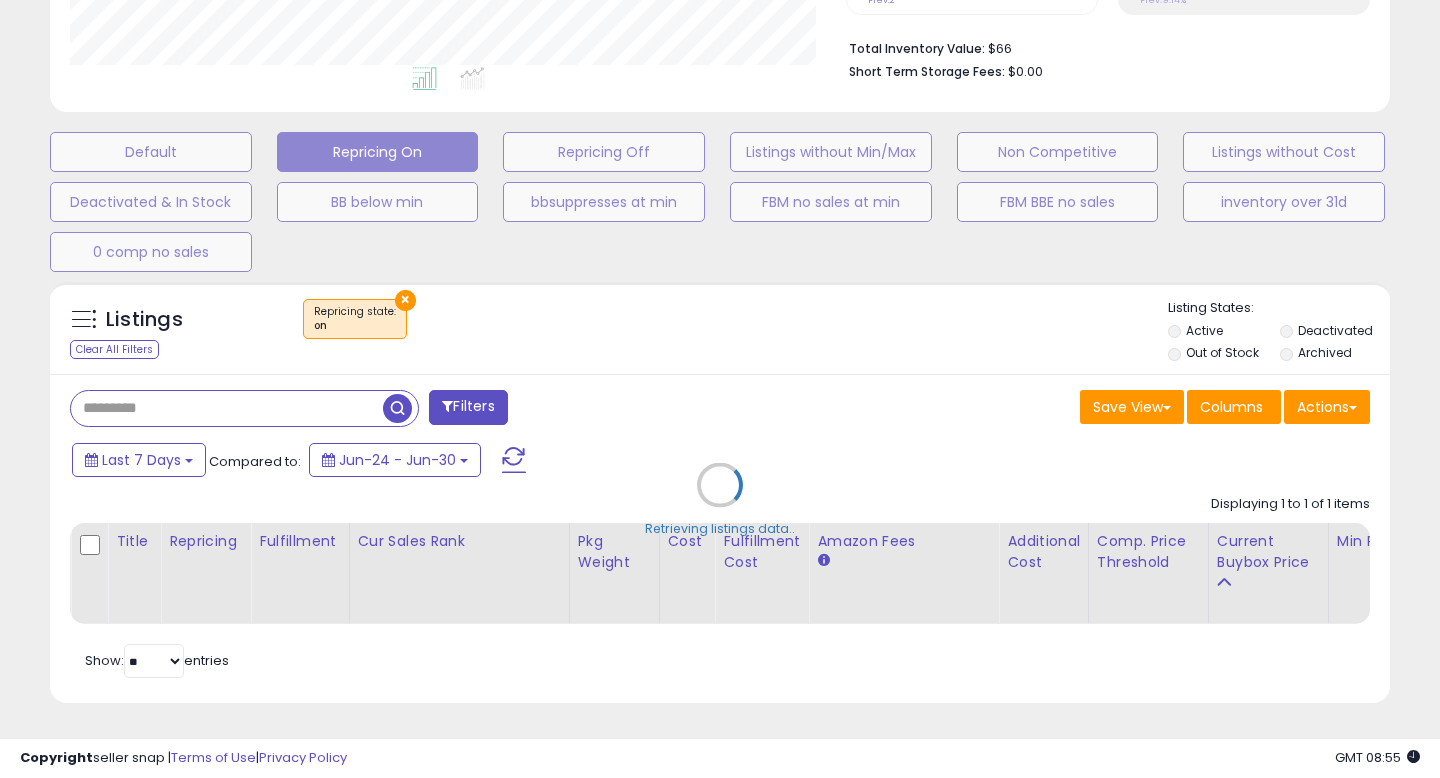 select on "*" 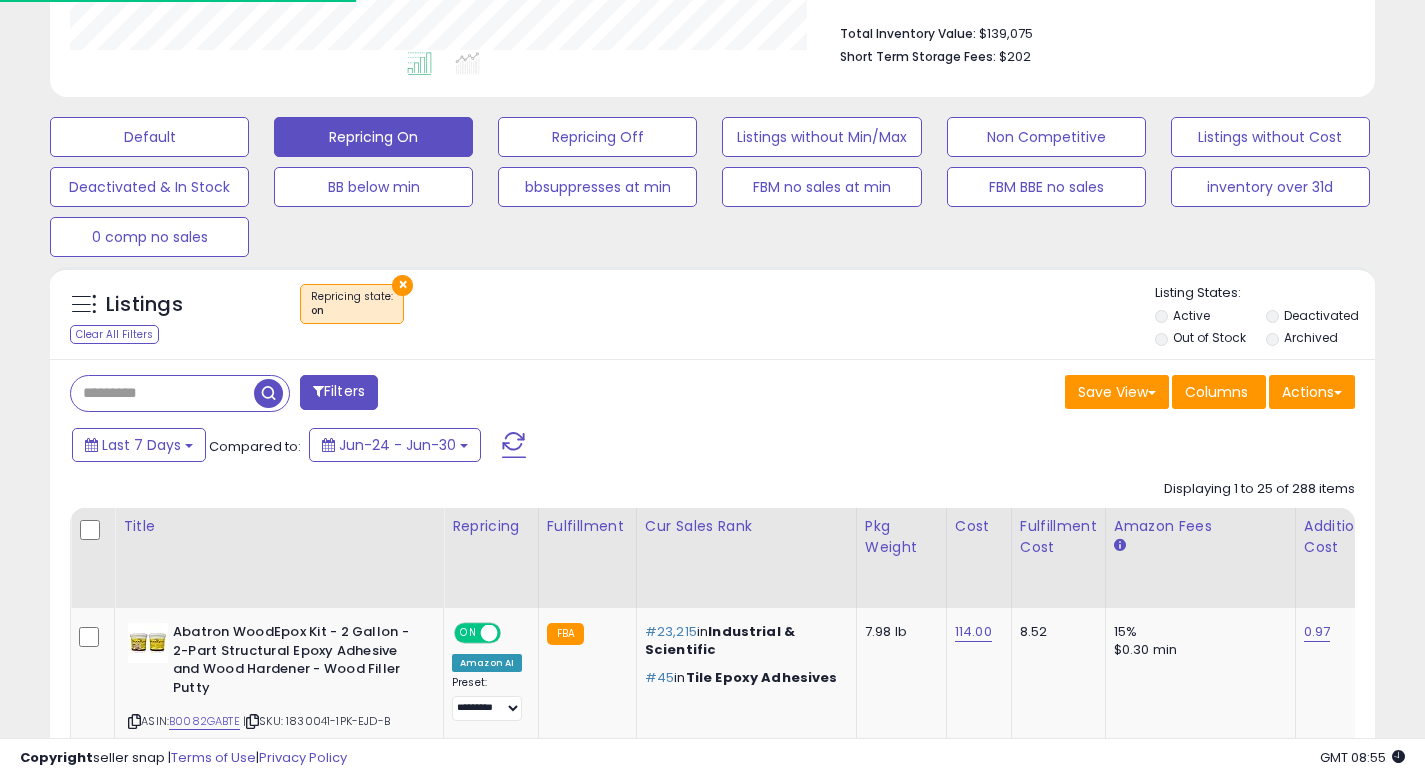scroll, scrollTop: 410, scrollLeft: 767, axis: both 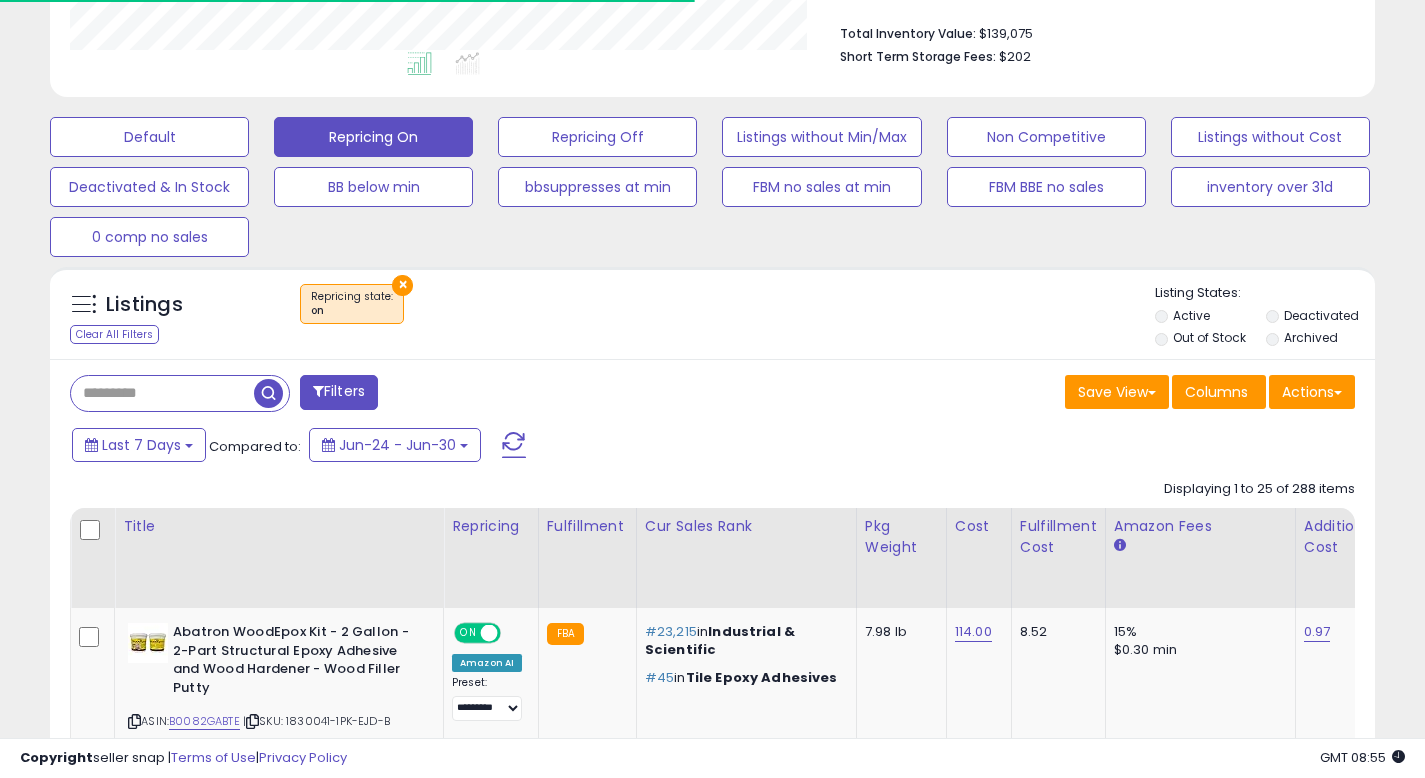 click on "×
Repricing state :
on" at bounding box center (715, 312) 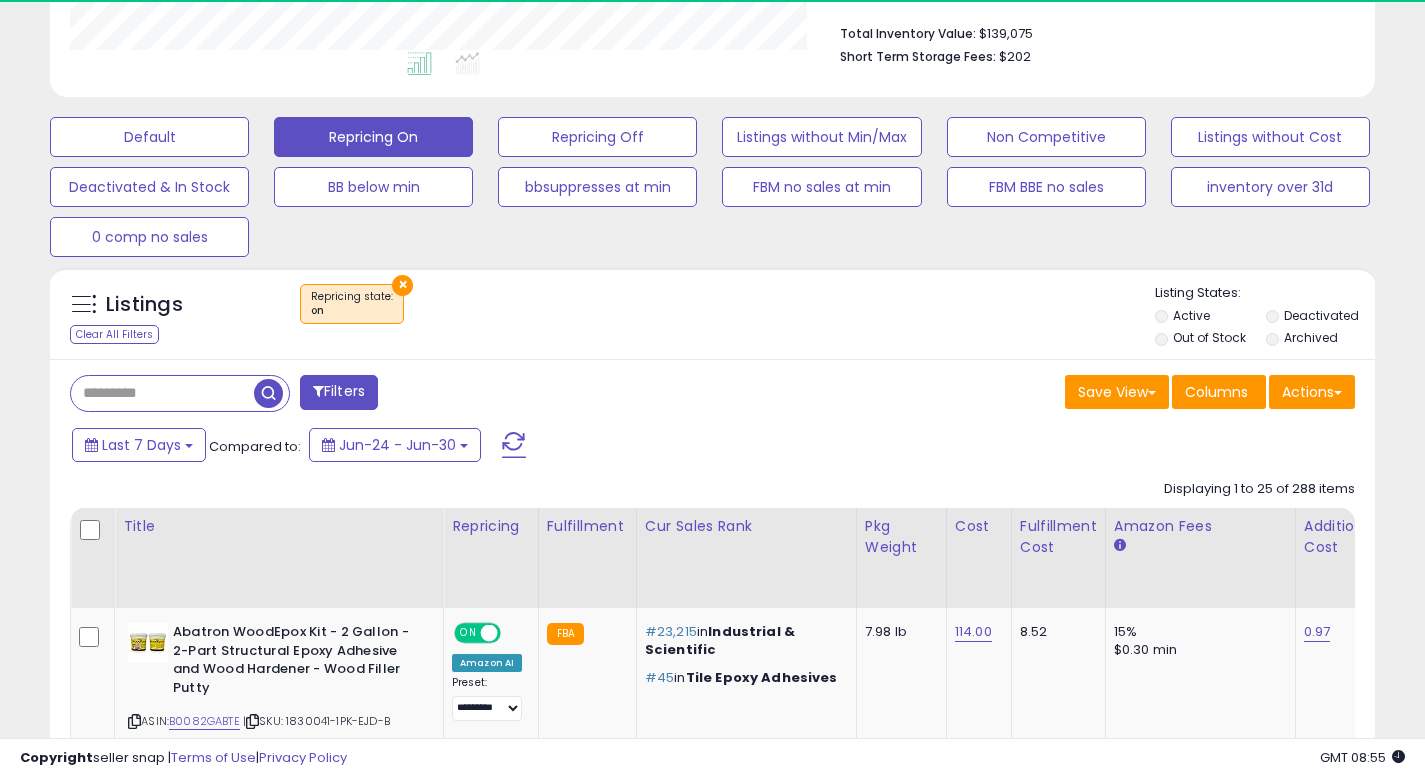 scroll, scrollTop: 999590, scrollLeft: 999233, axis: both 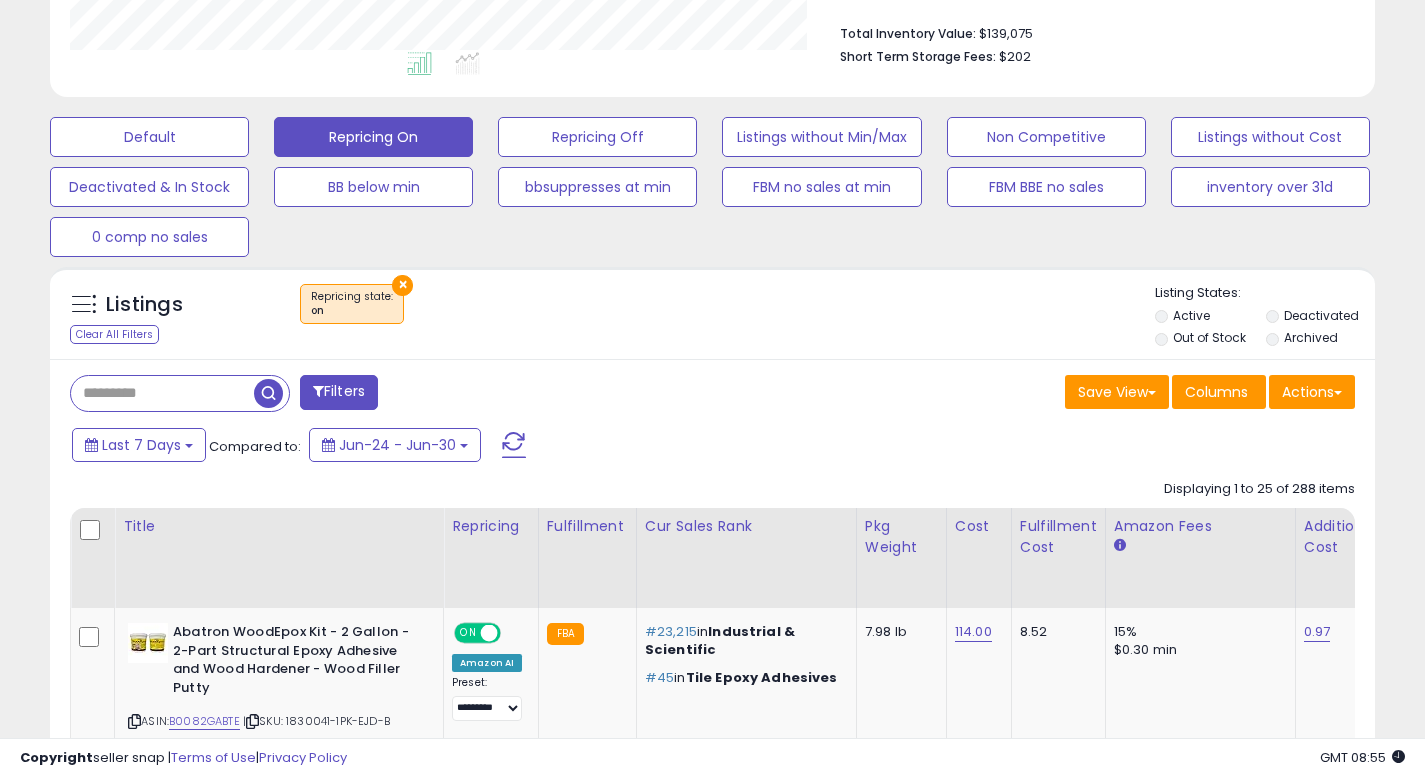 click on "Filters" at bounding box center (339, 392) 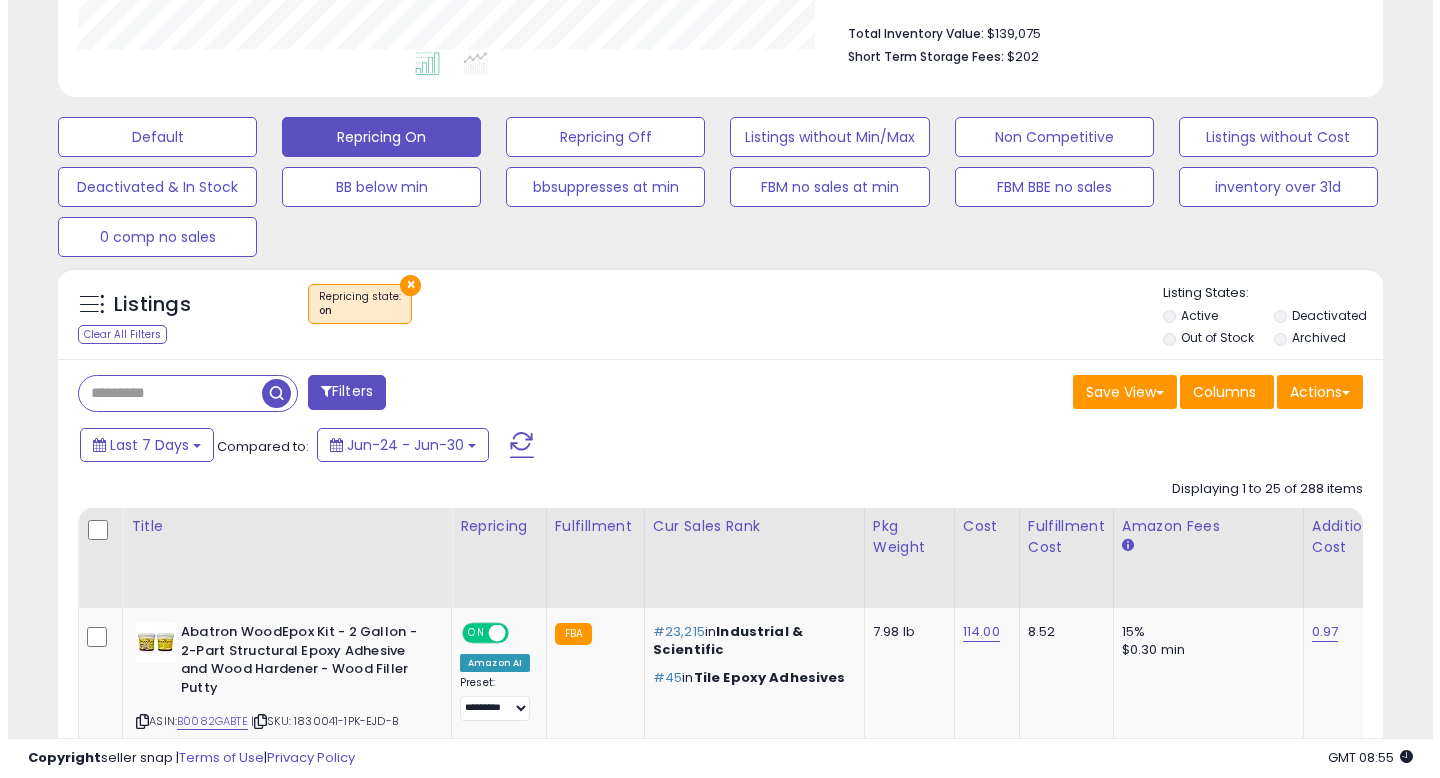 scroll, scrollTop: 999590, scrollLeft: 999224, axis: both 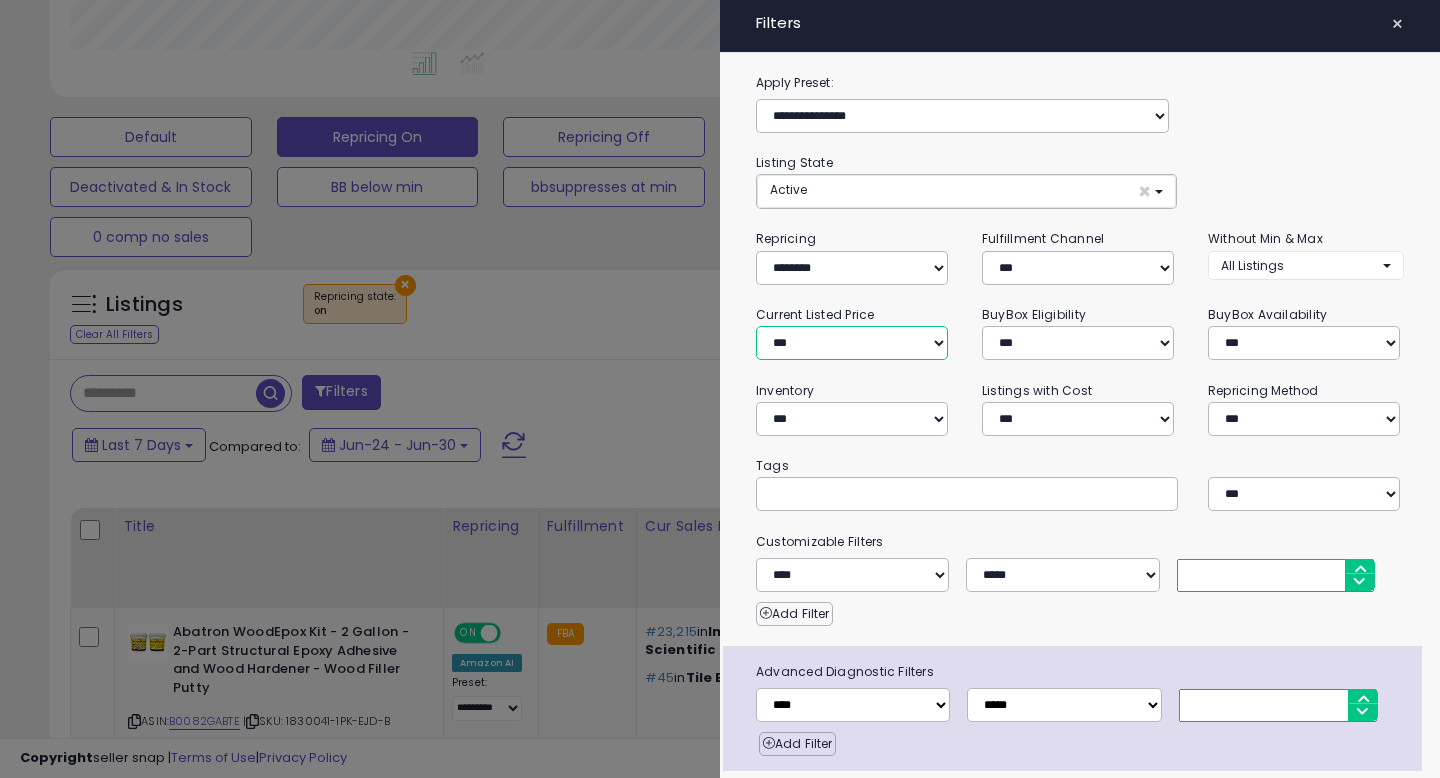 click on "**********" at bounding box center [852, 343] 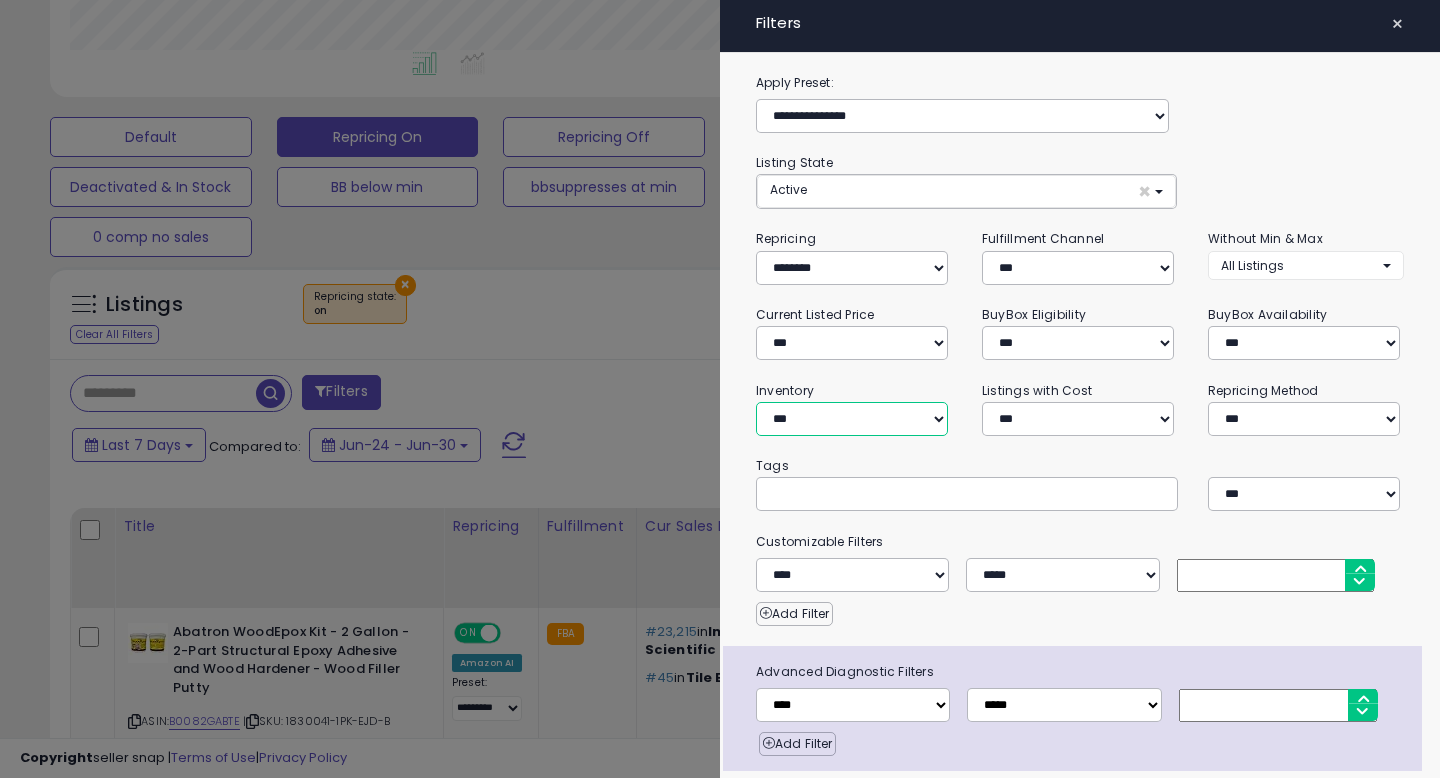 click on "**********" at bounding box center (852, 419) 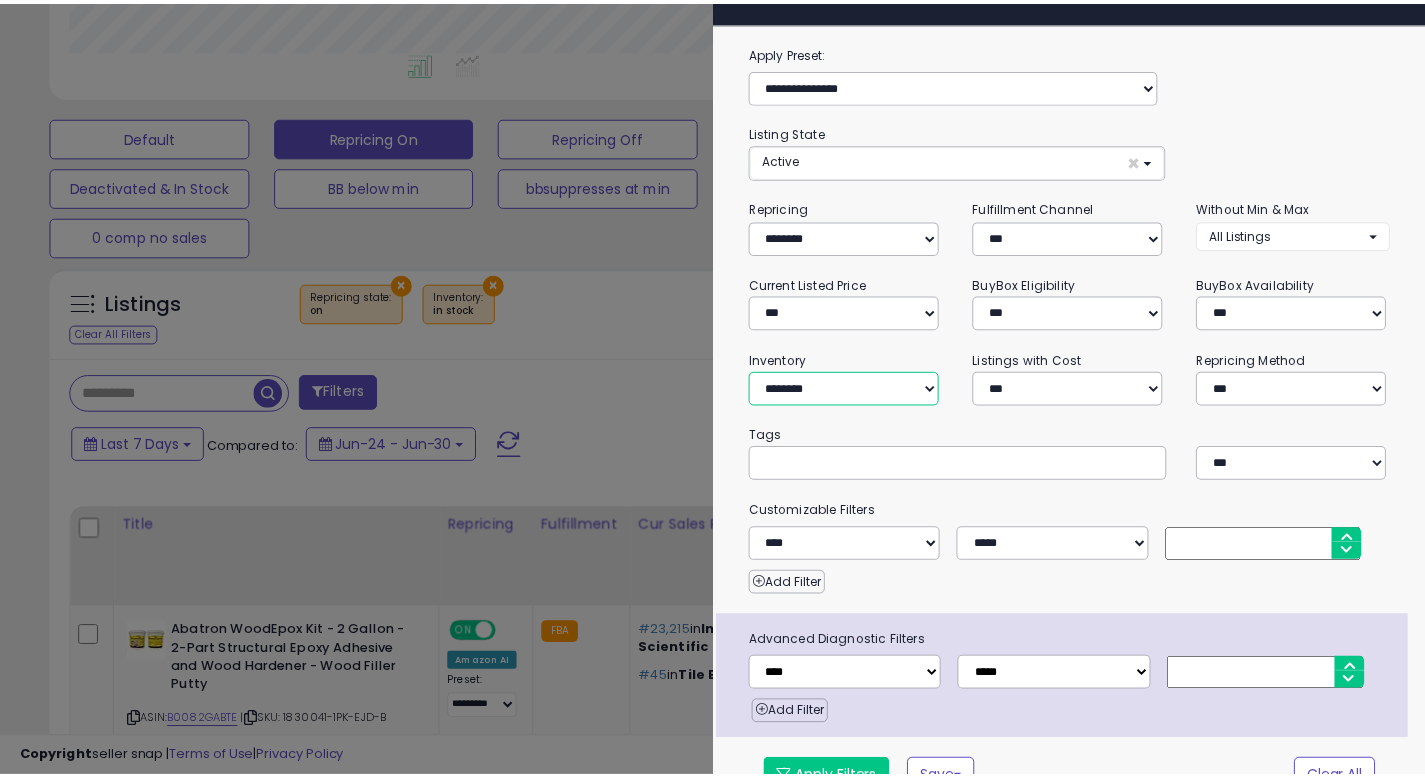scroll, scrollTop: 63, scrollLeft: 0, axis: vertical 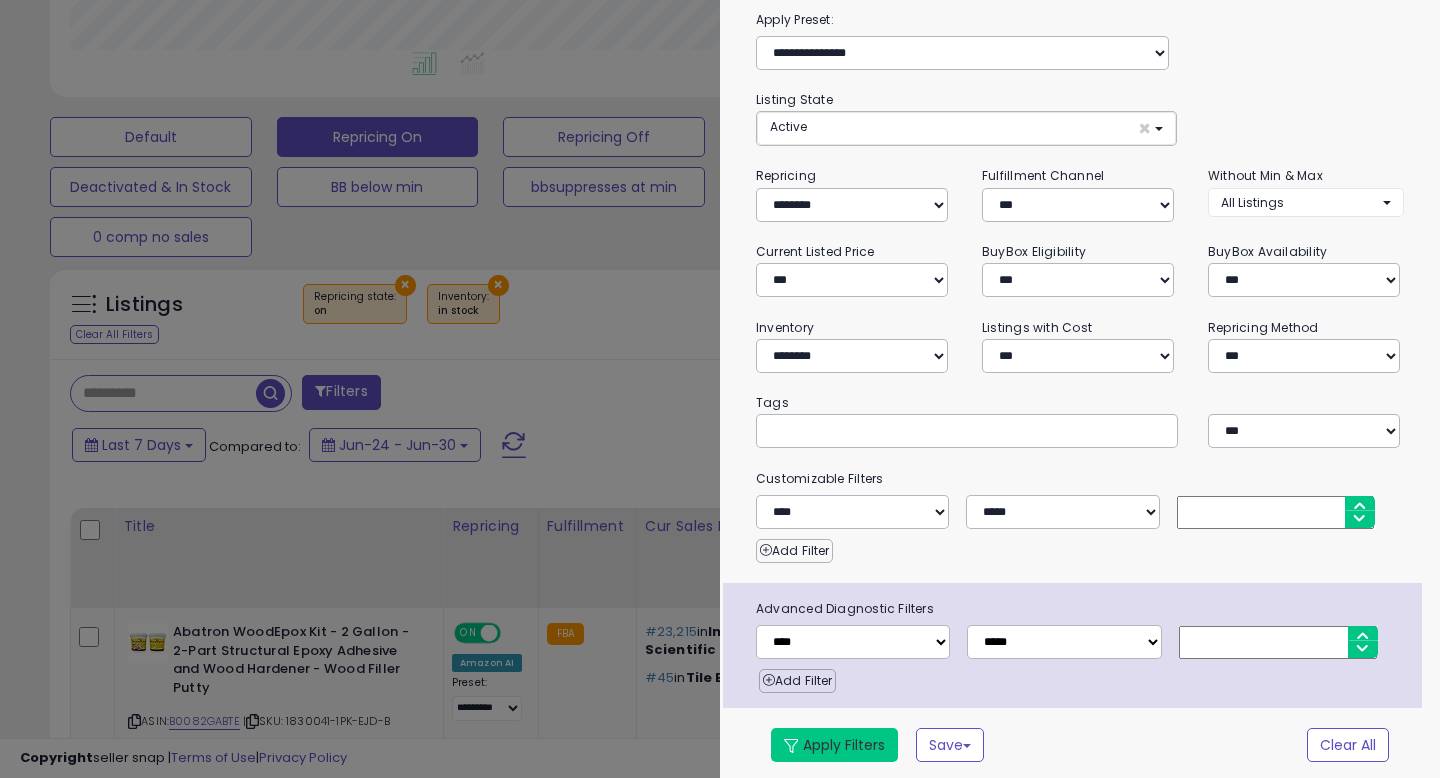 click on "Apply Filters" at bounding box center [834, 745] 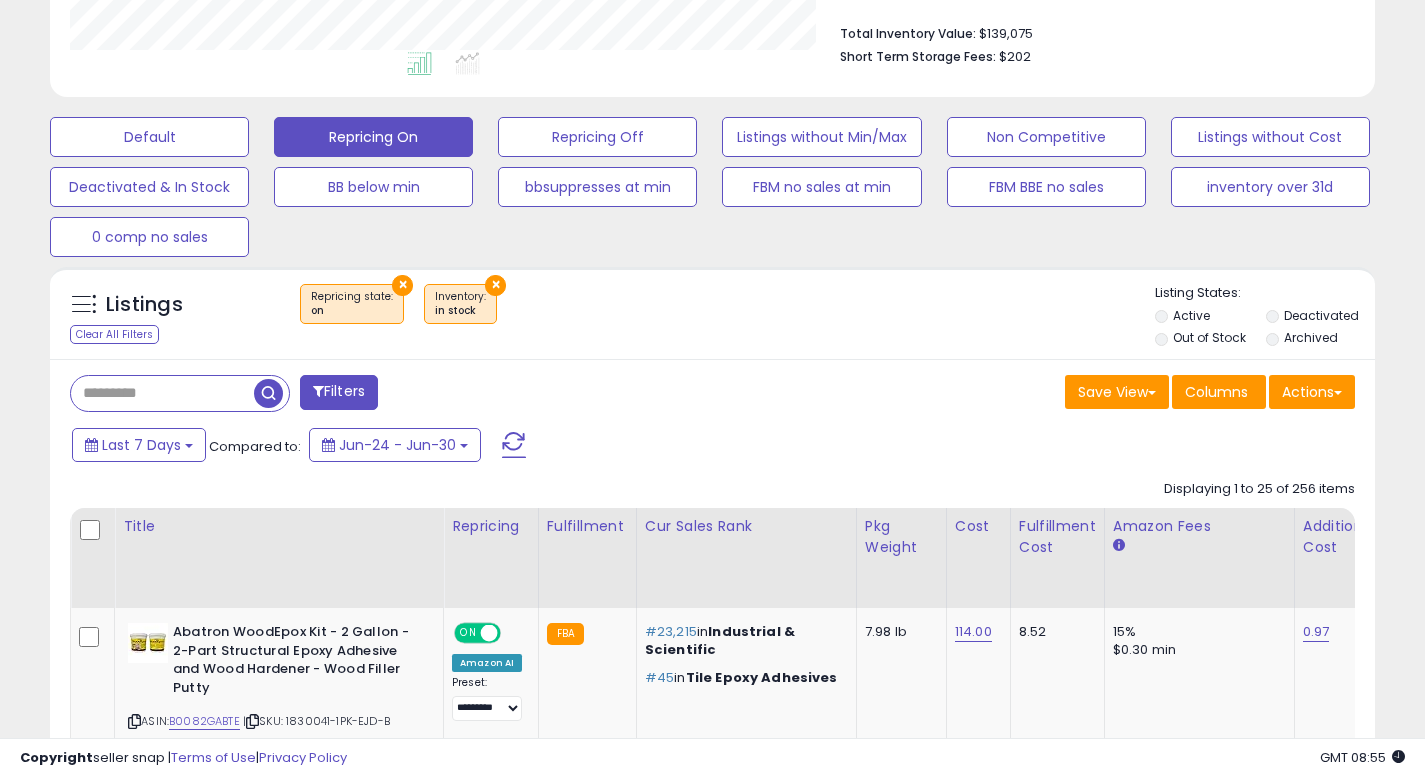 scroll, scrollTop: 410, scrollLeft: 767, axis: both 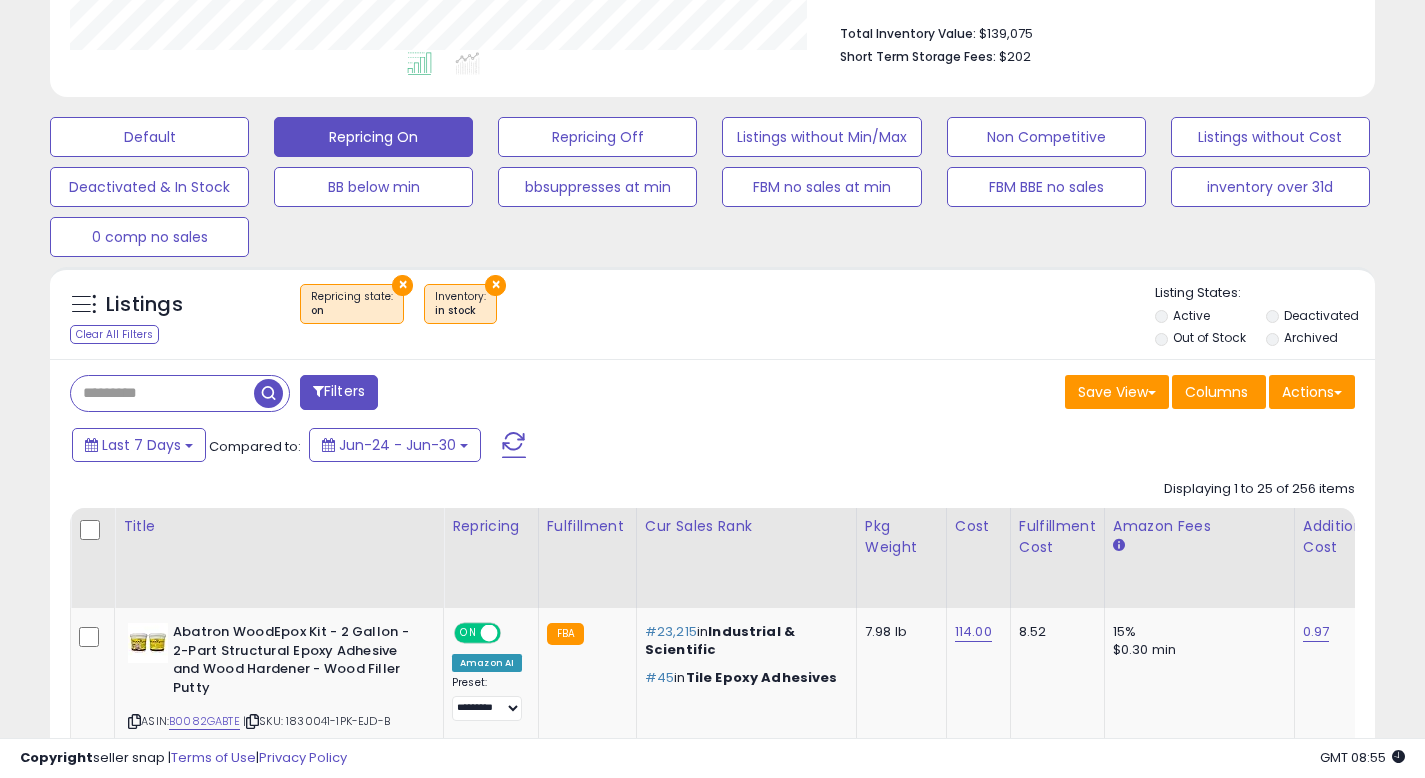 drag, startPoint x: 747, startPoint y: 369, endPoint x: 781, endPoint y: 336, distance: 47.38143 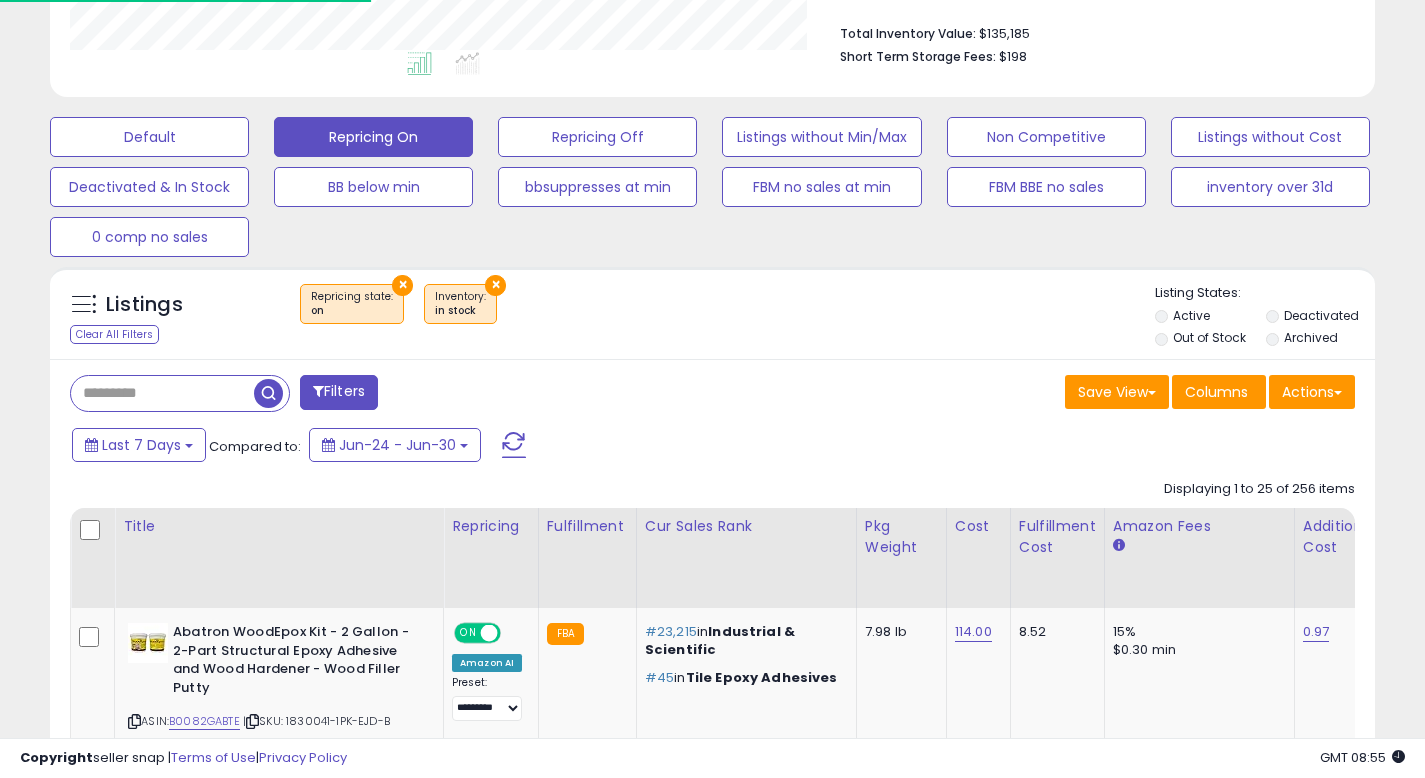 click on "Listings
Clear All Filters
×
Repricing state :
on" at bounding box center [712, 318] 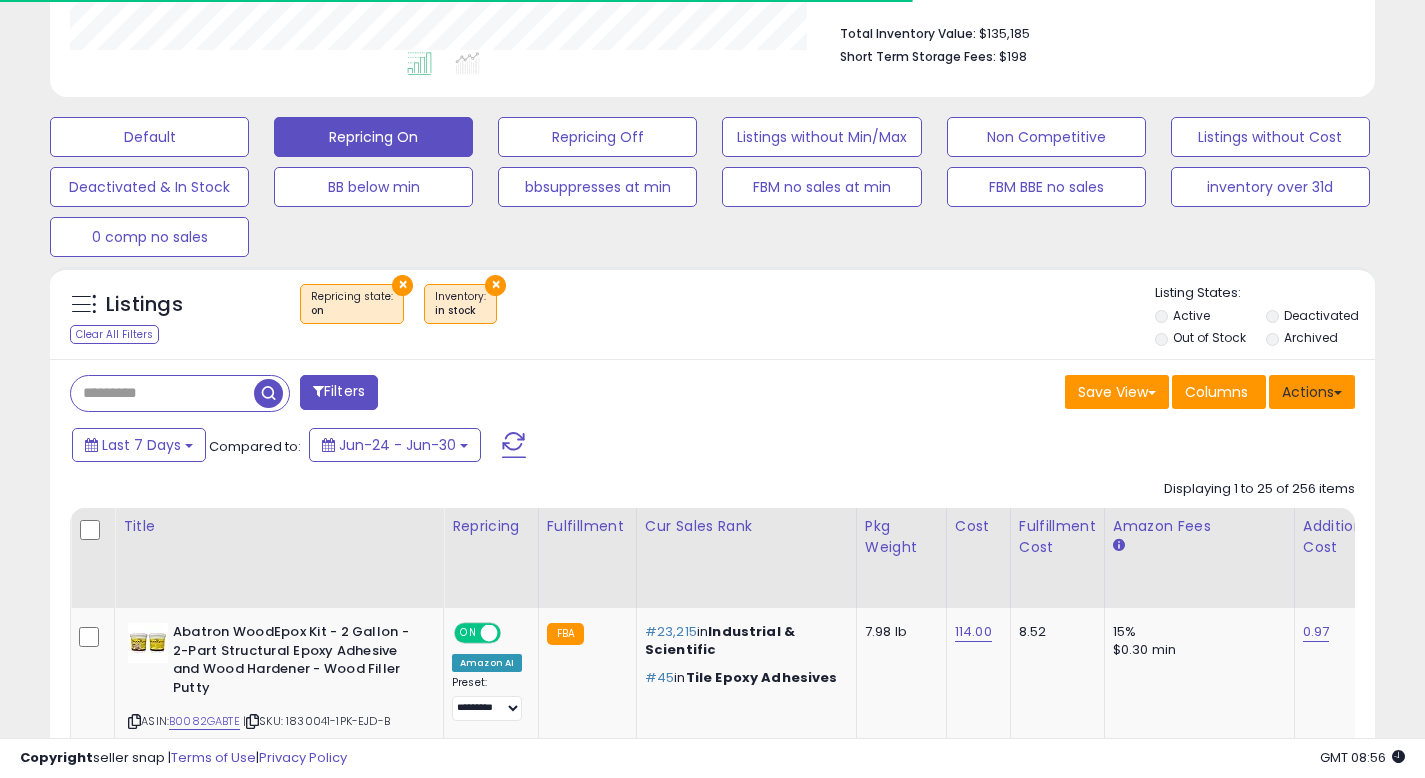 click on "Actions" at bounding box center (1312, 392) 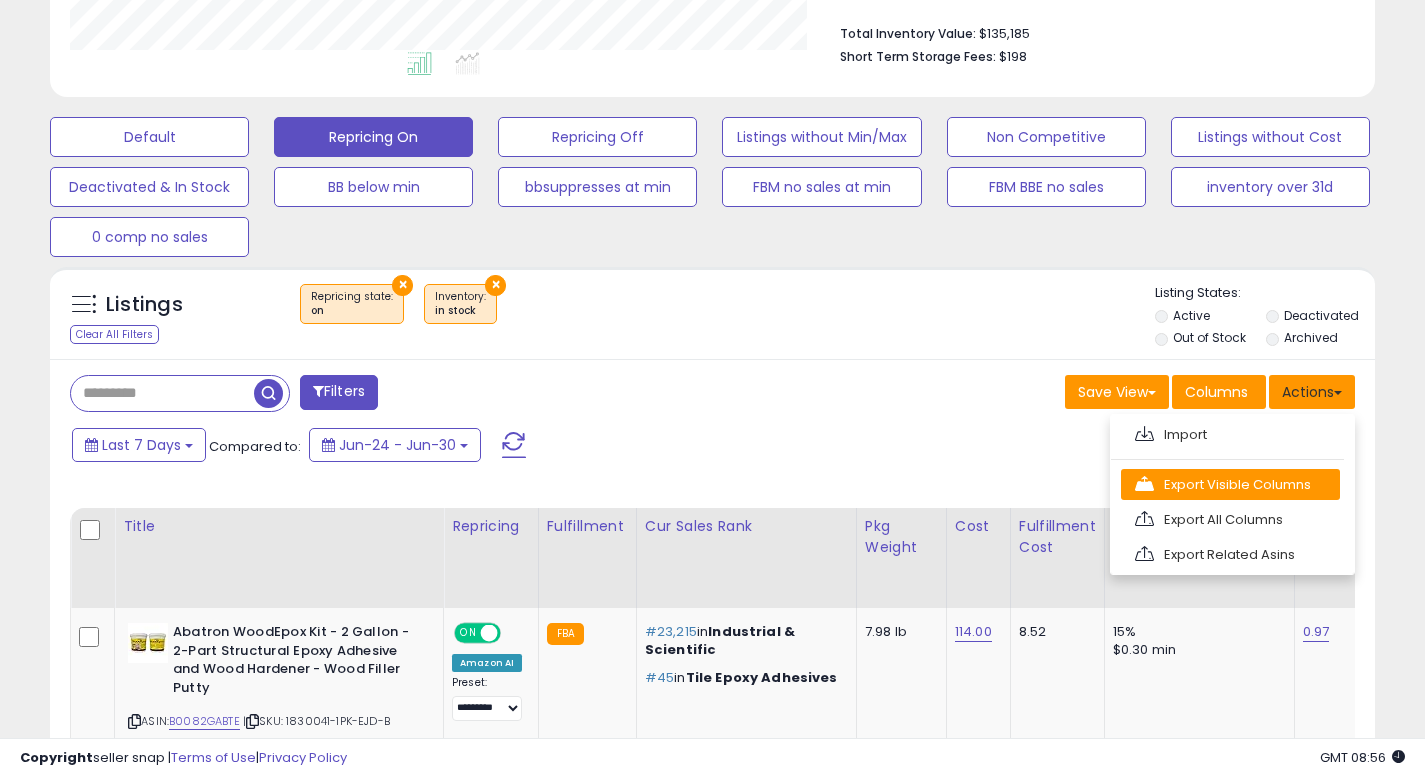 scroll, scrollTop: 999590, scrollLeft: 999233, axis: both 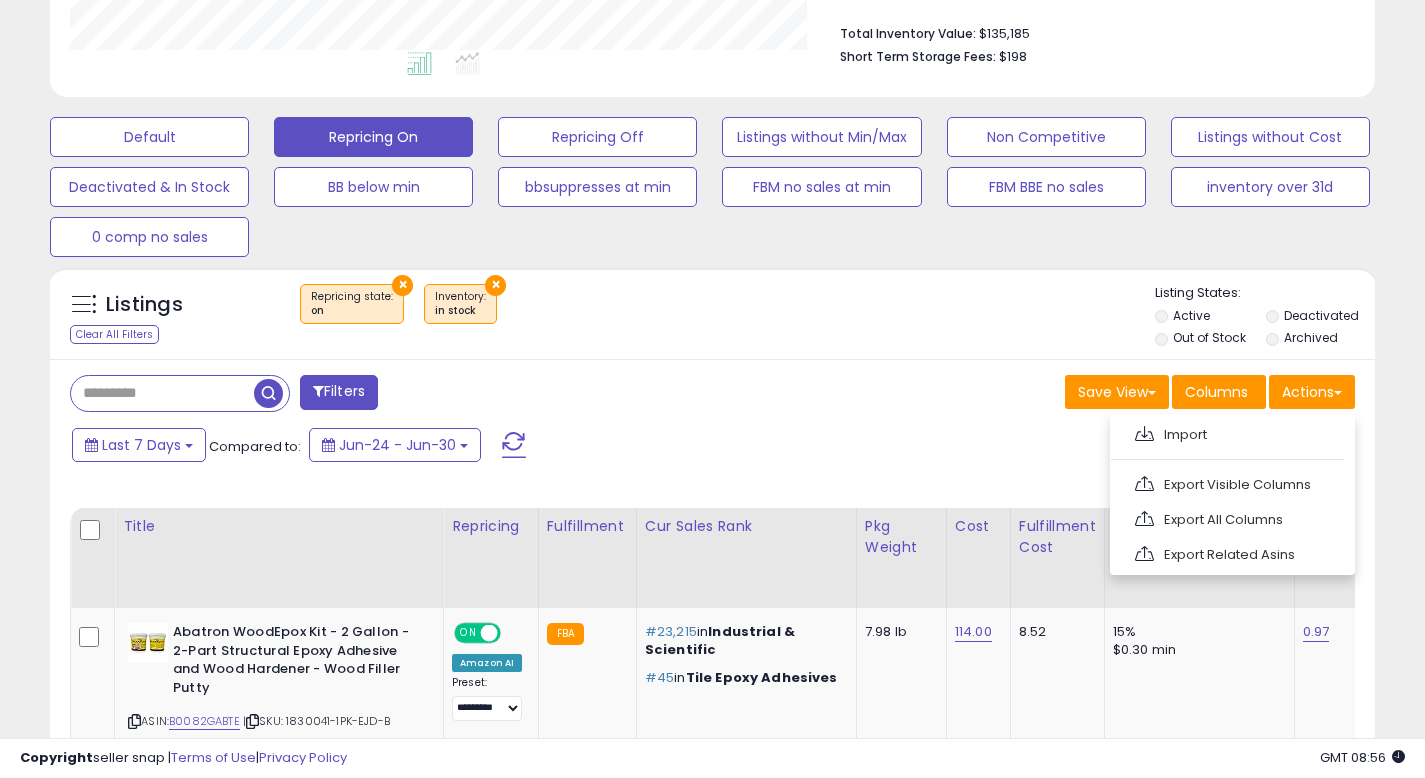 click on "Last 7 Days
Compared to:
Jun-24 - Jun-30" at bounding box center (549, 447) 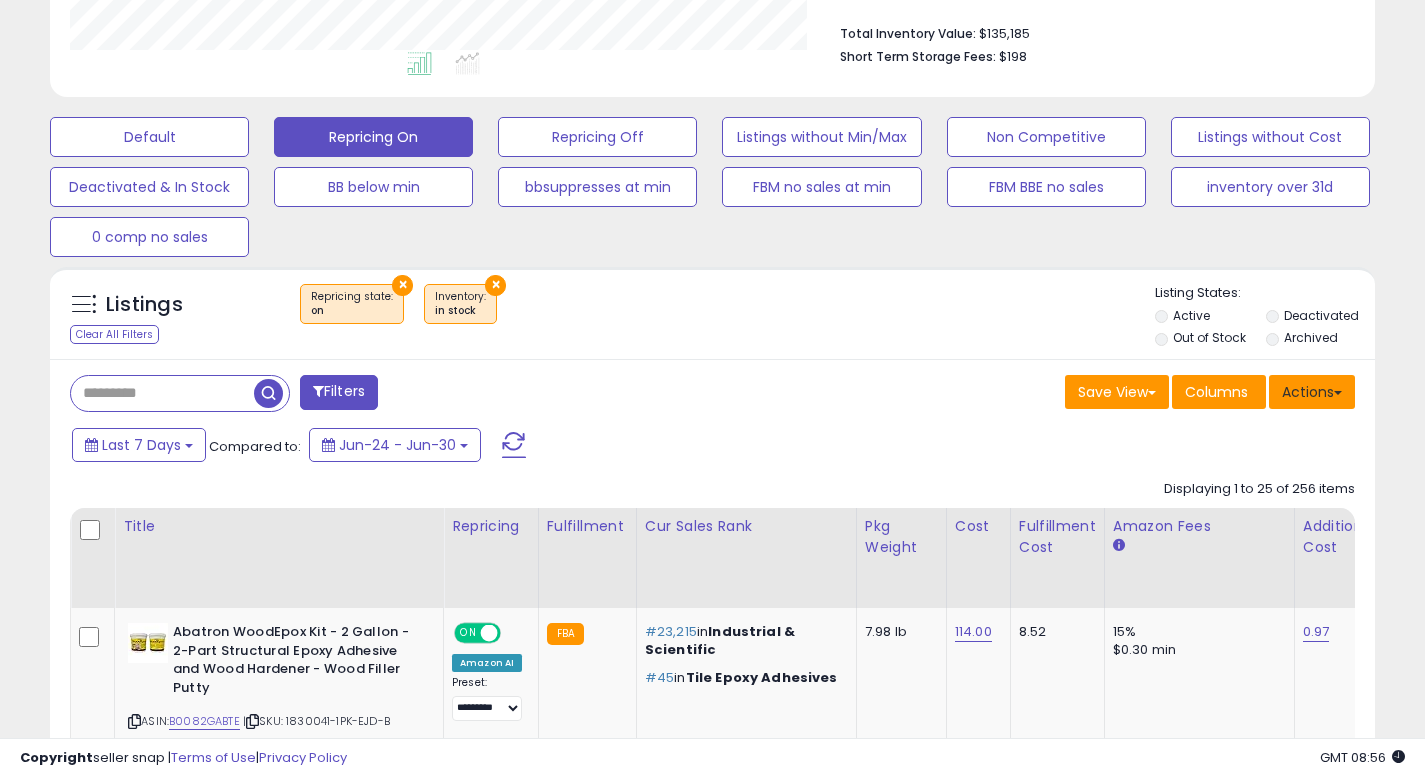 click on "Actions" at bounding box center (1312, 392) 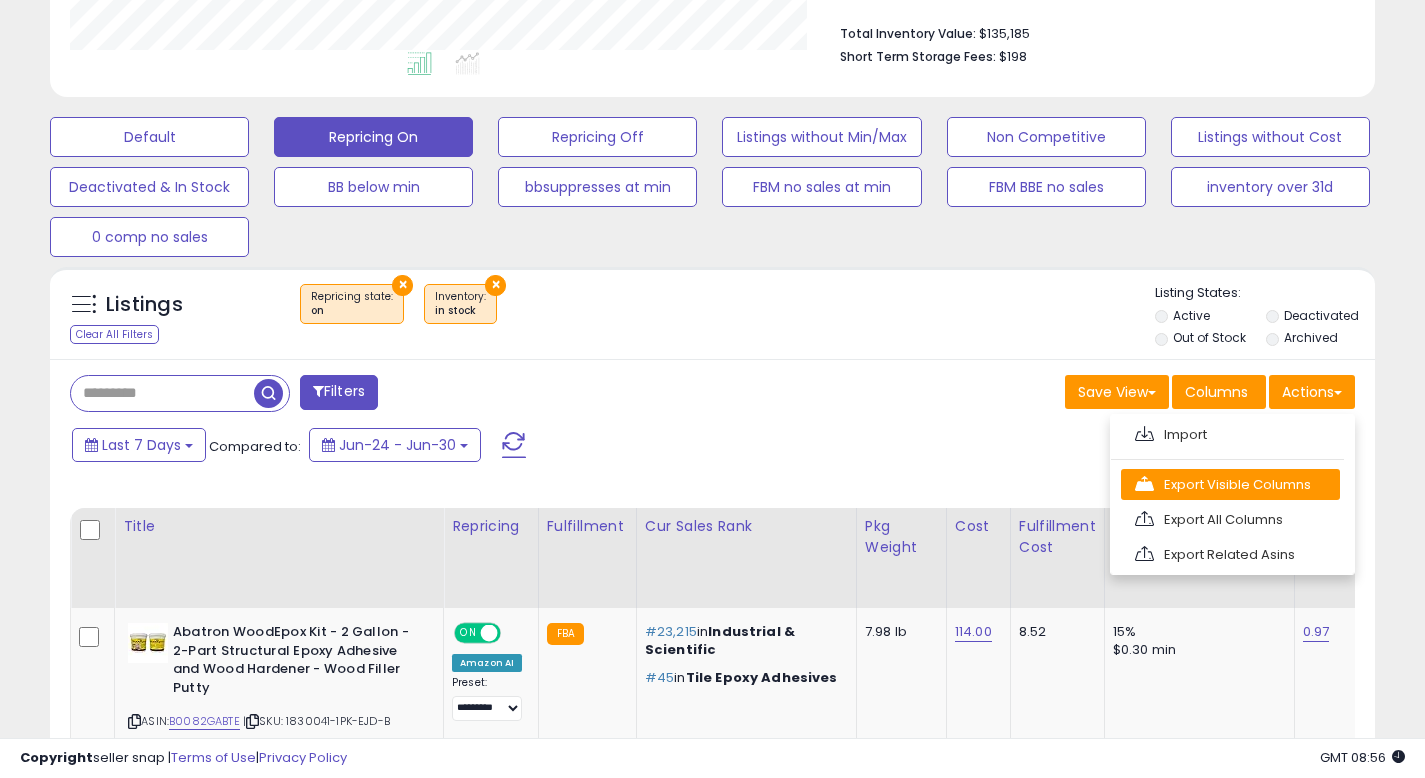 click on "Export Visible Columns" at bounding box center (1230, 484) 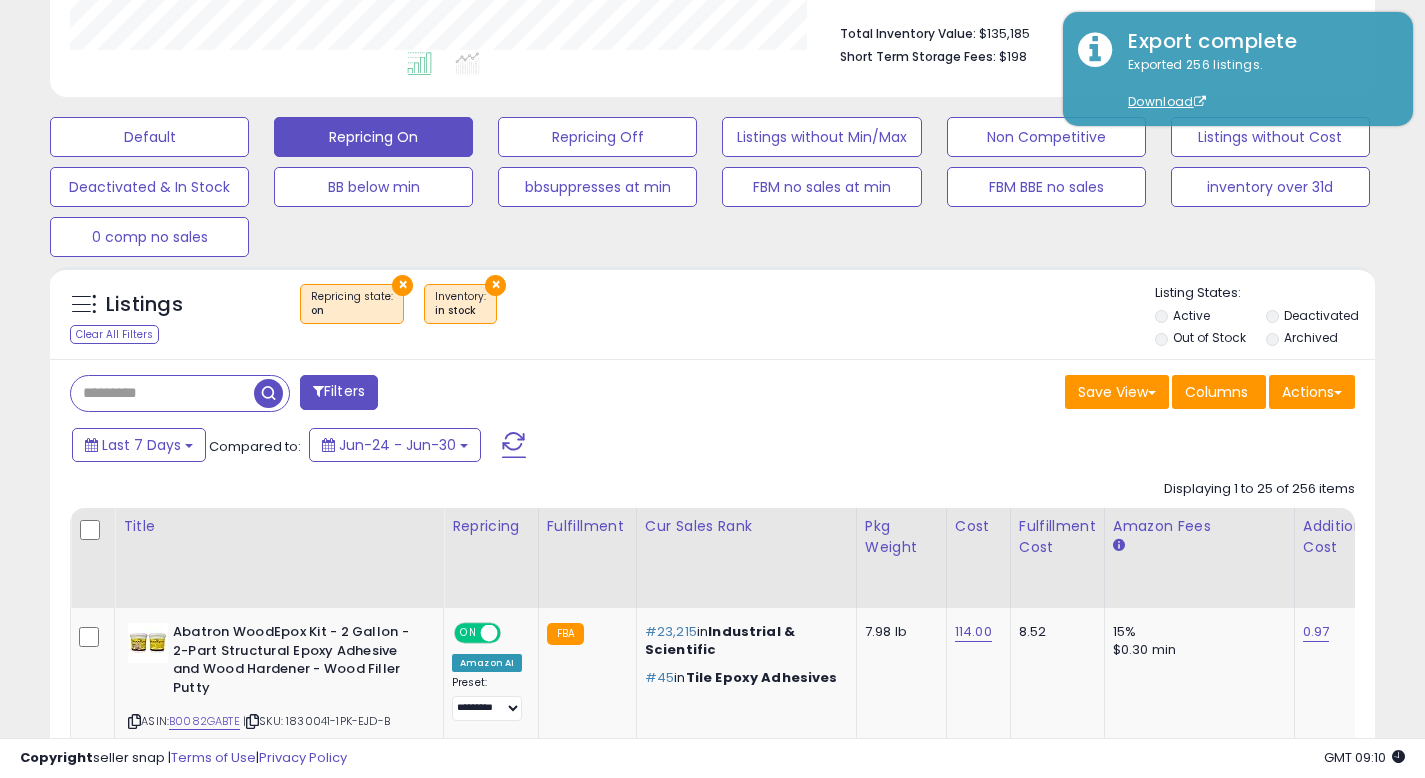 drag, startPoint x: 560, startPoint y: 399, endPoint x: 655, endPoint y: 338, distance: 112.898186 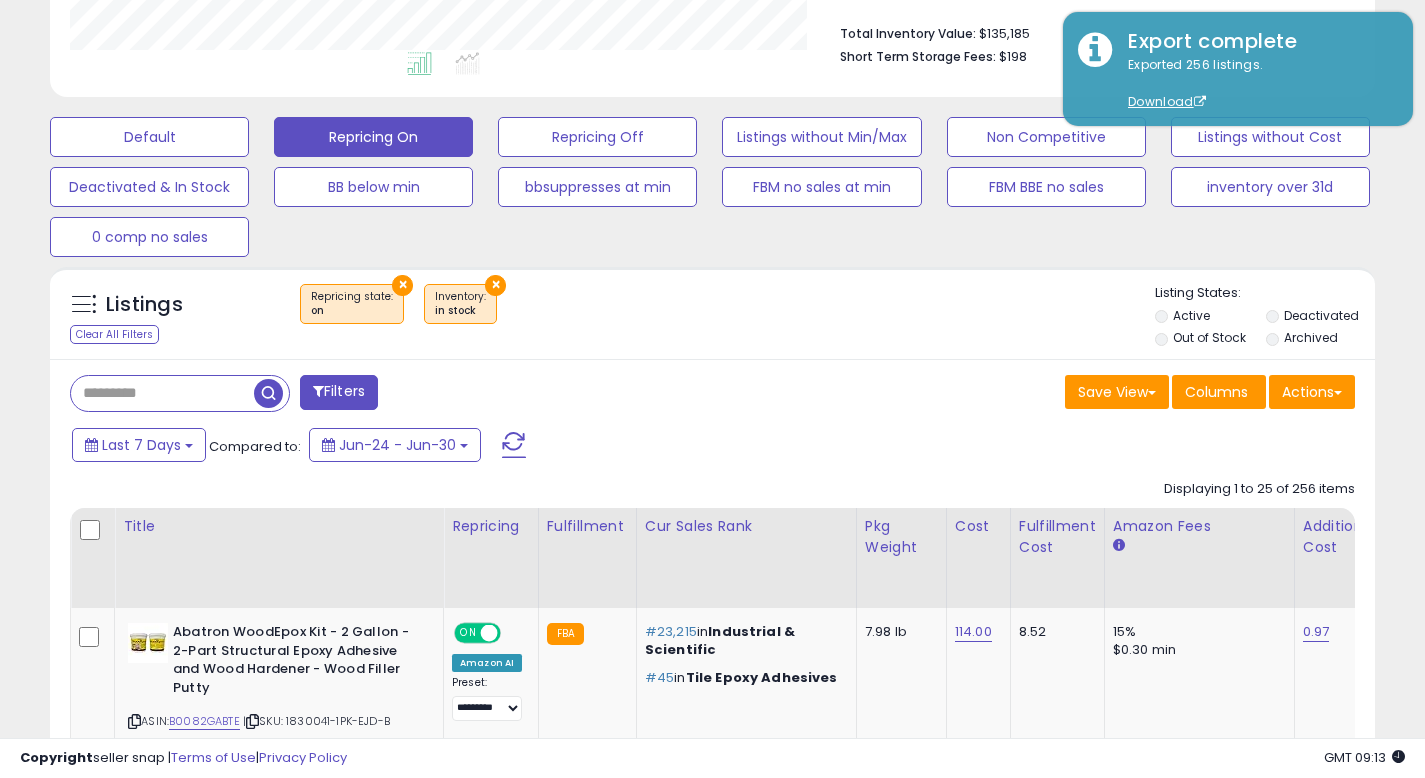 click on "Save View
Save As New View
Update Current View
Columns
Actions
Import  Export Visible Columns" at bounding box center (1042, 394) 